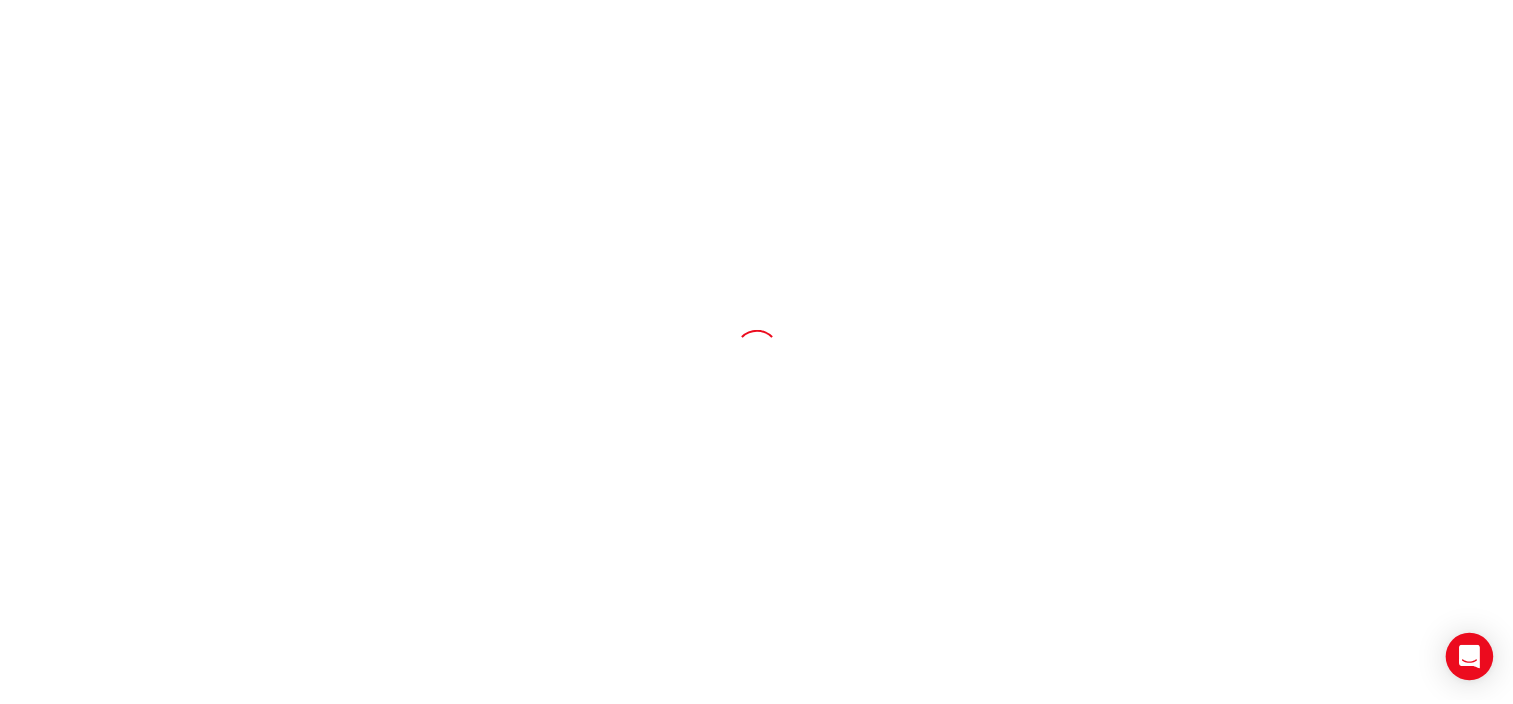 scroll, scrollTop: 0, scrollLeft: 0, axis: both 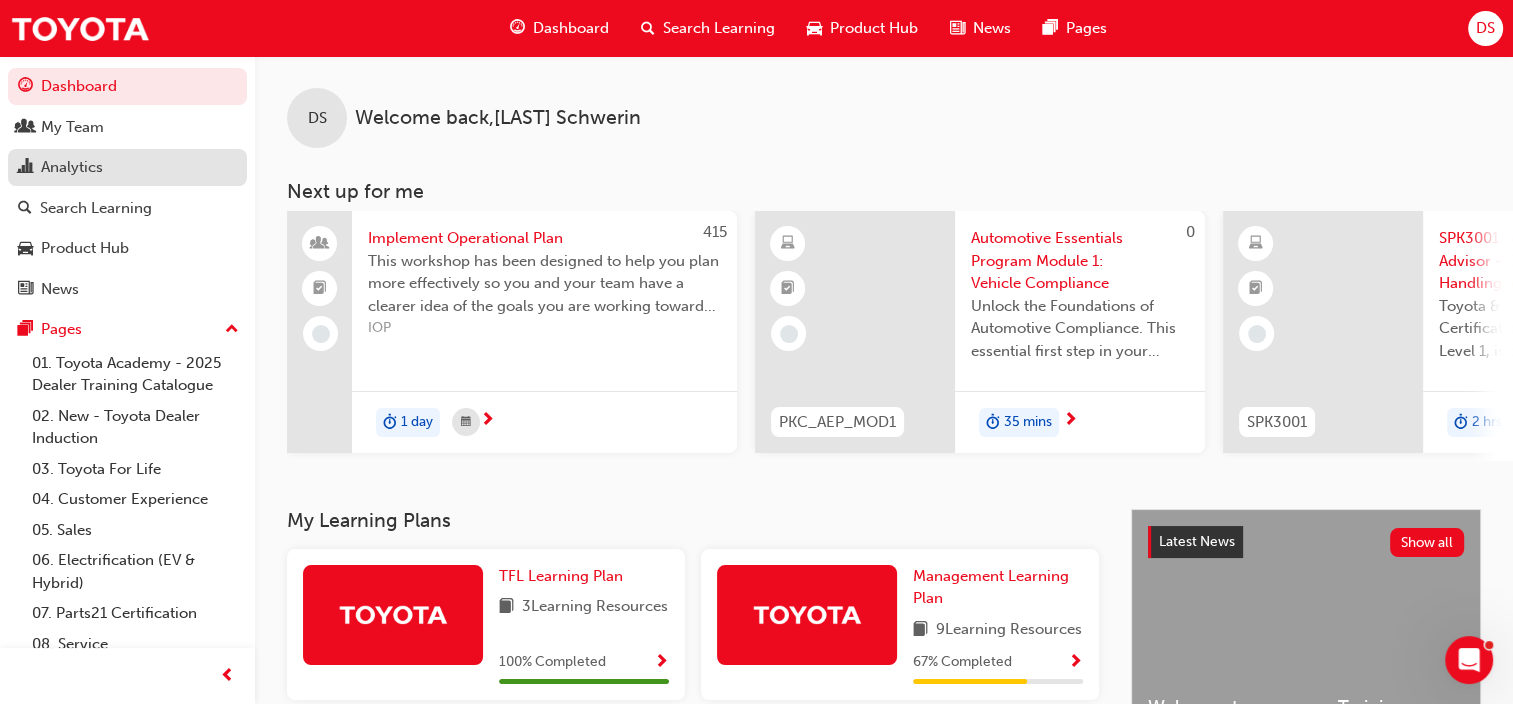 click on "Analytics" at bounding box center [127, 167] 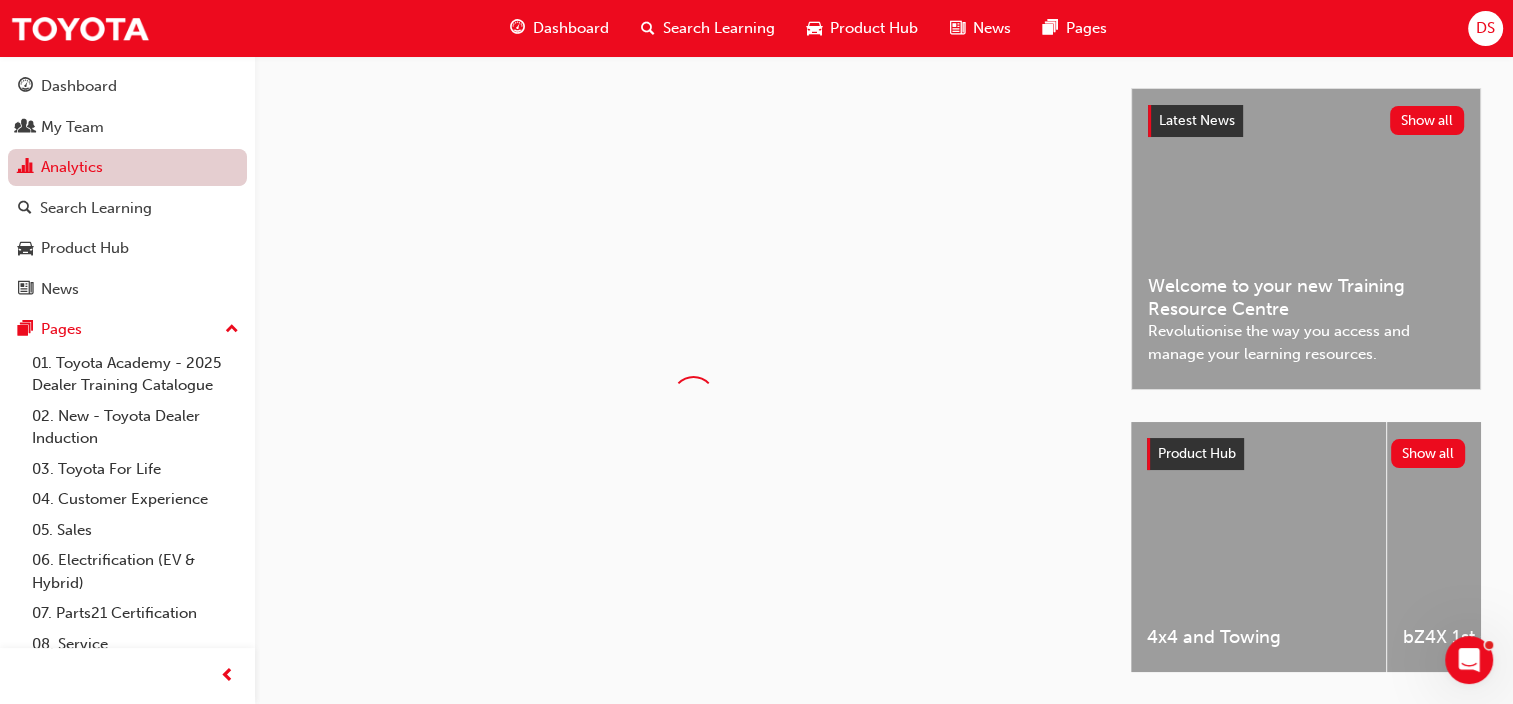 click on "Analytics" at bounding box center [127, 167] 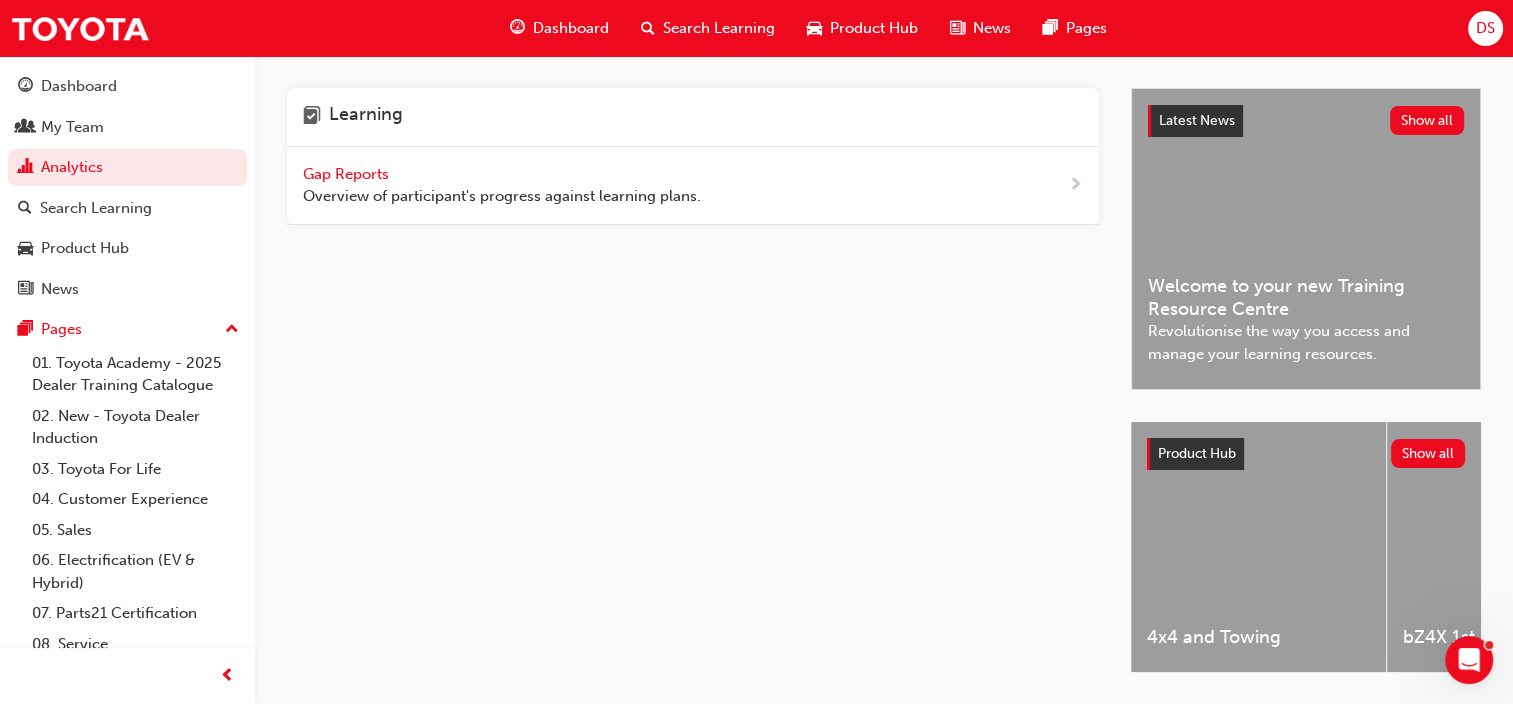 click on "Overview of participant's progress against learning plans." at bounding box center (502, 196) 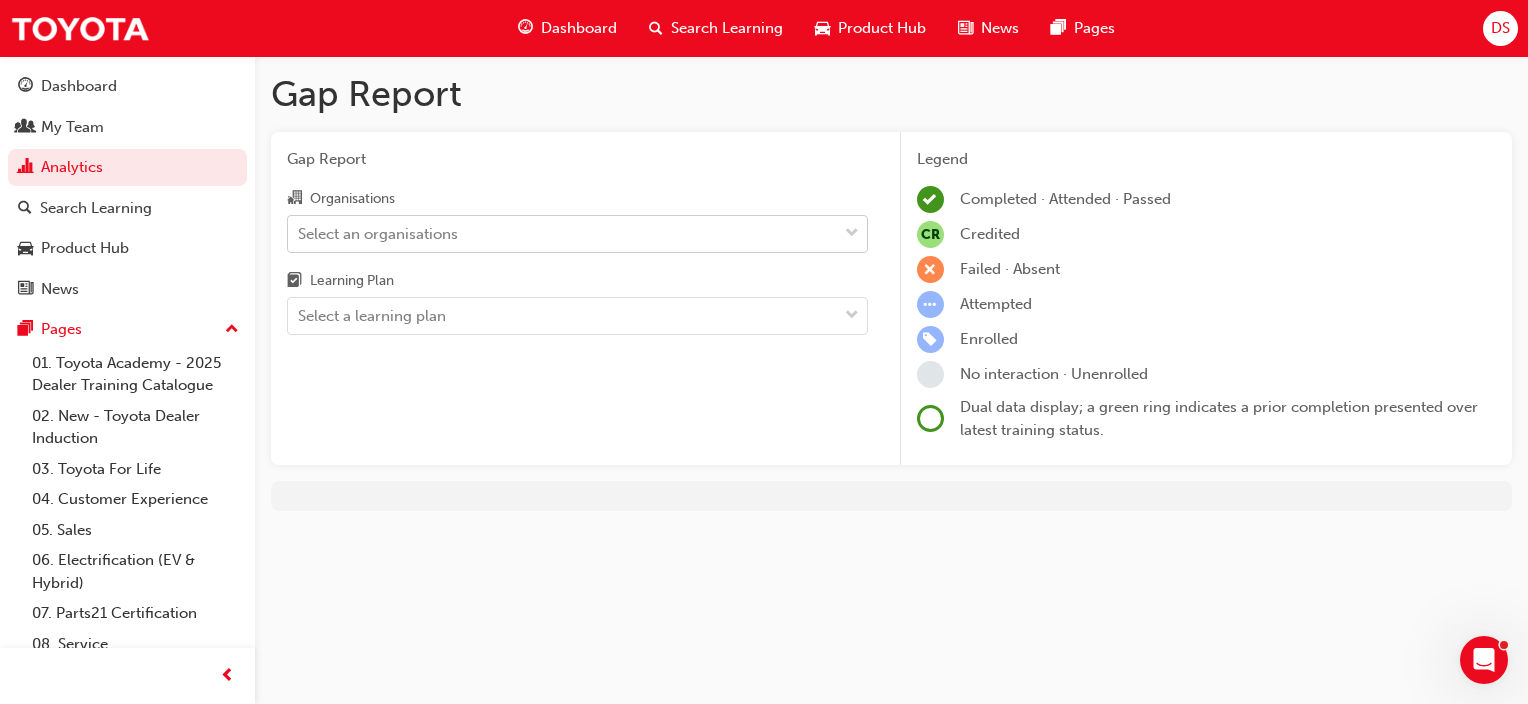 click on "Select an organisations" at bounding box center (378, 233) 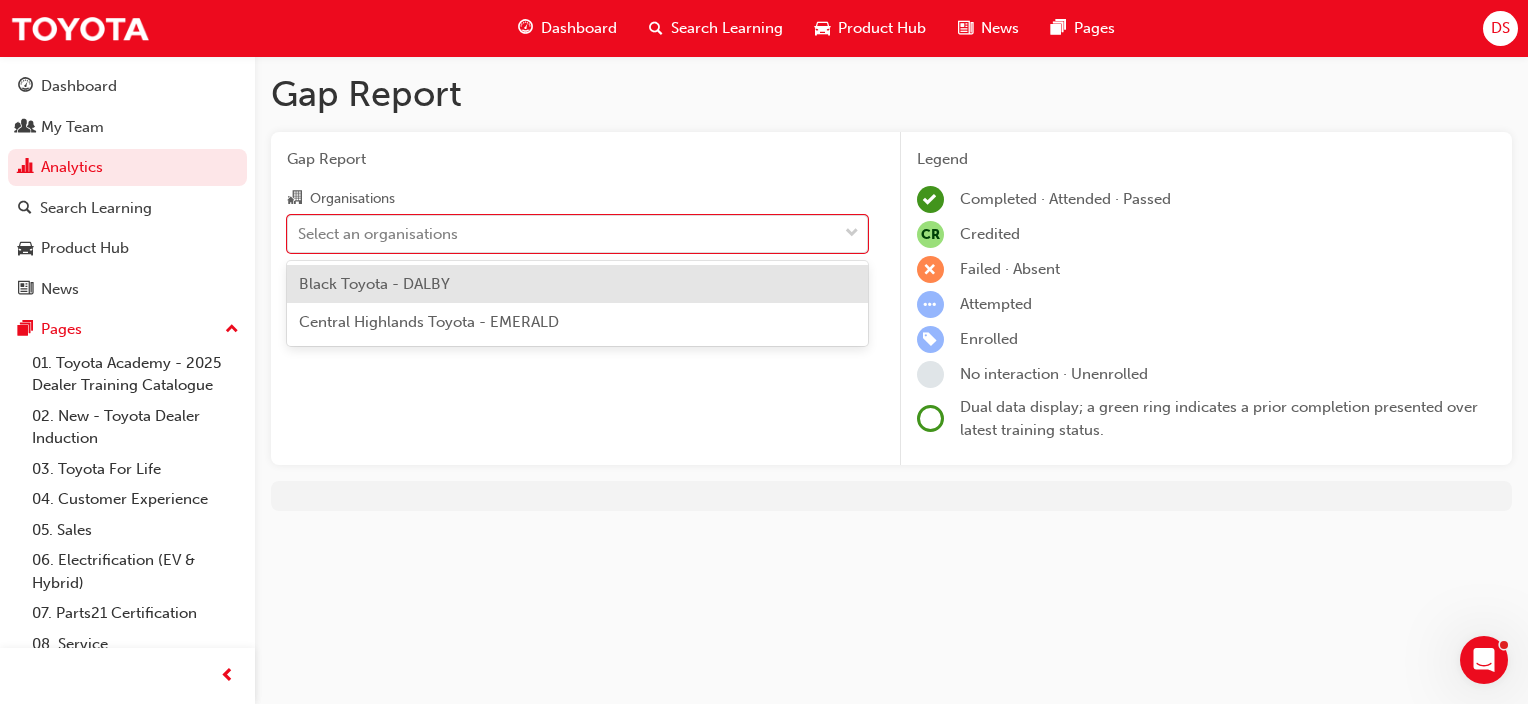 click on "Organisations" at bounding box center (577, 200) 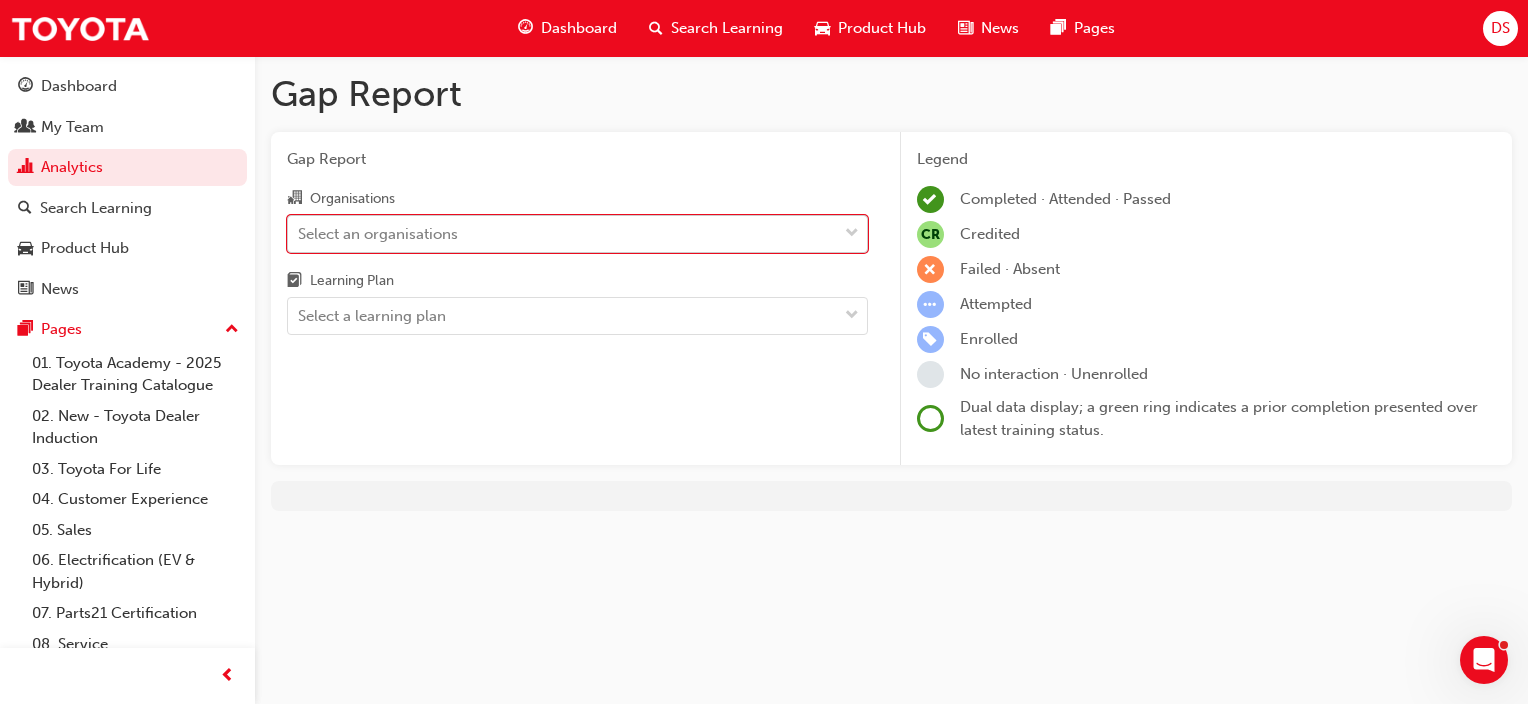 click on "Select an organisations" at bounding box center (378, 233) 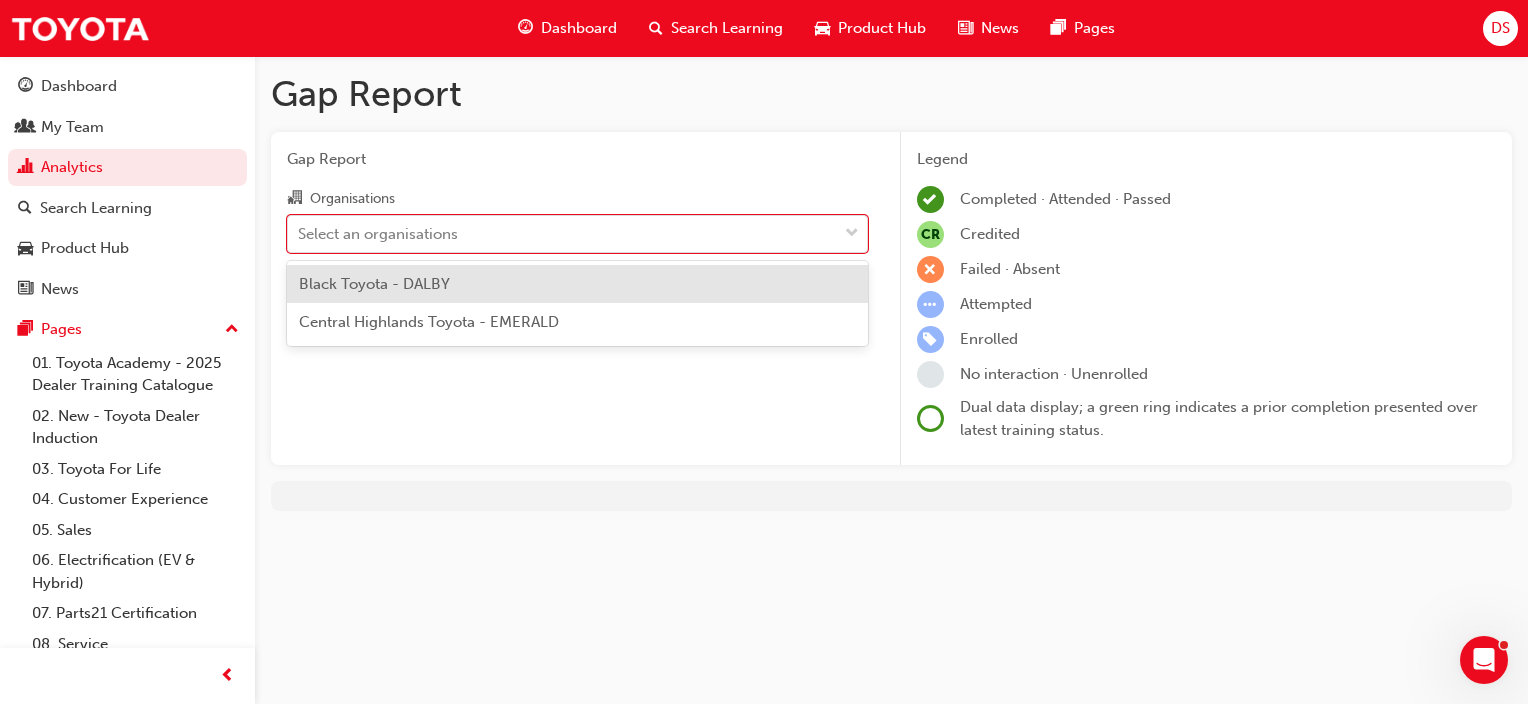 click on "Black Toyota - DALBY" at bounding box center [374, 284] 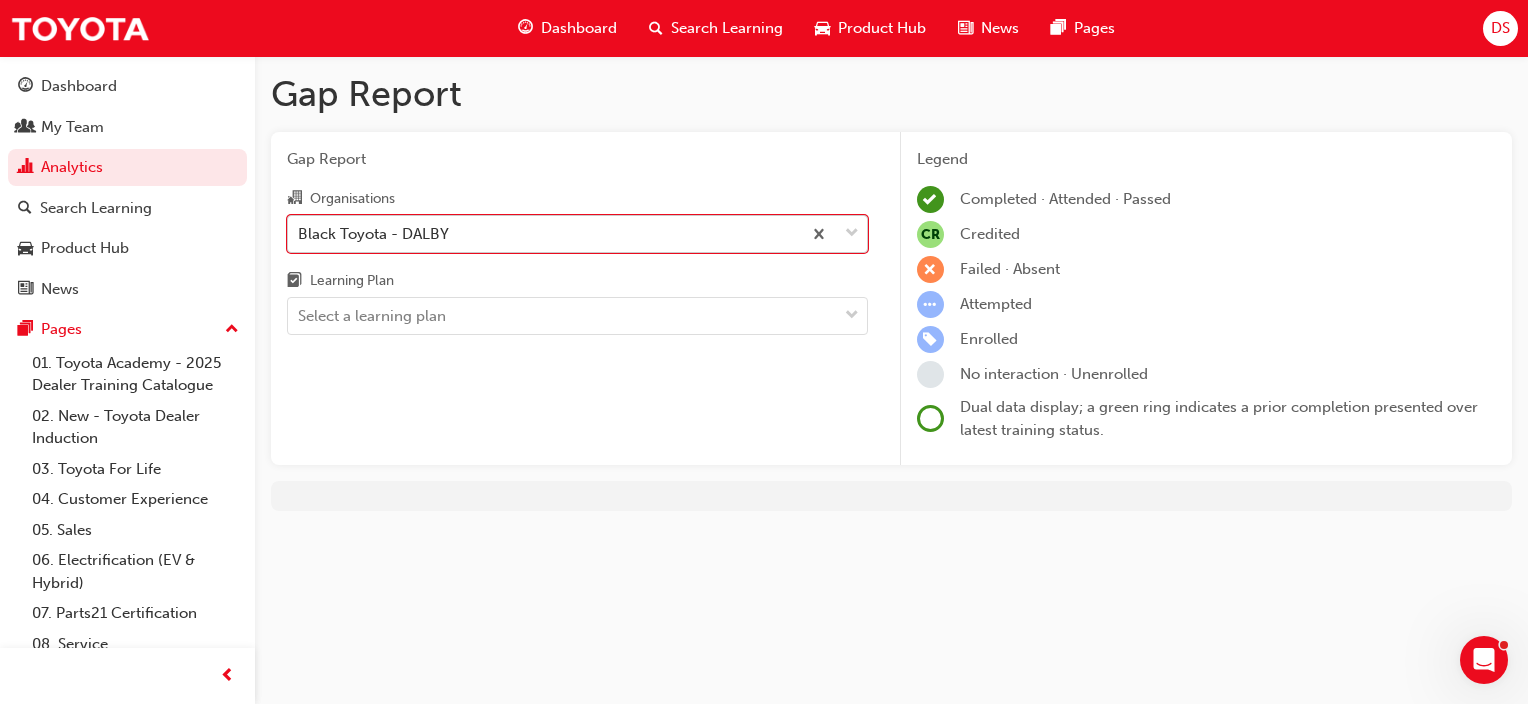 click at bounding box center (852, 234) 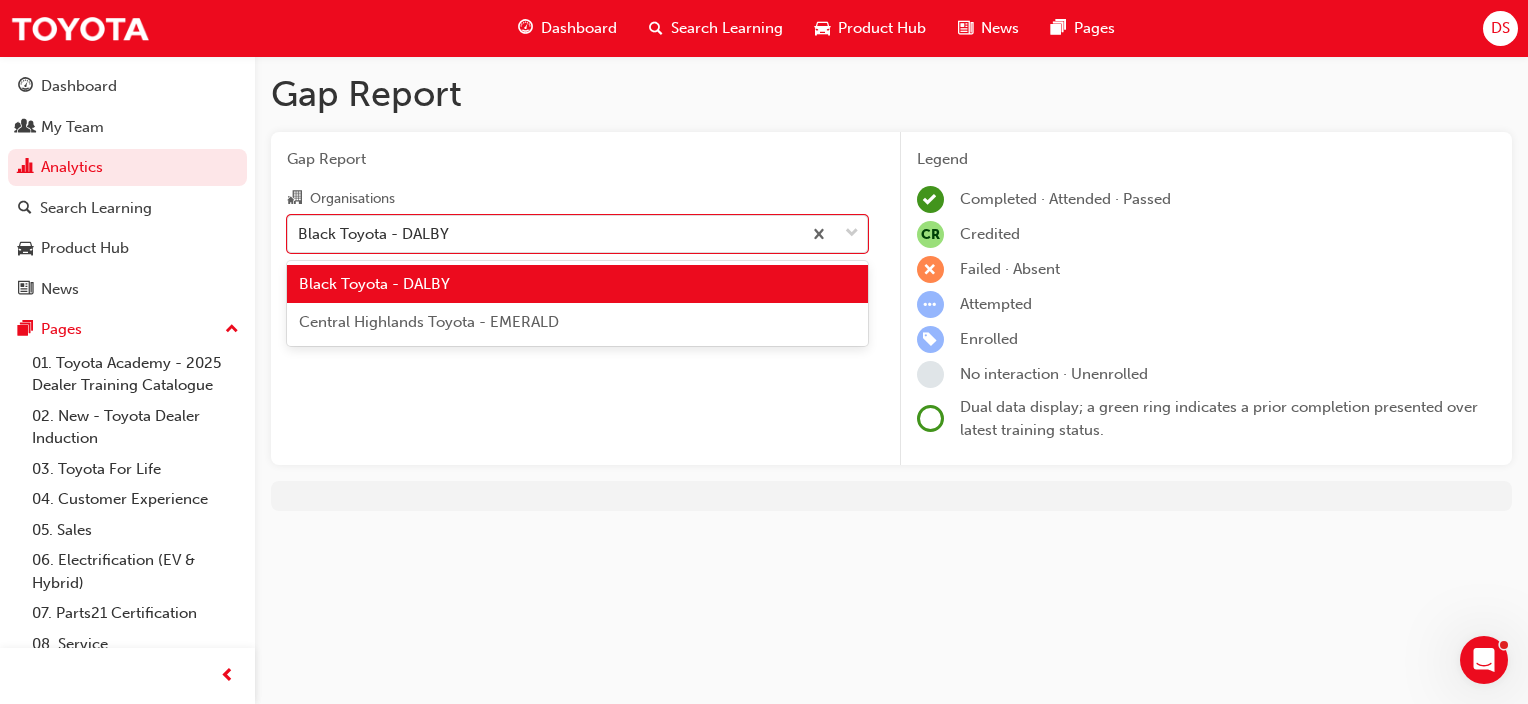 click on "Black Toyota - DALBY" at bounding box center [577, 284] 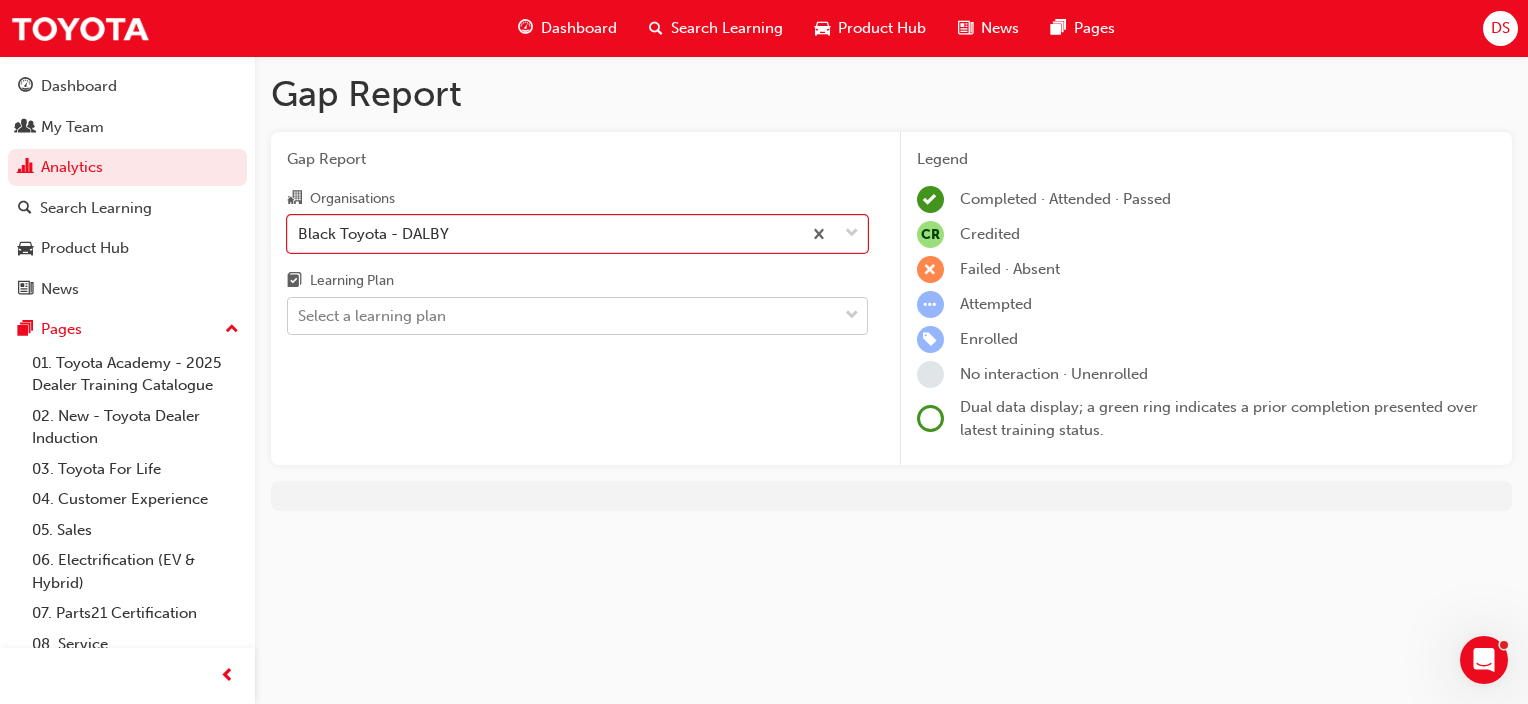 click on "Select a learning plan" at bounding box center [562, 316] 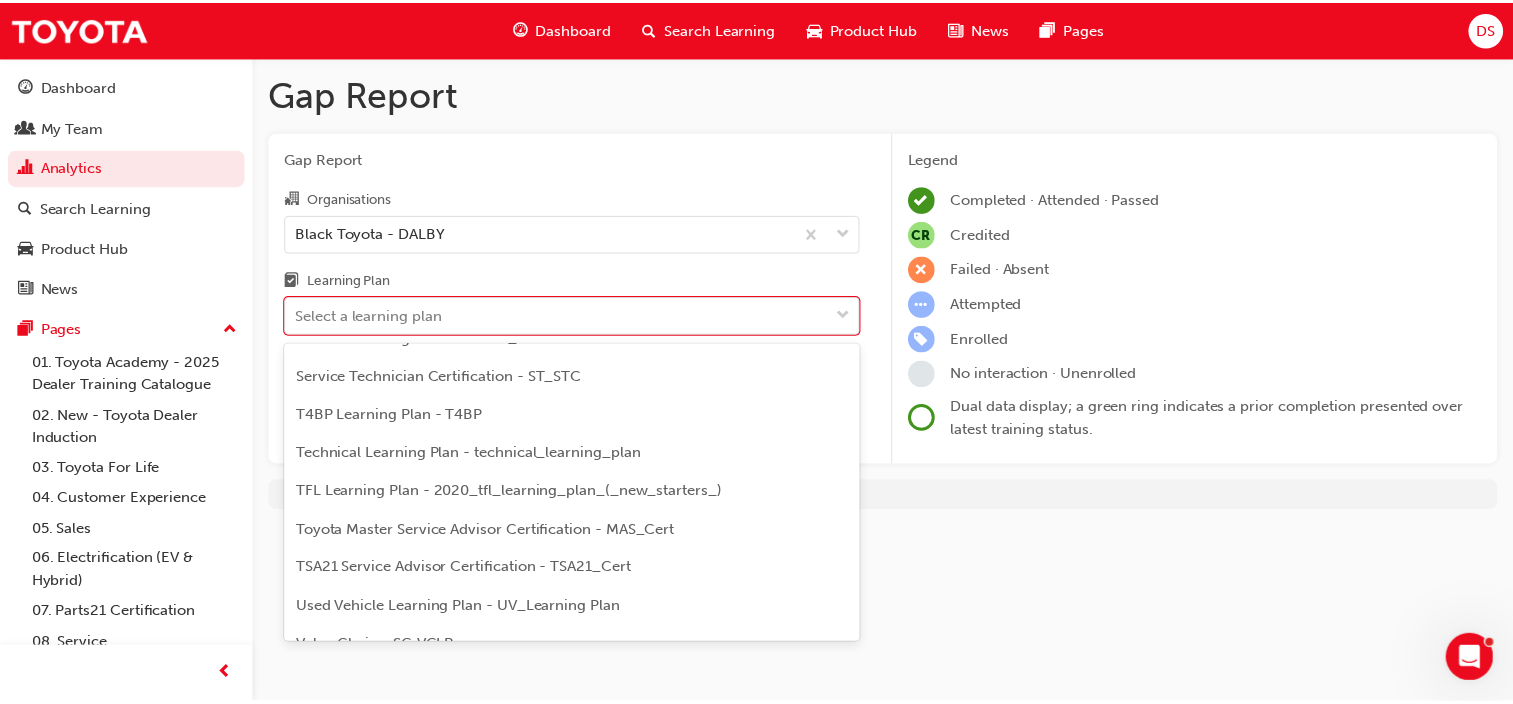 scroll, scrollTop: 800, scrollLeft: 0, axis: vertical 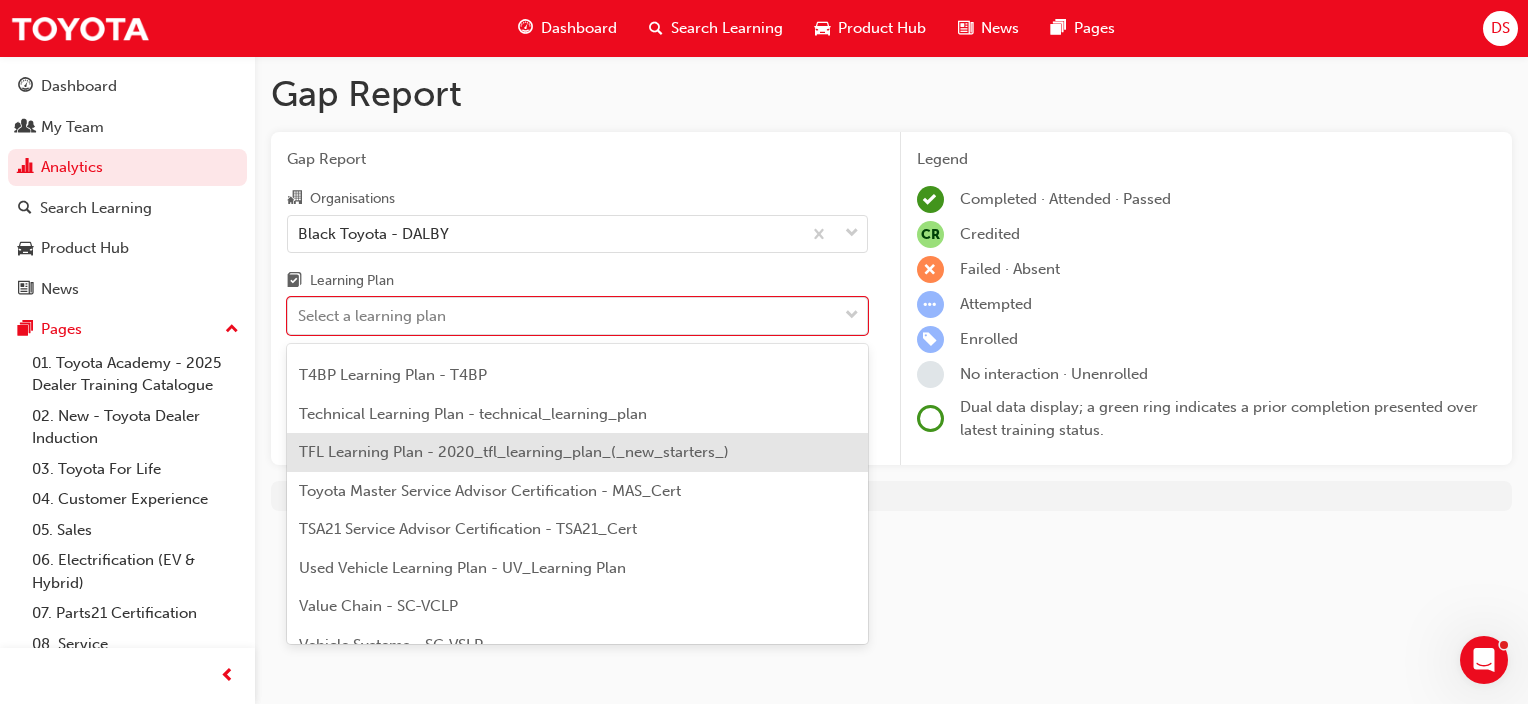 click on "TFL Learning Plan - 2020_tfl_learning_plan_(_new_starters_)" at bounding box center [514, 452] 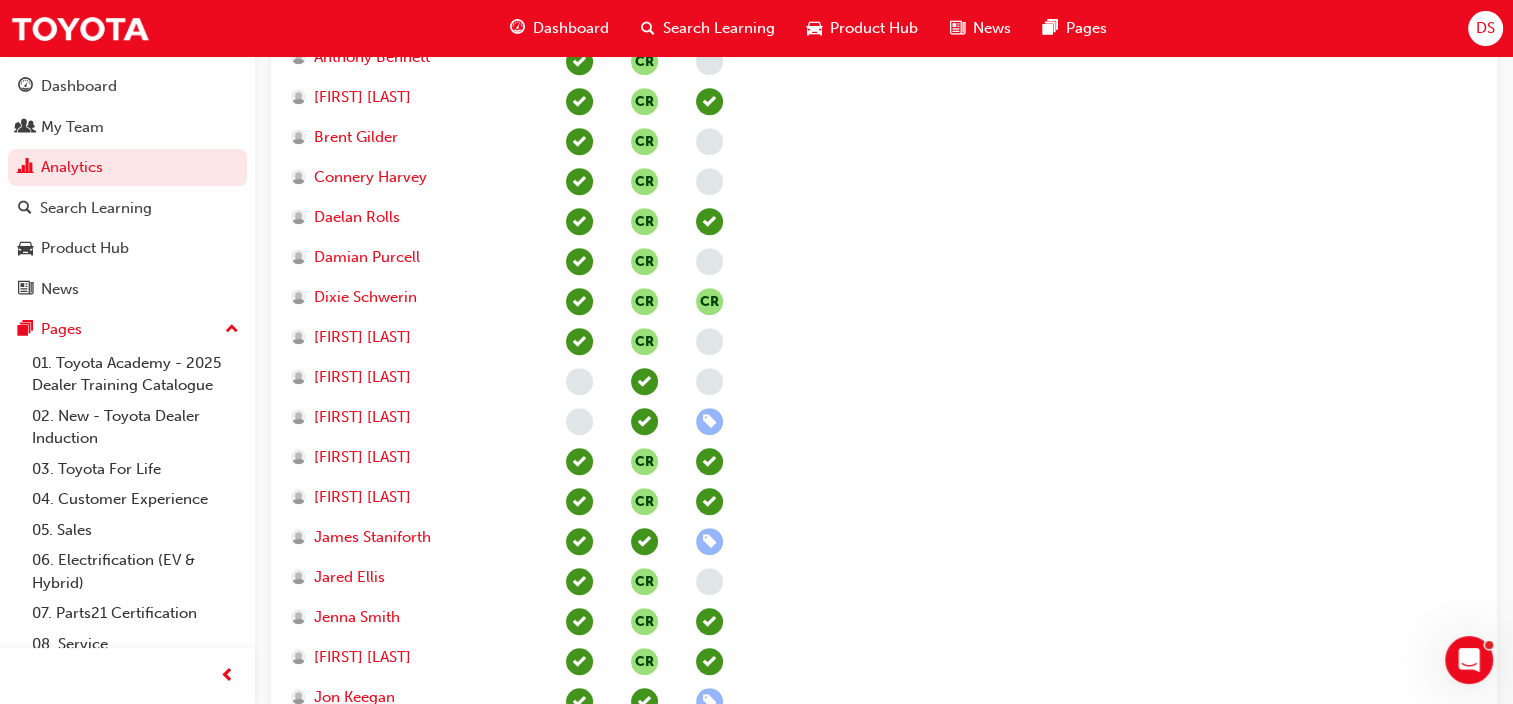 scroll, scrollTop: 0, scrollLeft: 0, axis: both 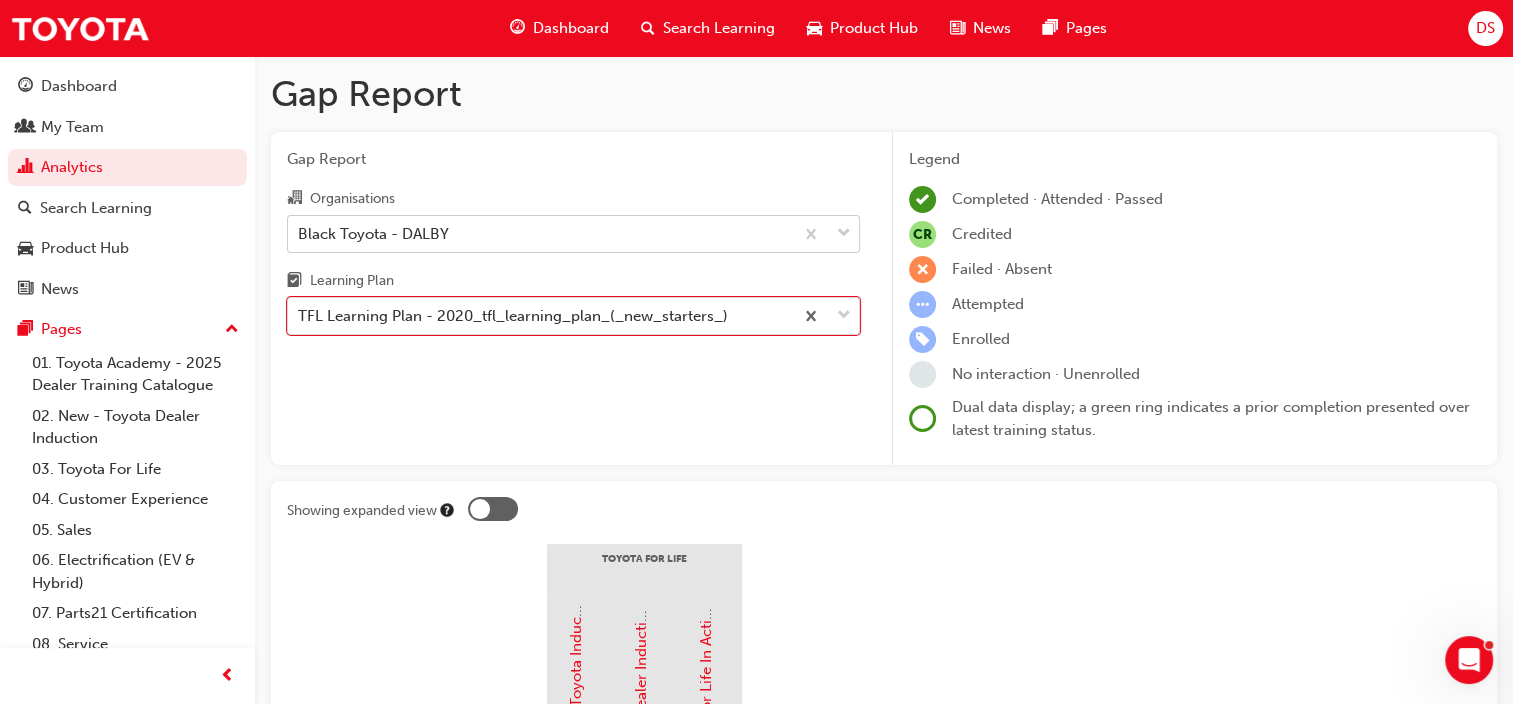 click at bounding box center (844, 234) 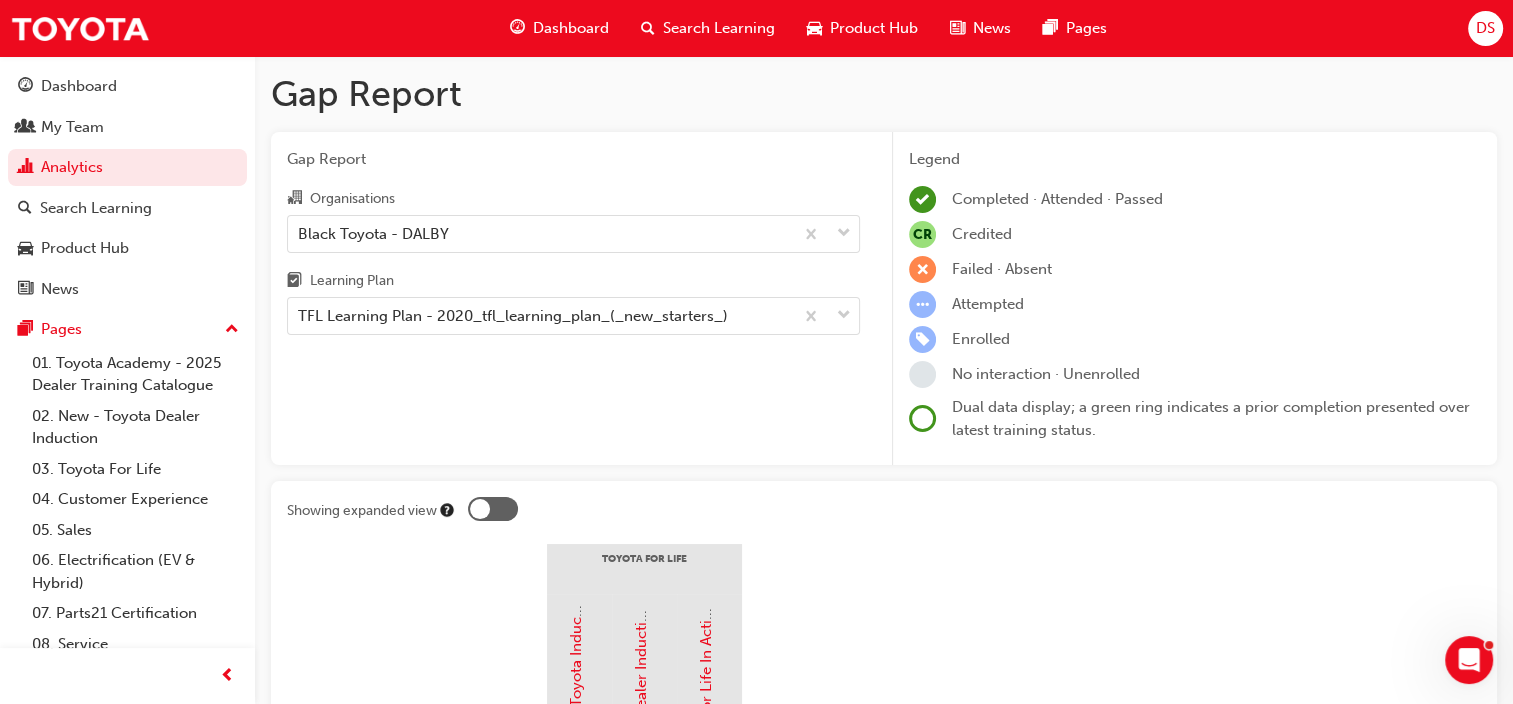 click on "Launch eLearning module   Thu 17 Apr 2025 Passed   Thu 17 Apr 2025 Attempted" at bounding box center (884, 1649) 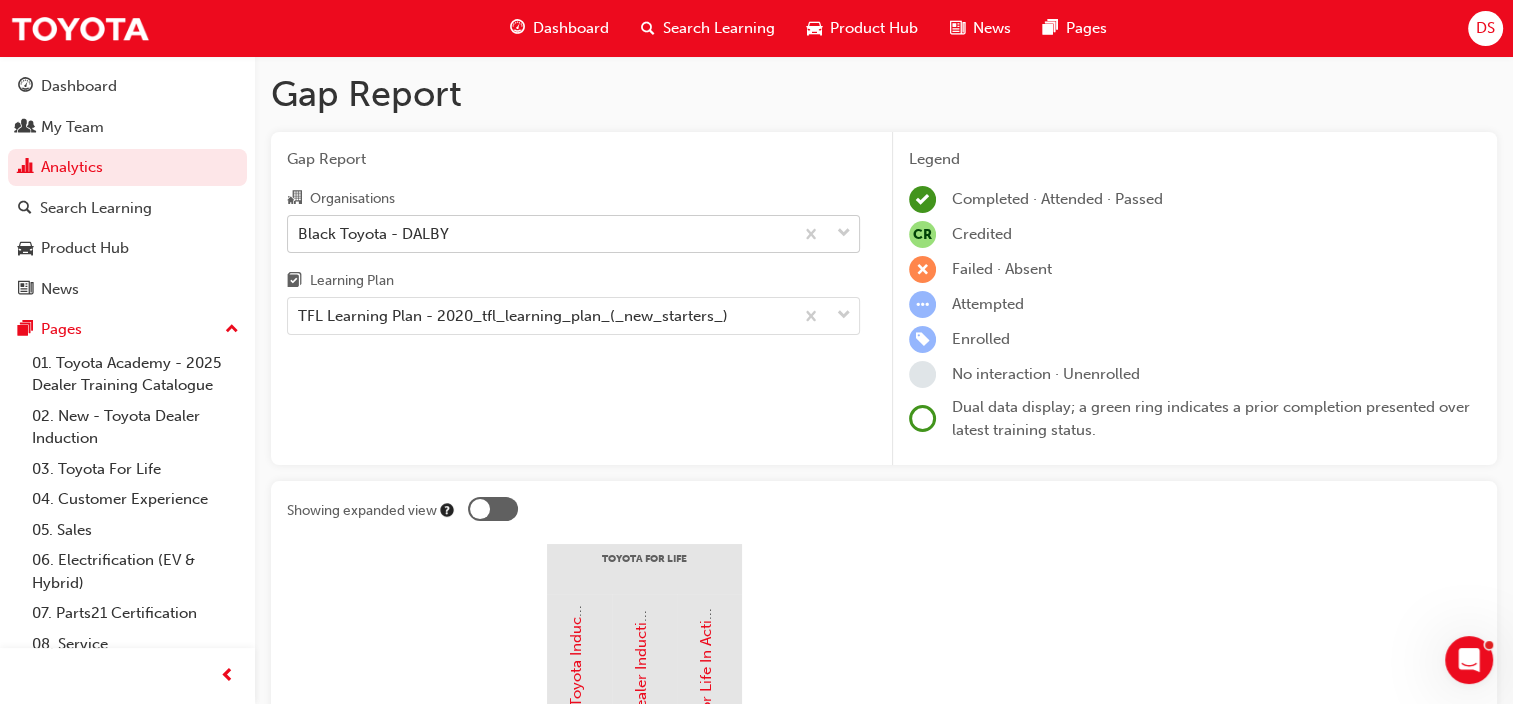 click at bounding box center (844, 234) 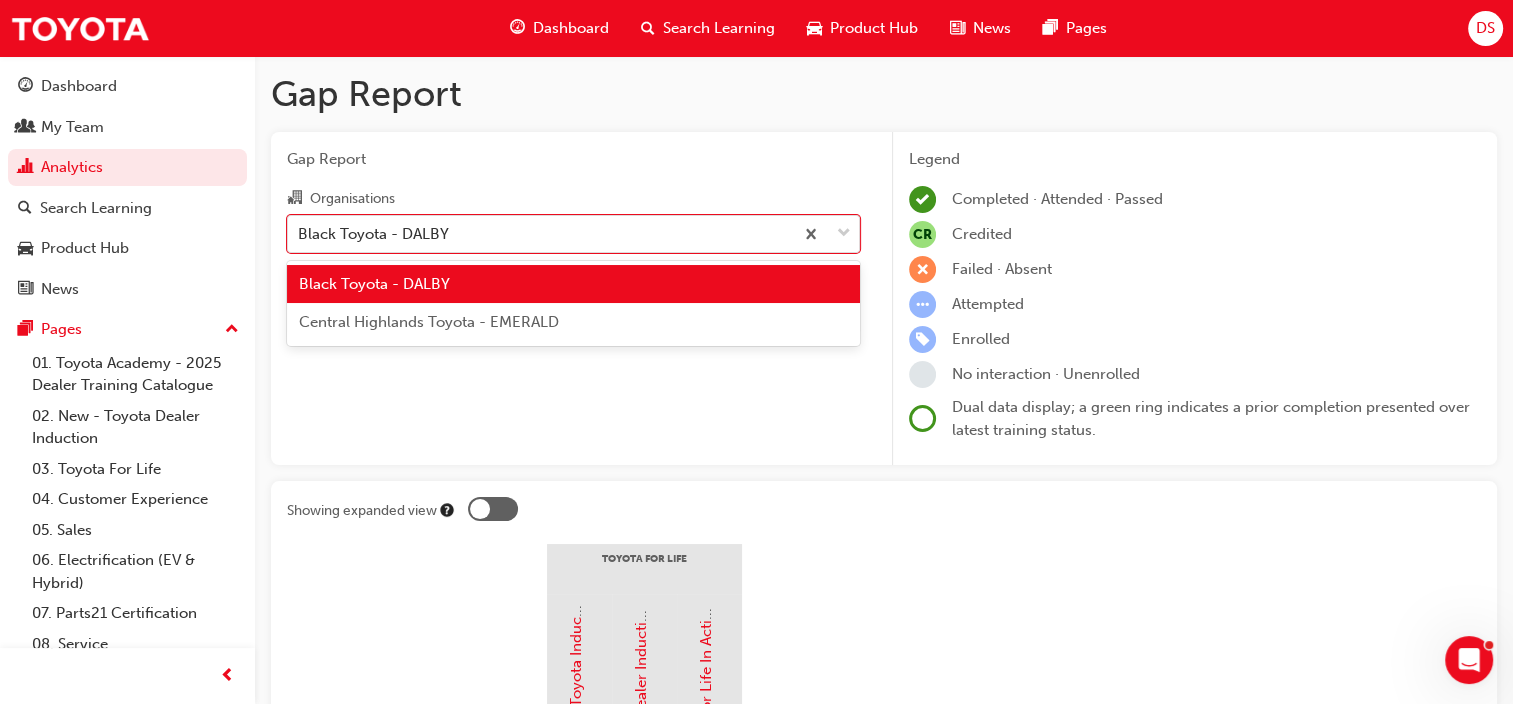 click at bounding box center [480, 509] 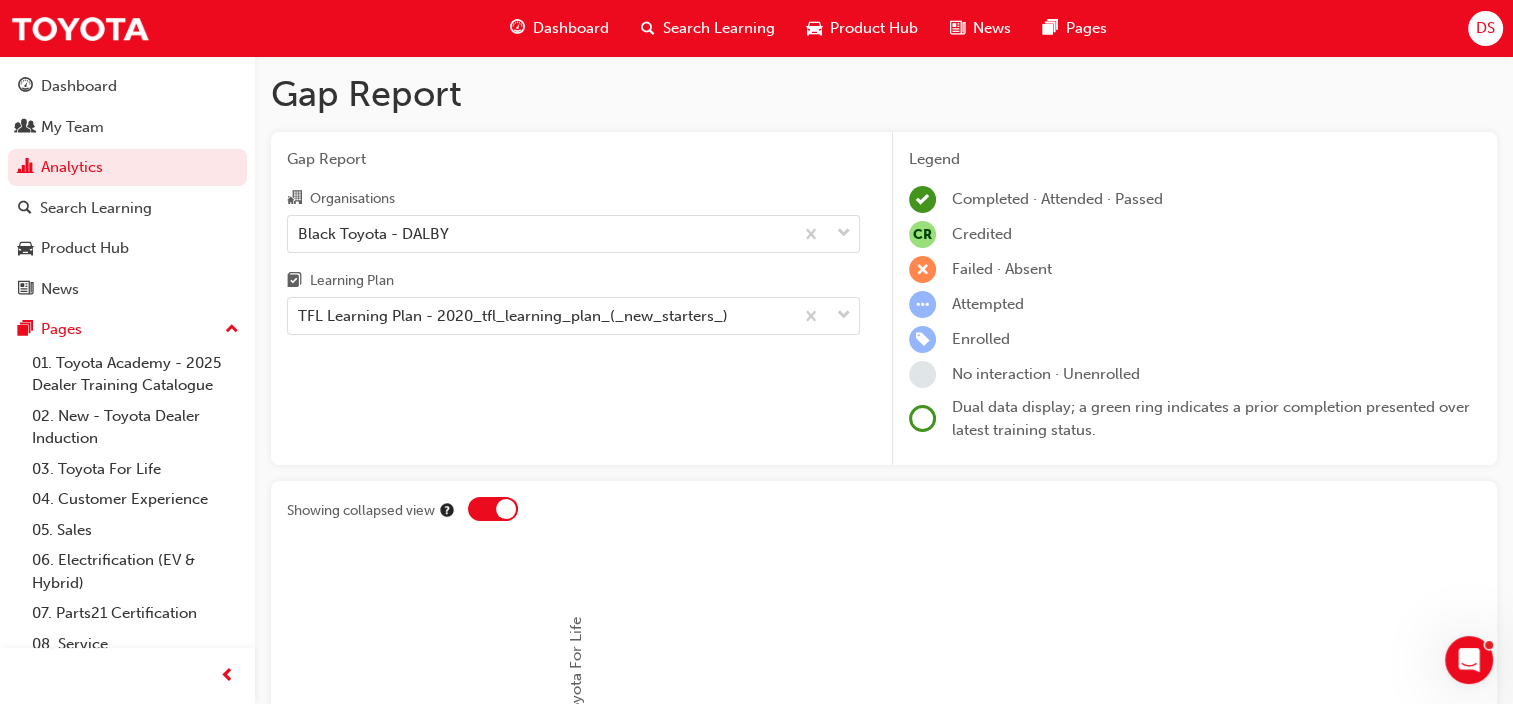 click at bounding box center [493, 509] 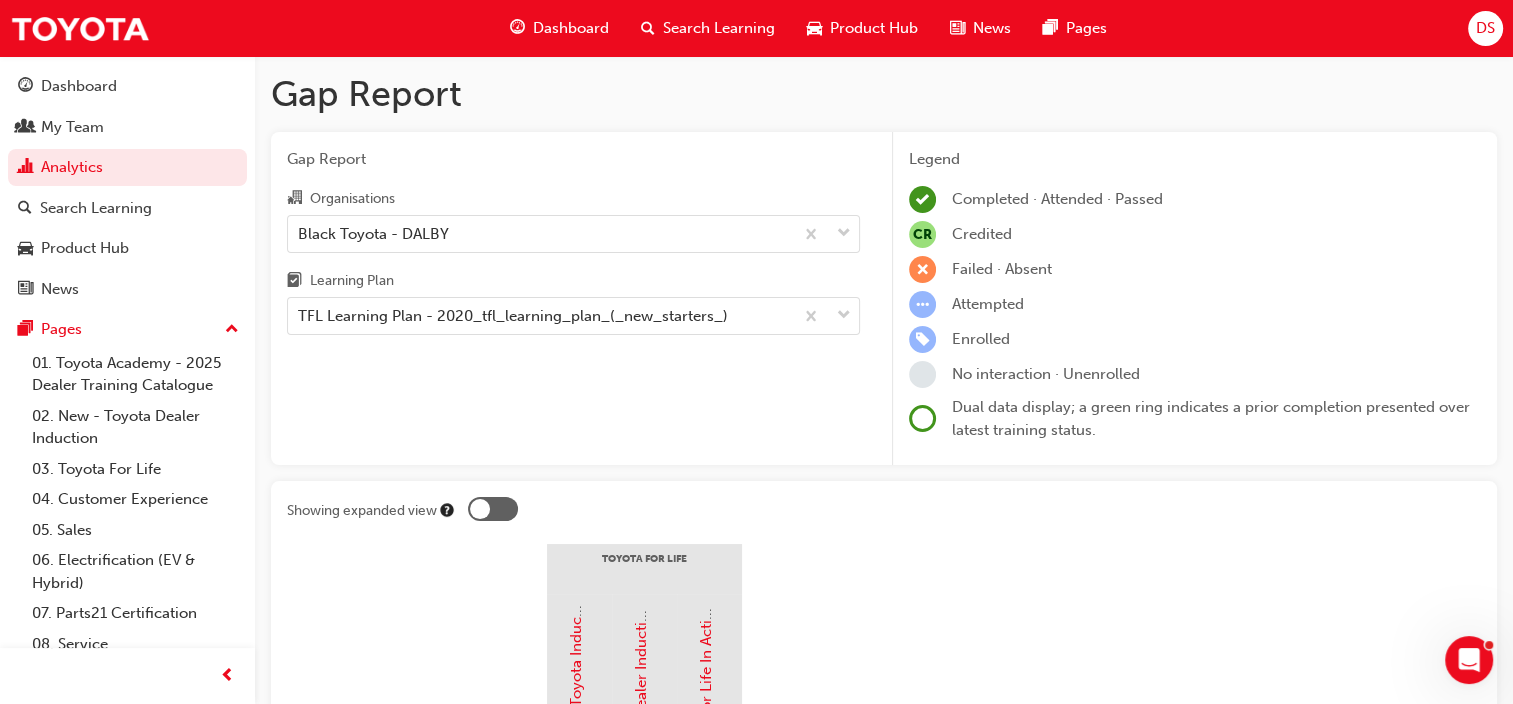 click on "Gap Report Organisations Black Toyota - DALBY Learning Plan TFL Learning Plan - 2020_tfl_learning_plan_(_new_starters_)" at bounding box center (573, 299) 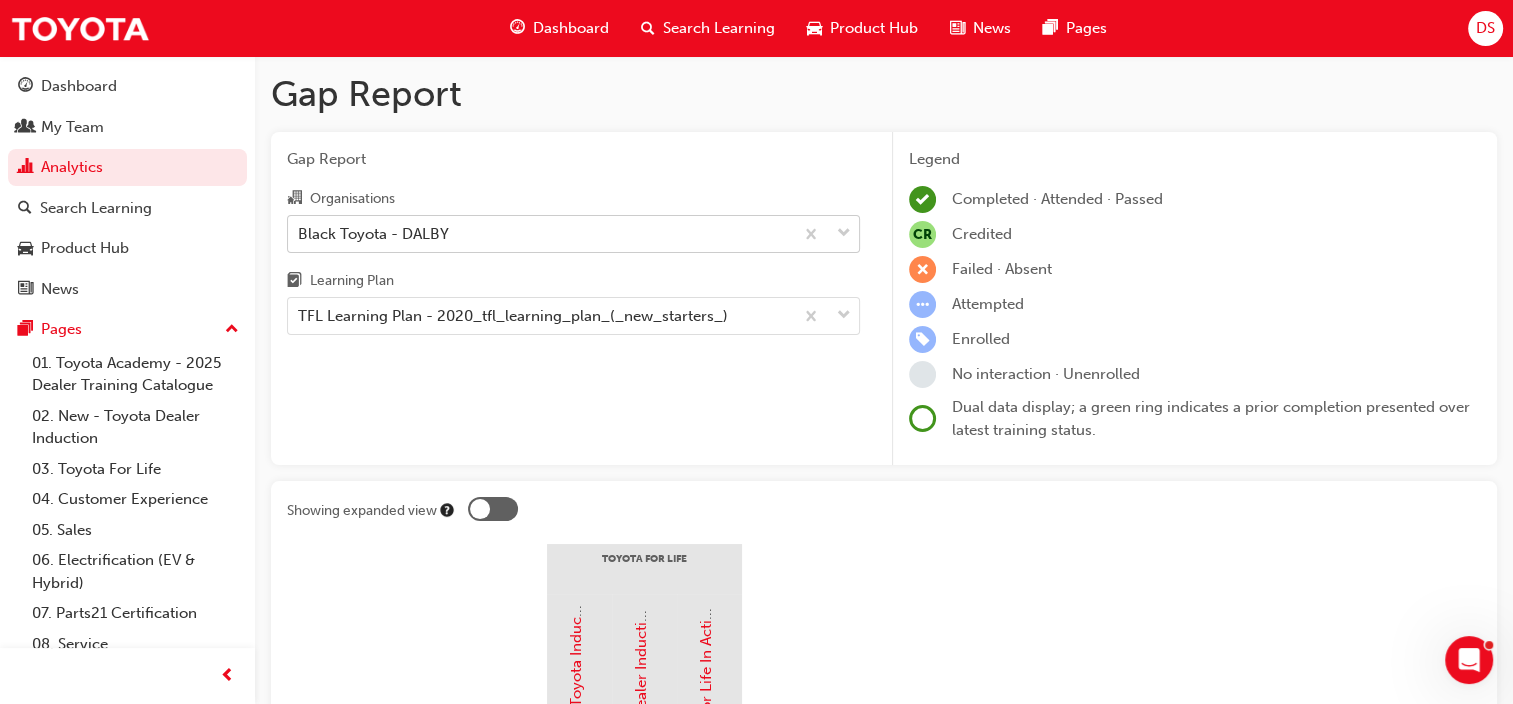 click at bounding box center (826, 234) 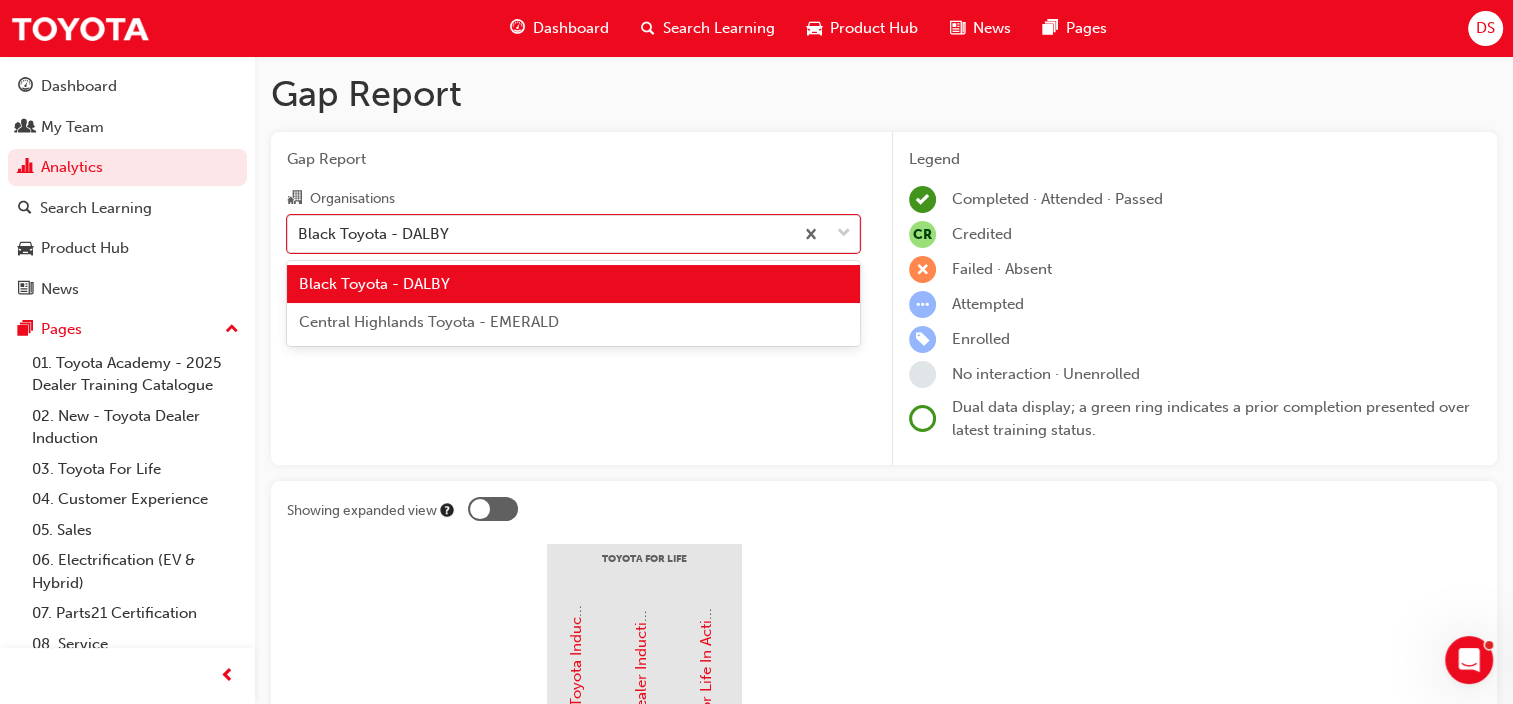 click on "Central Highlands Toyota - EMERALD" at bounding box center [573, 322] 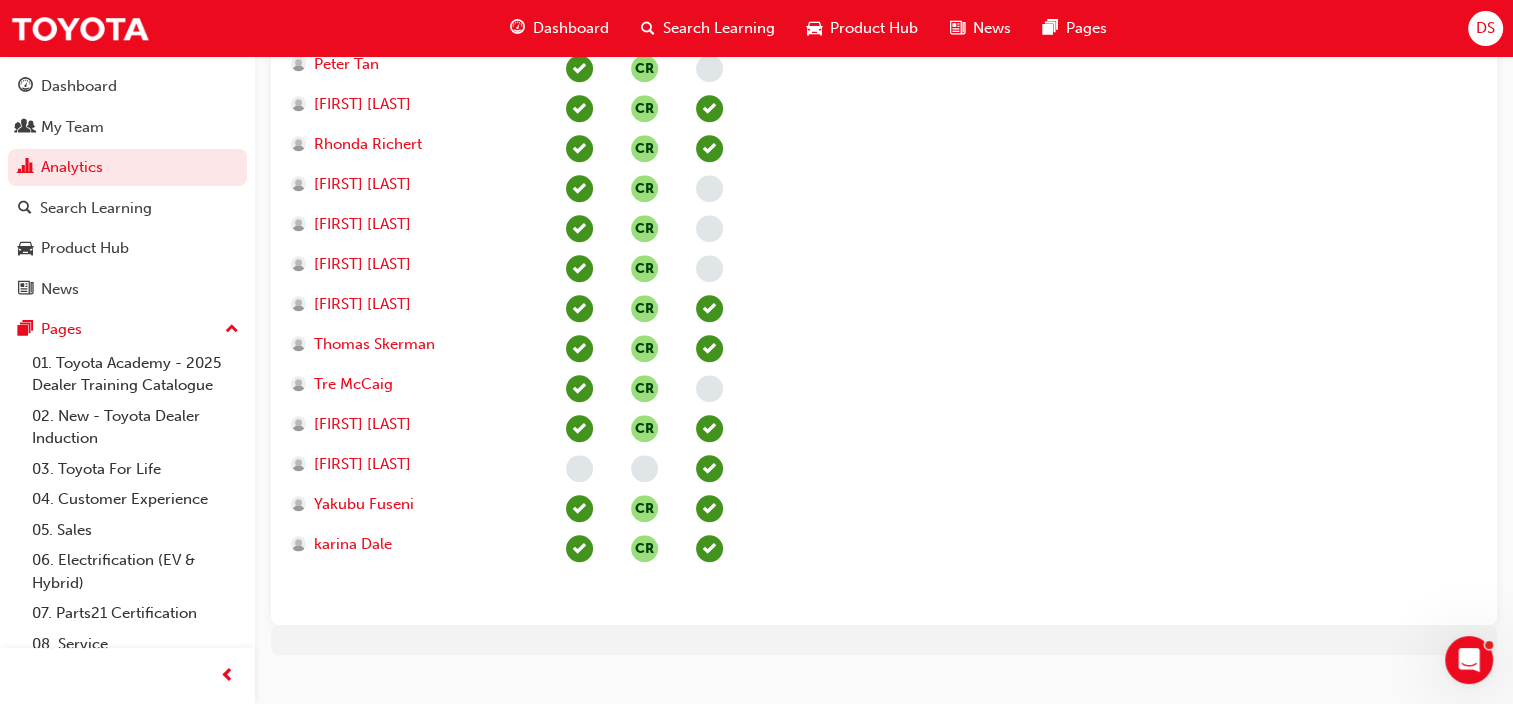 scroll, scrollTop: 1937, scrollLeft: 0, axis: vertical 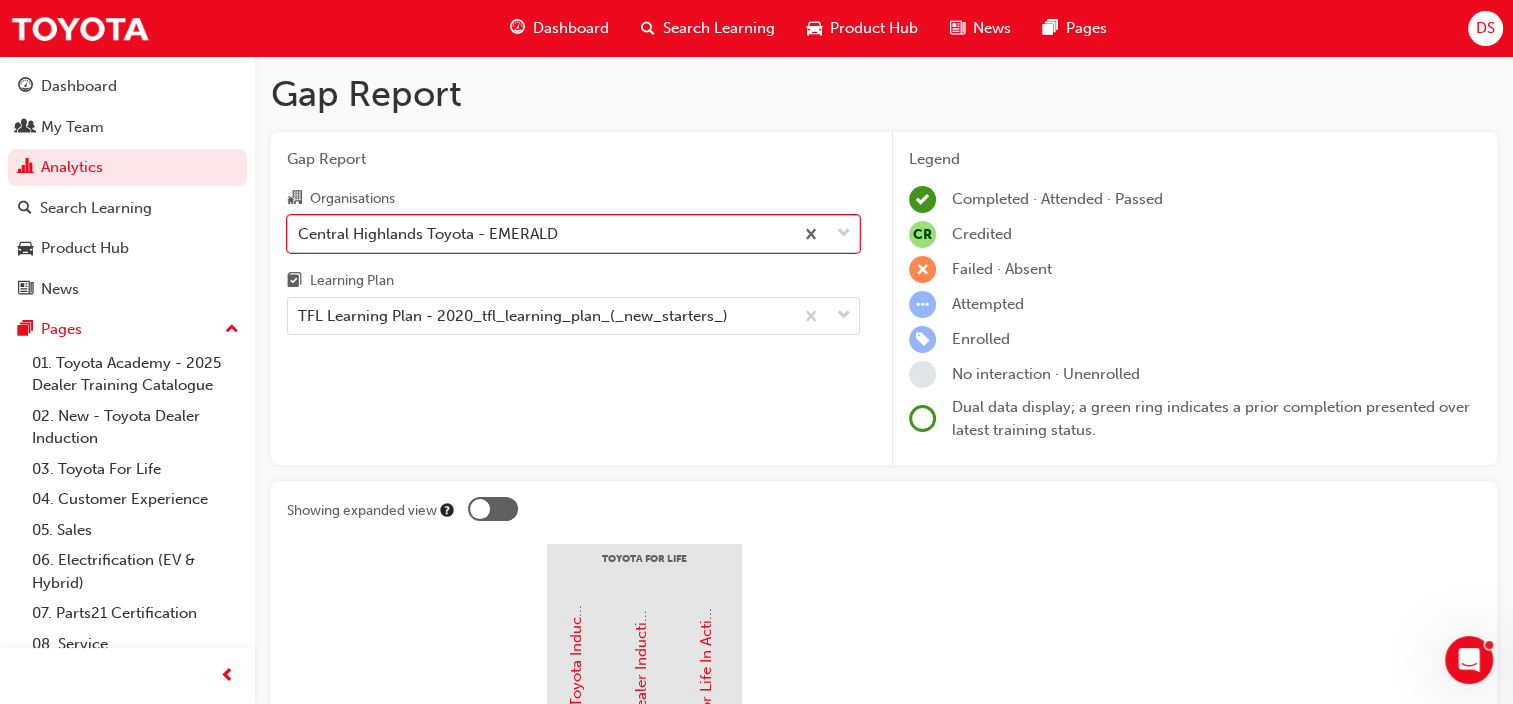 click at bounding box center [844, 234] 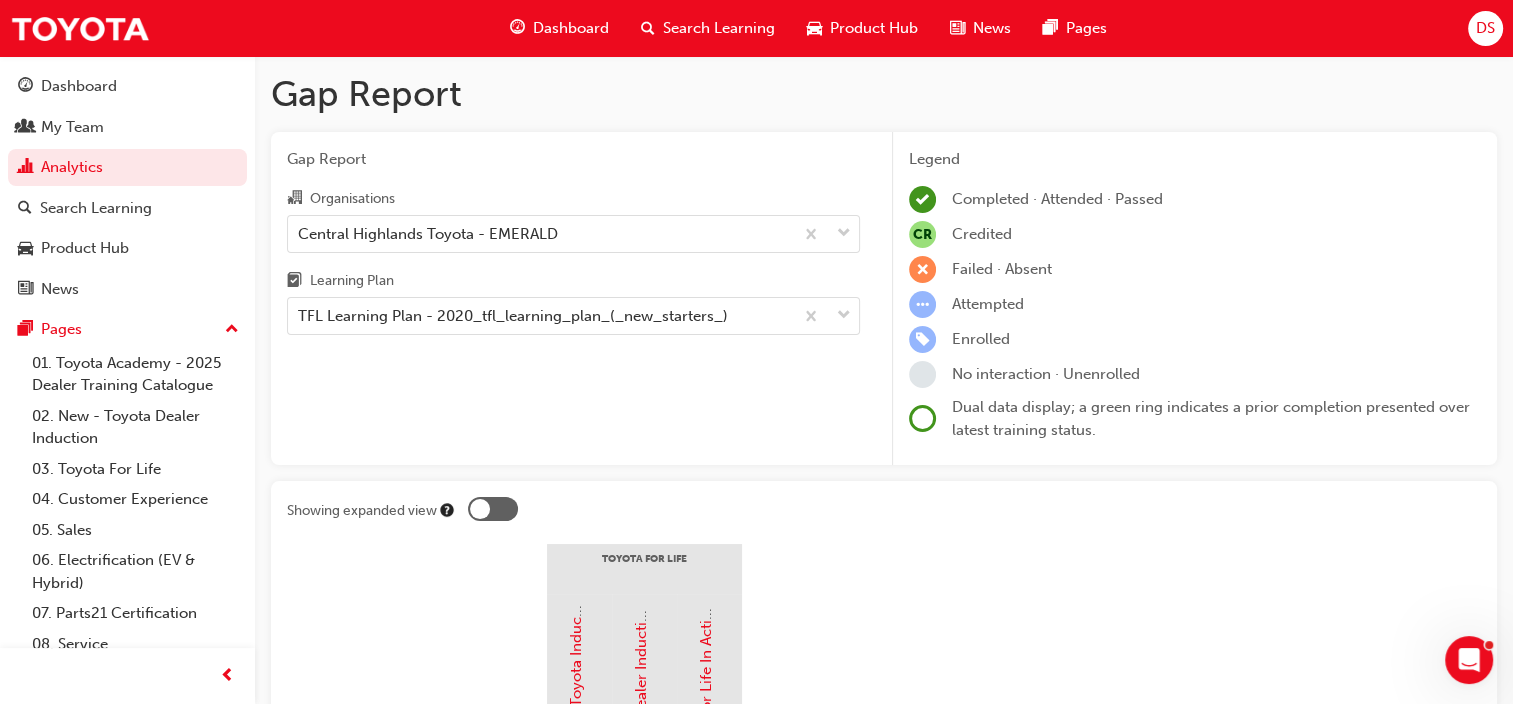 click on "Organisations" at bounding box center [352, 199] 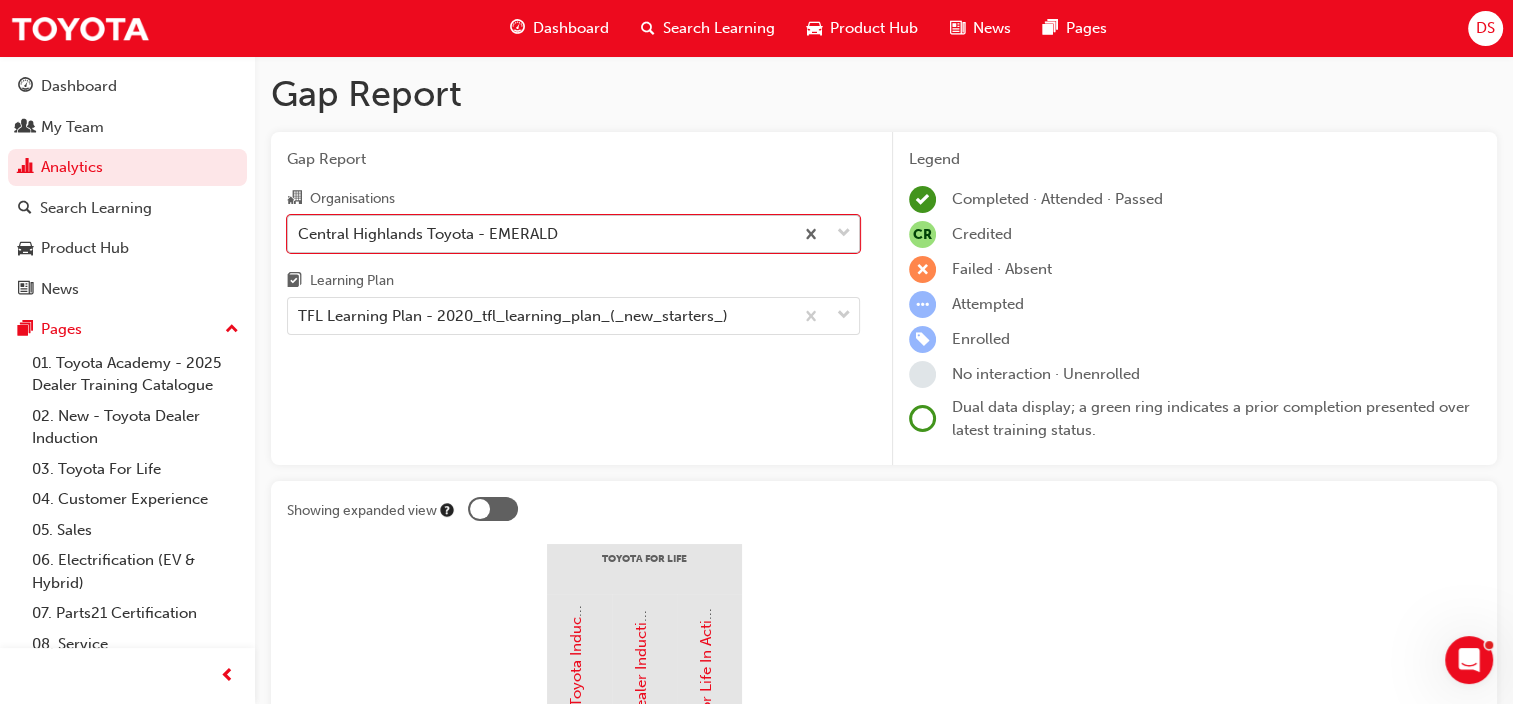 click at bounding box center [844, 234] 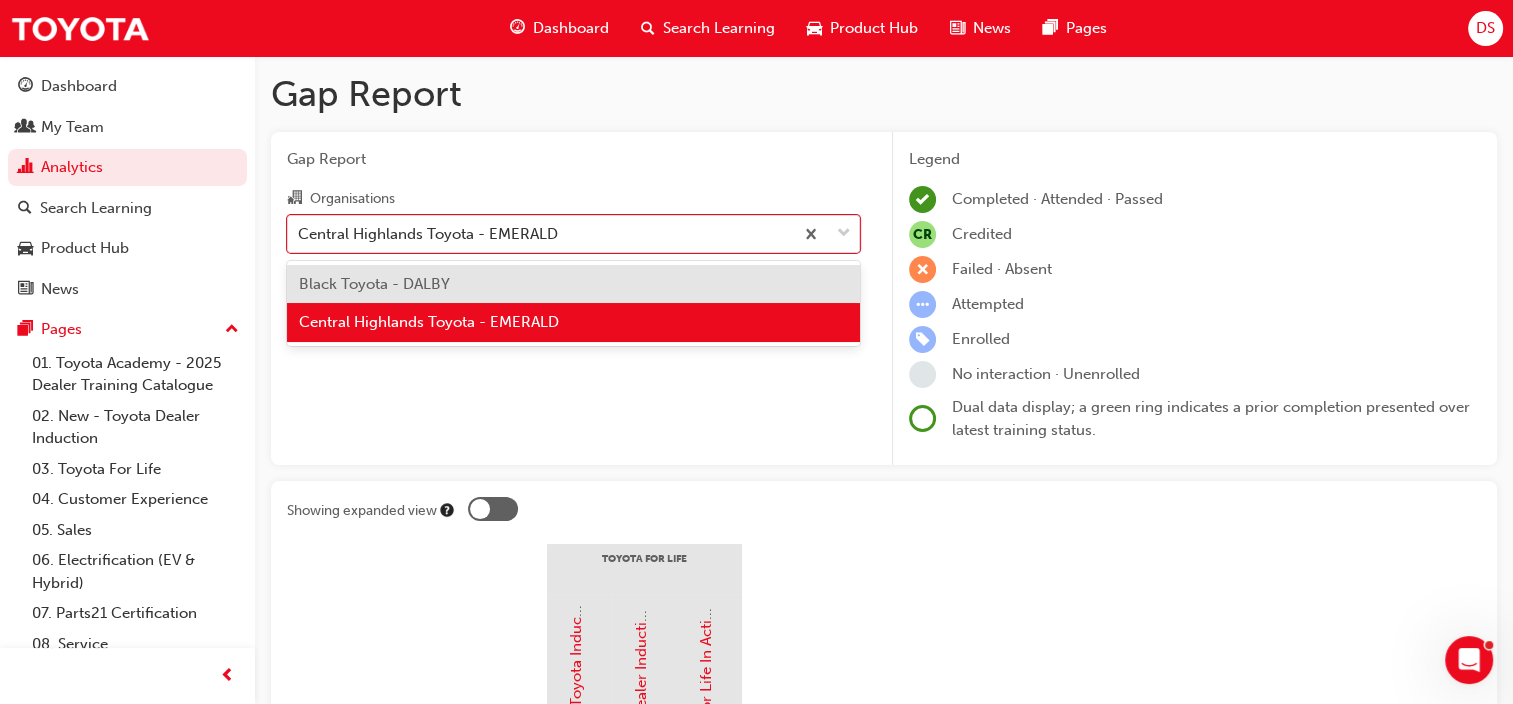 click 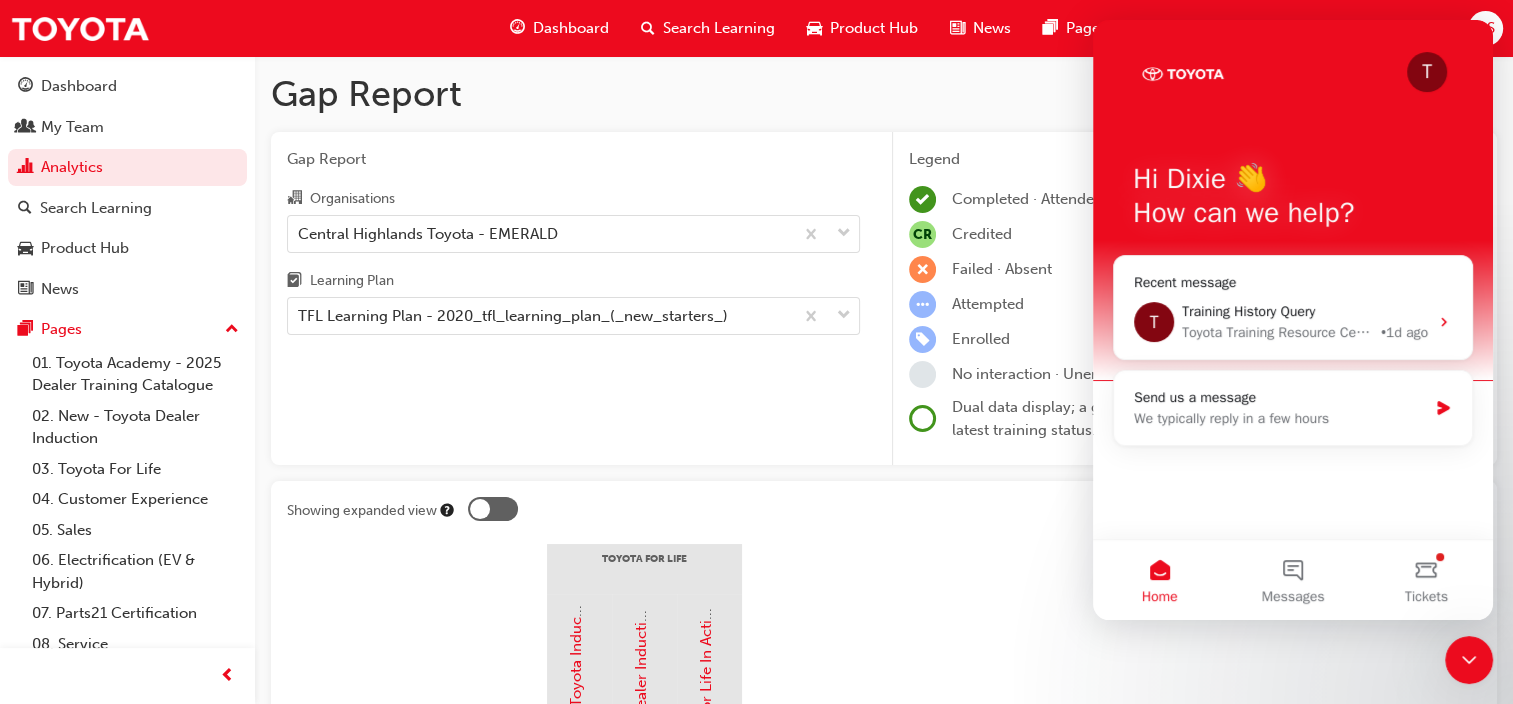 scroll, scrollTop: 0, scrollLeft: 0, axis: both 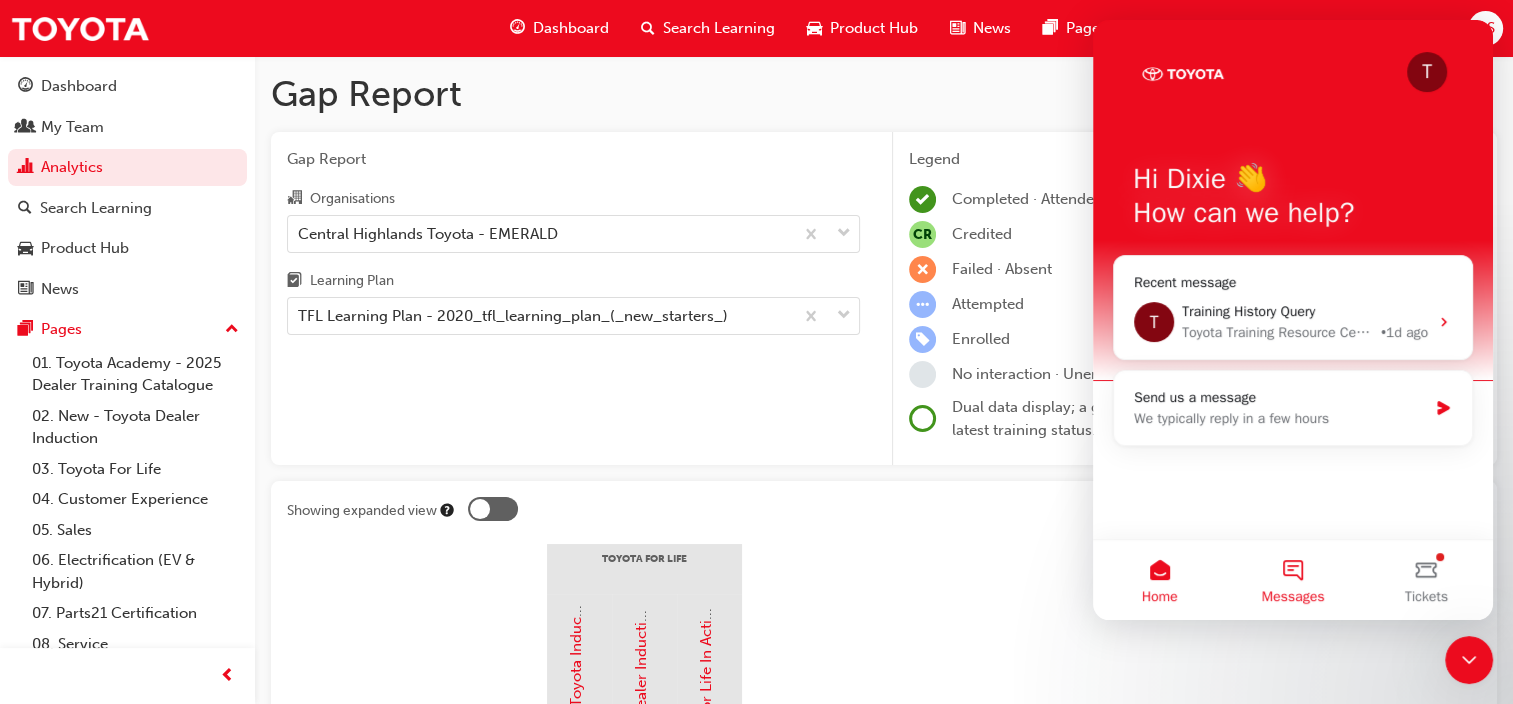 click on "Messages" at bounding box center (1292, 580) 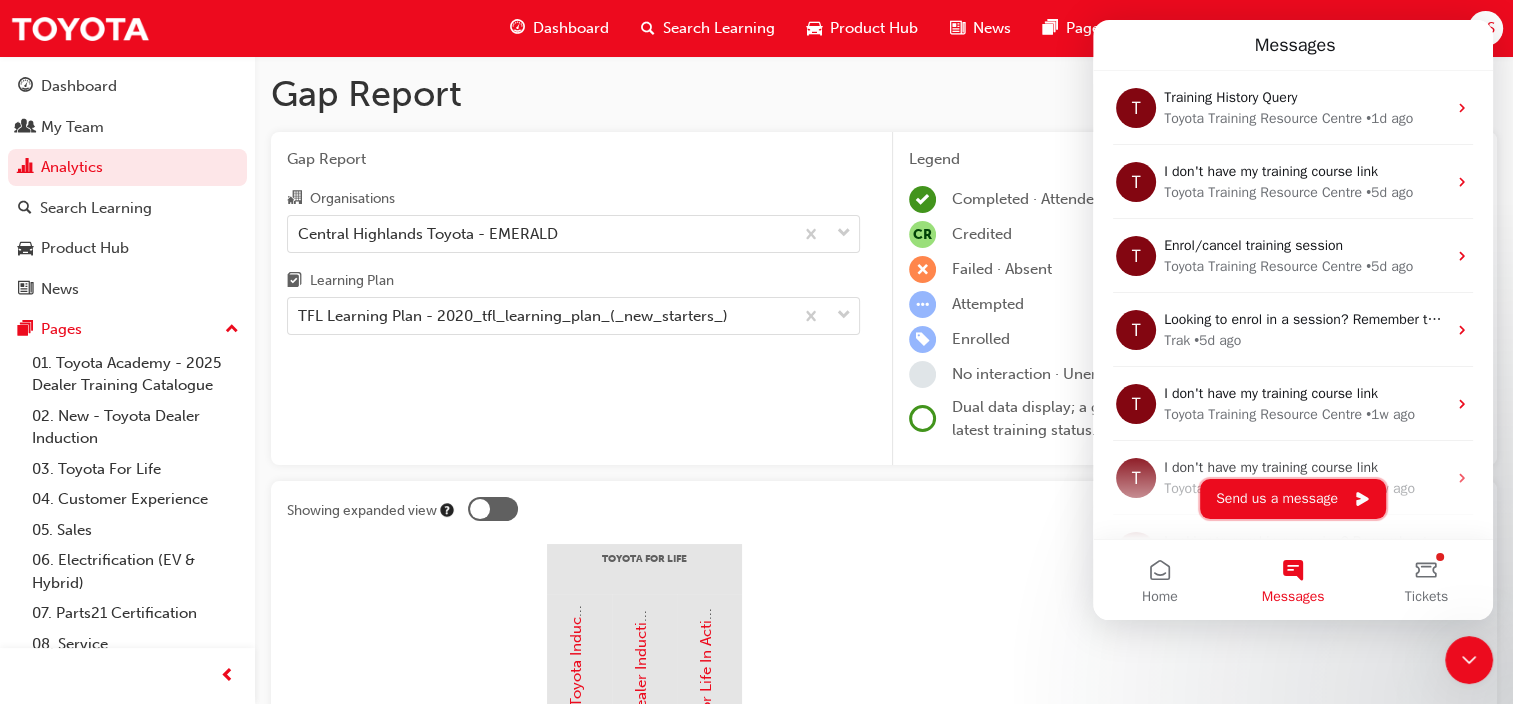 click on "Send us a message" at bounding box center (1293, 499) 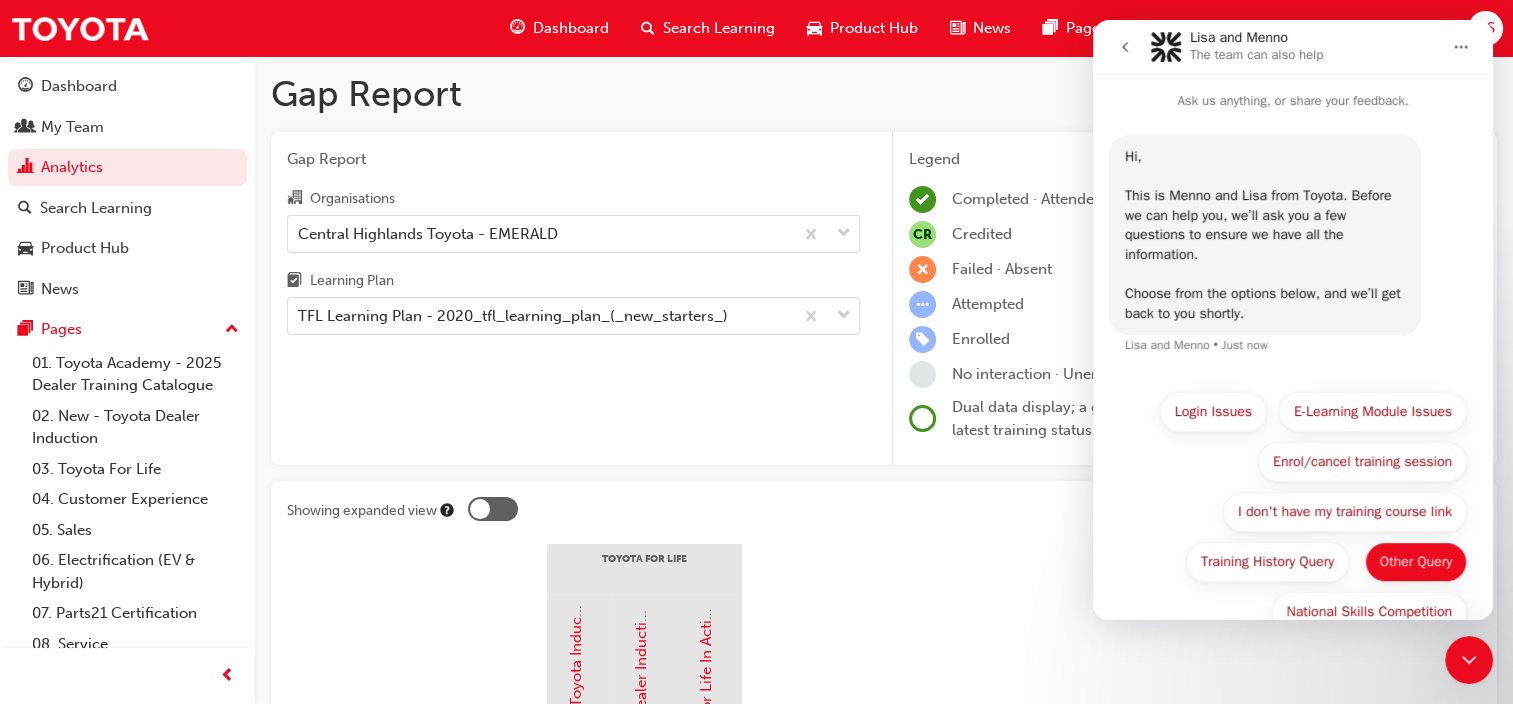 click on "Other Query" at bounding box center [1416, 562] 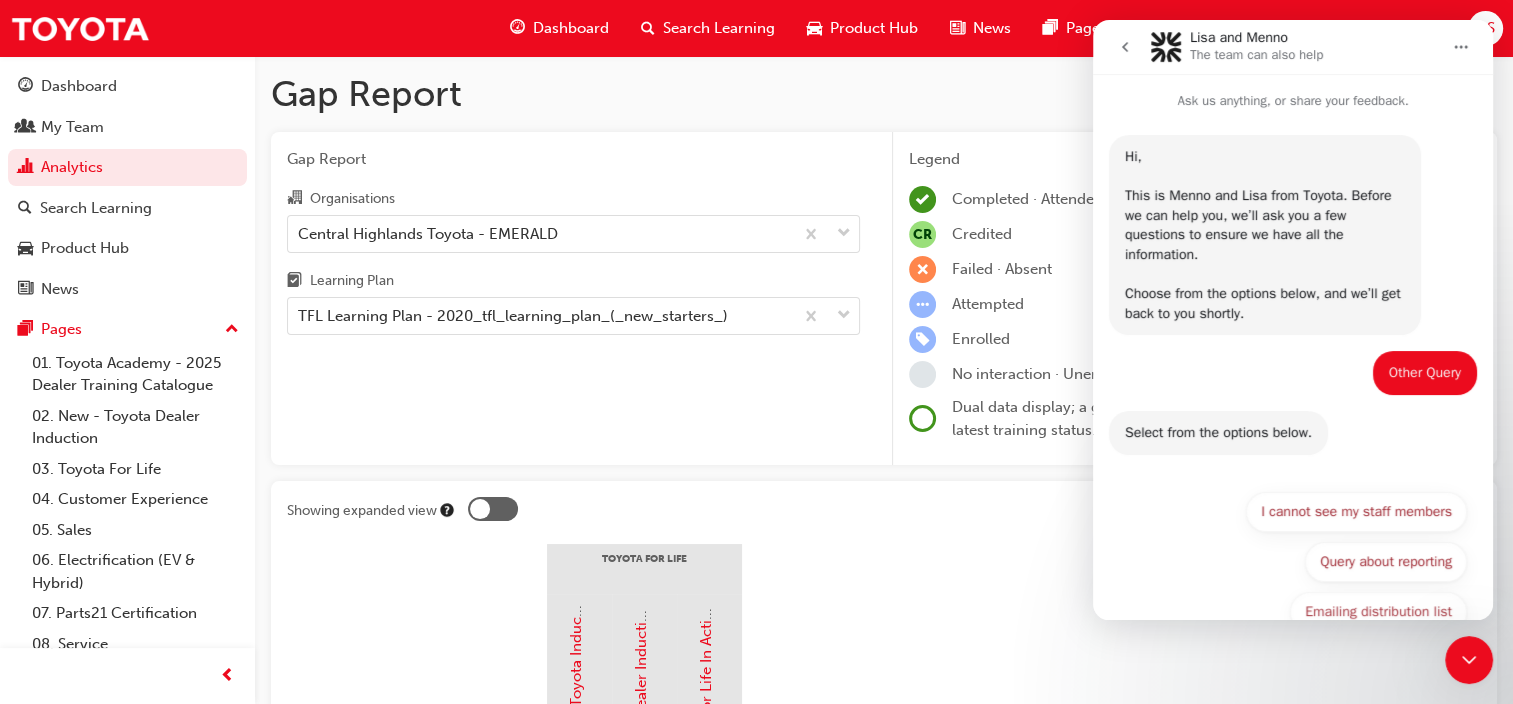scroll, scrollTop: 162, scrollLeft: 0, axis: vertical 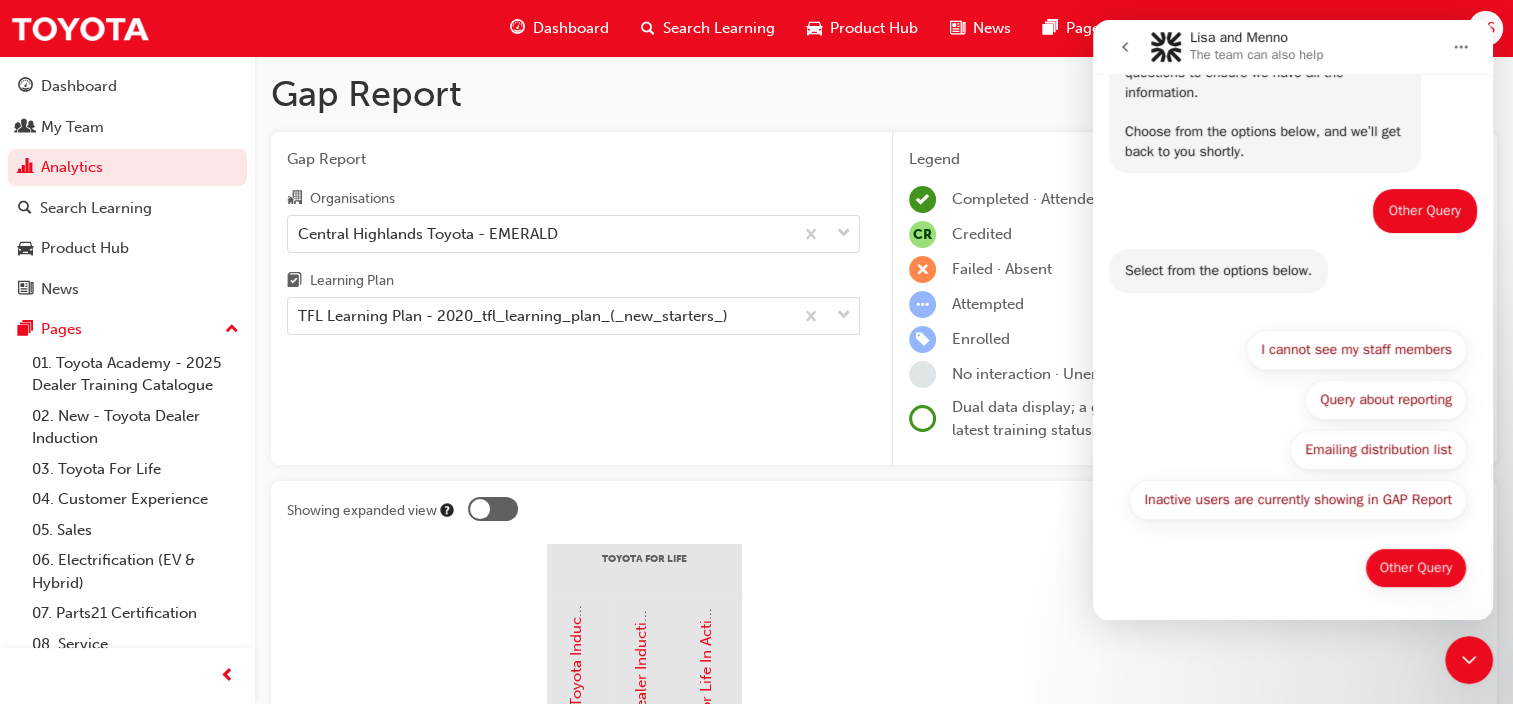 click on "Other Query" at bounding box center (1416, 568) 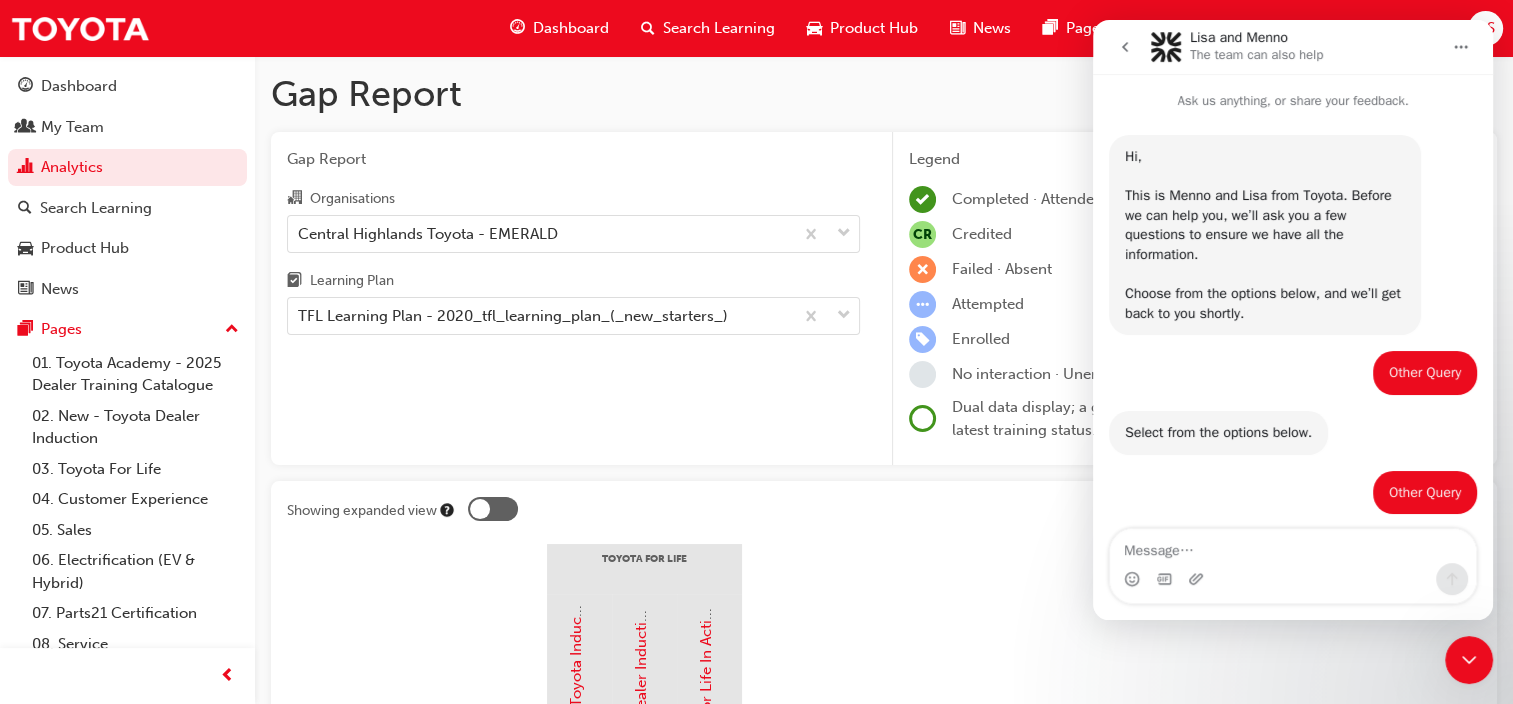 scroll, scrollTop: 106, scrollLeft: 0, axis: vertical 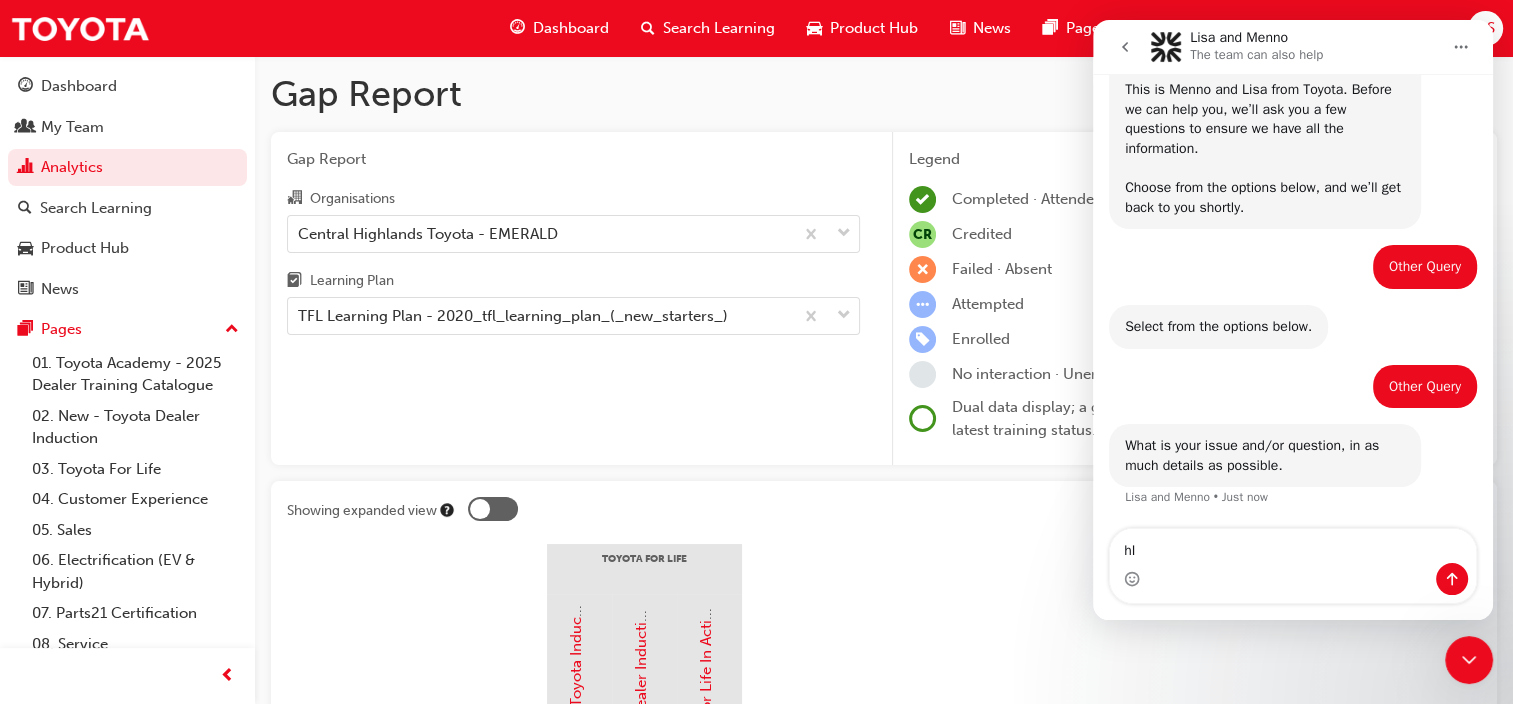 type on "h" 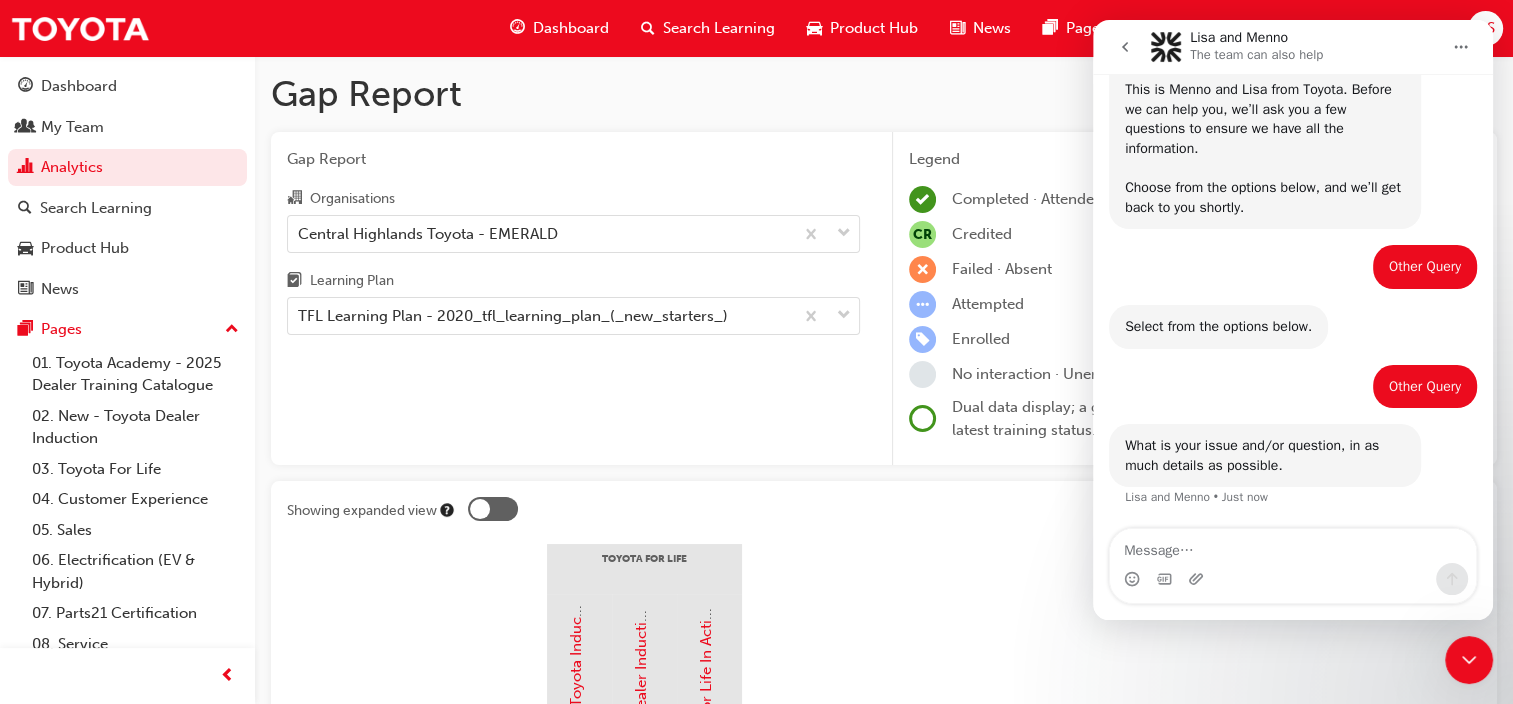 type on "h" 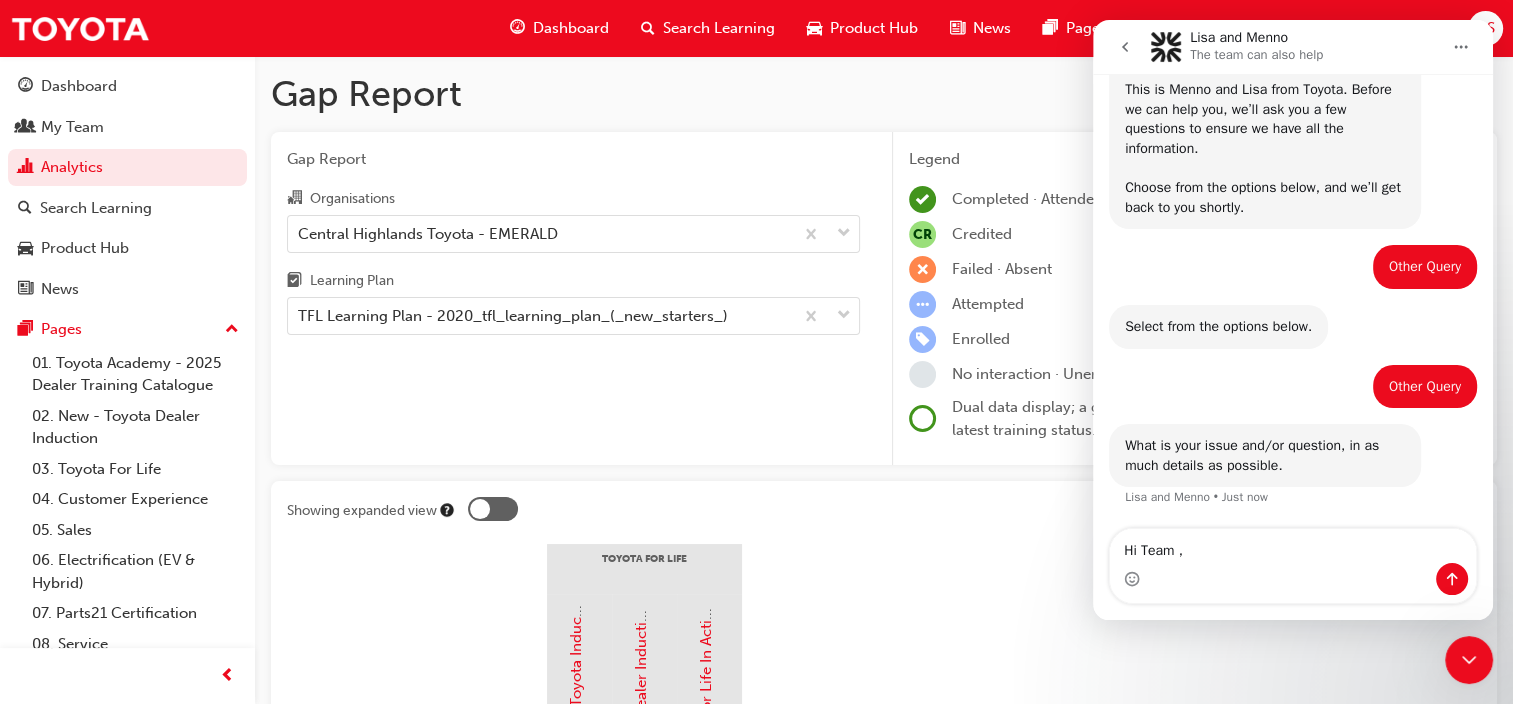 type on "Hi Team ," 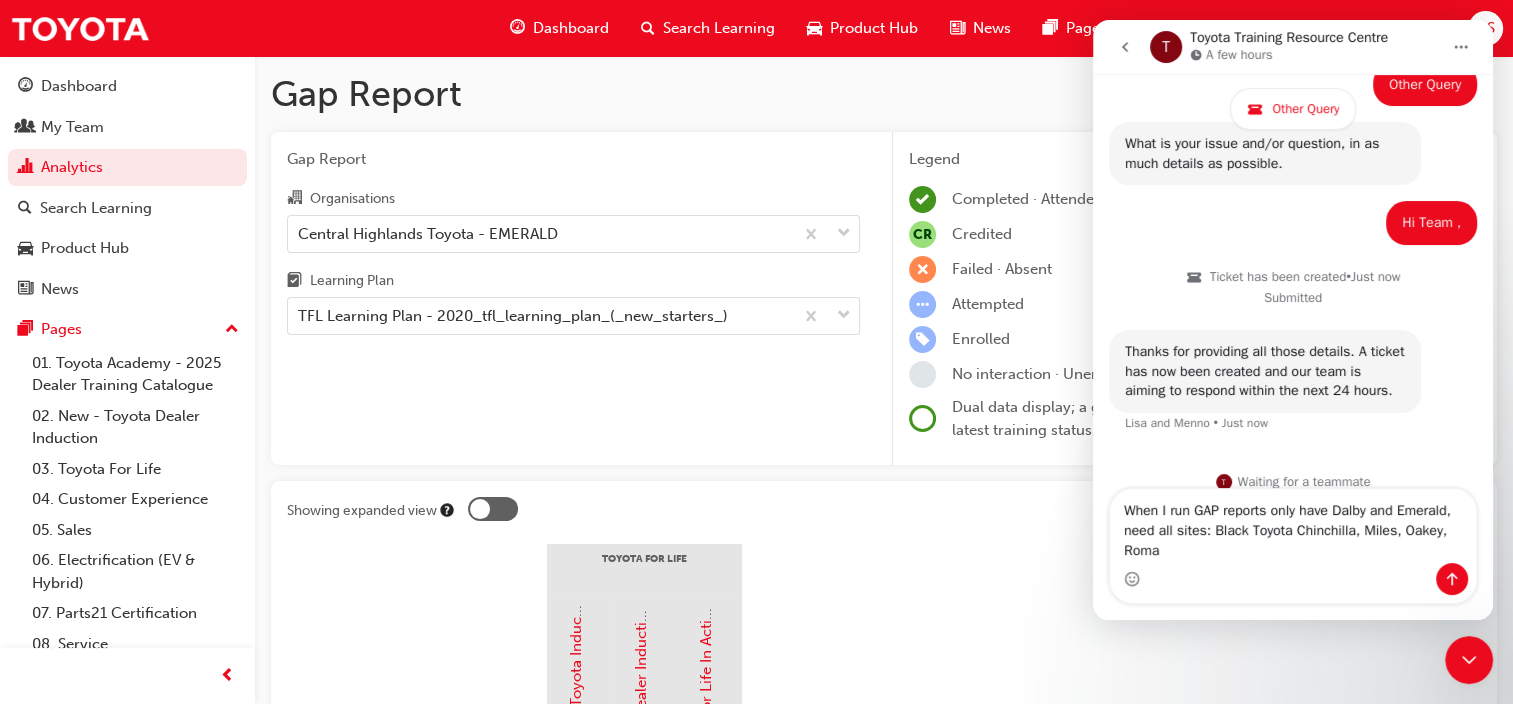 scroll, scrollTop: 484, scrollLeft: 0, axis: vertical 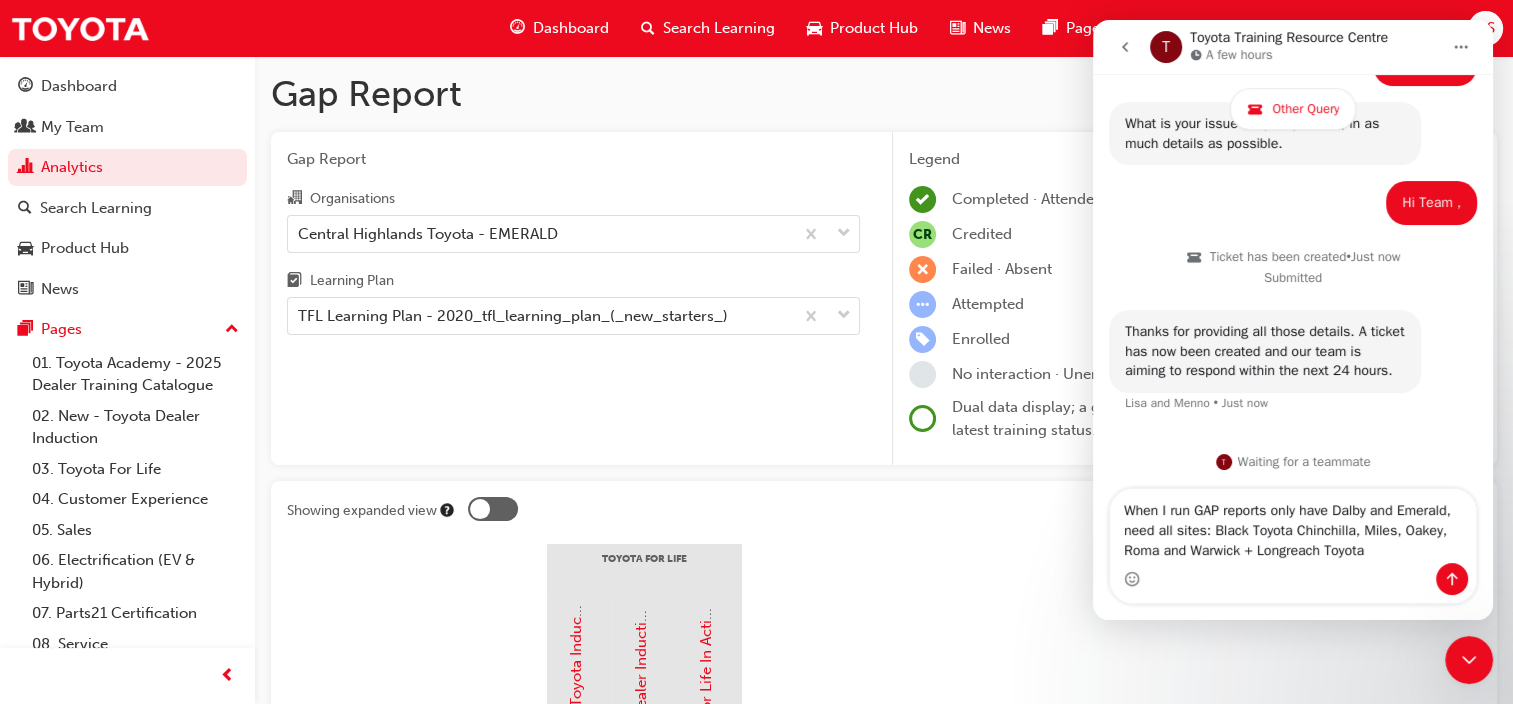type on "When I run GAP reports only have Dalby and Emerald, need all sites: Black Toyota Chinchilla, Miles, Oakey, Roma and Warwick + Longreach Toyota." 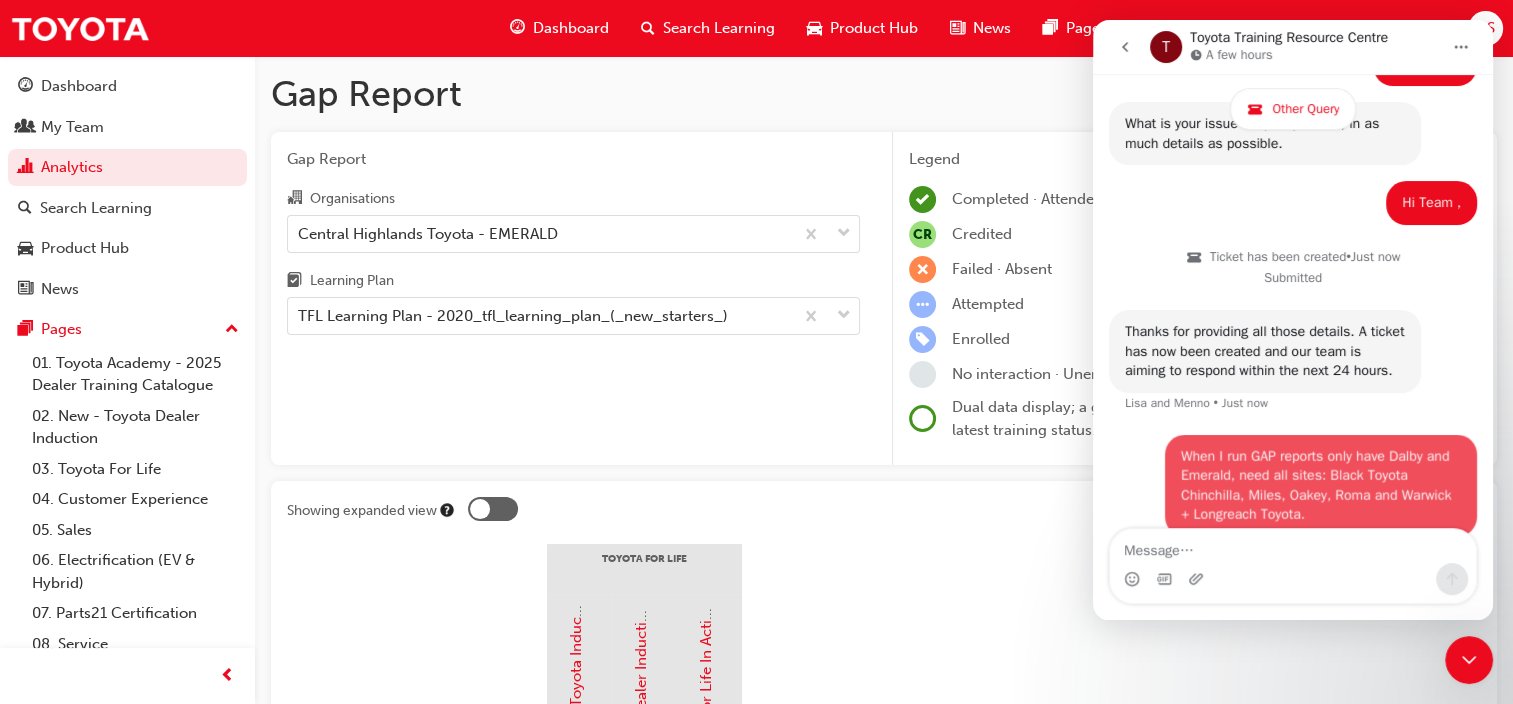 scroll, scrollTop: 563, scrollLeft: 0, axis: vertical 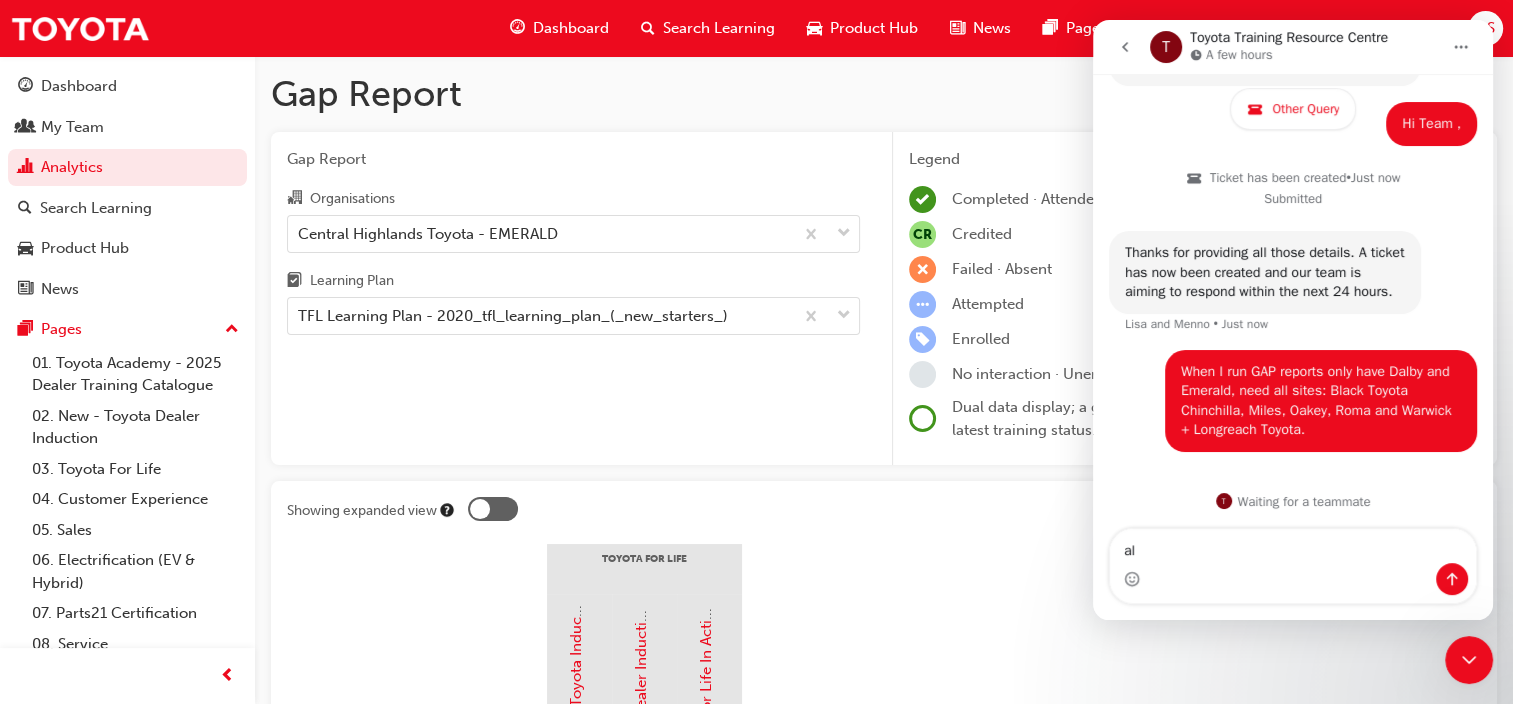 type on "a" 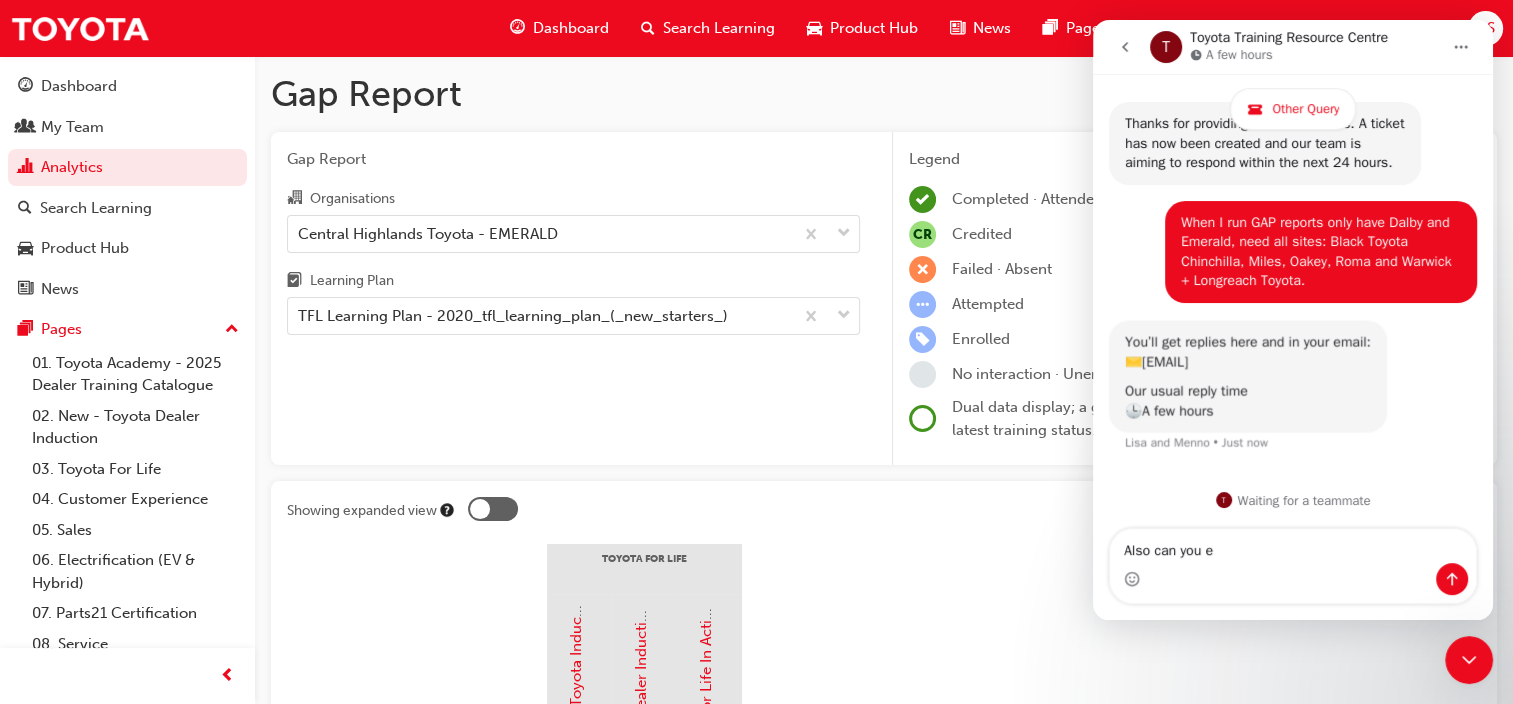scroll, scrollTop: 692, scrollLeft: 0, axis: vertical 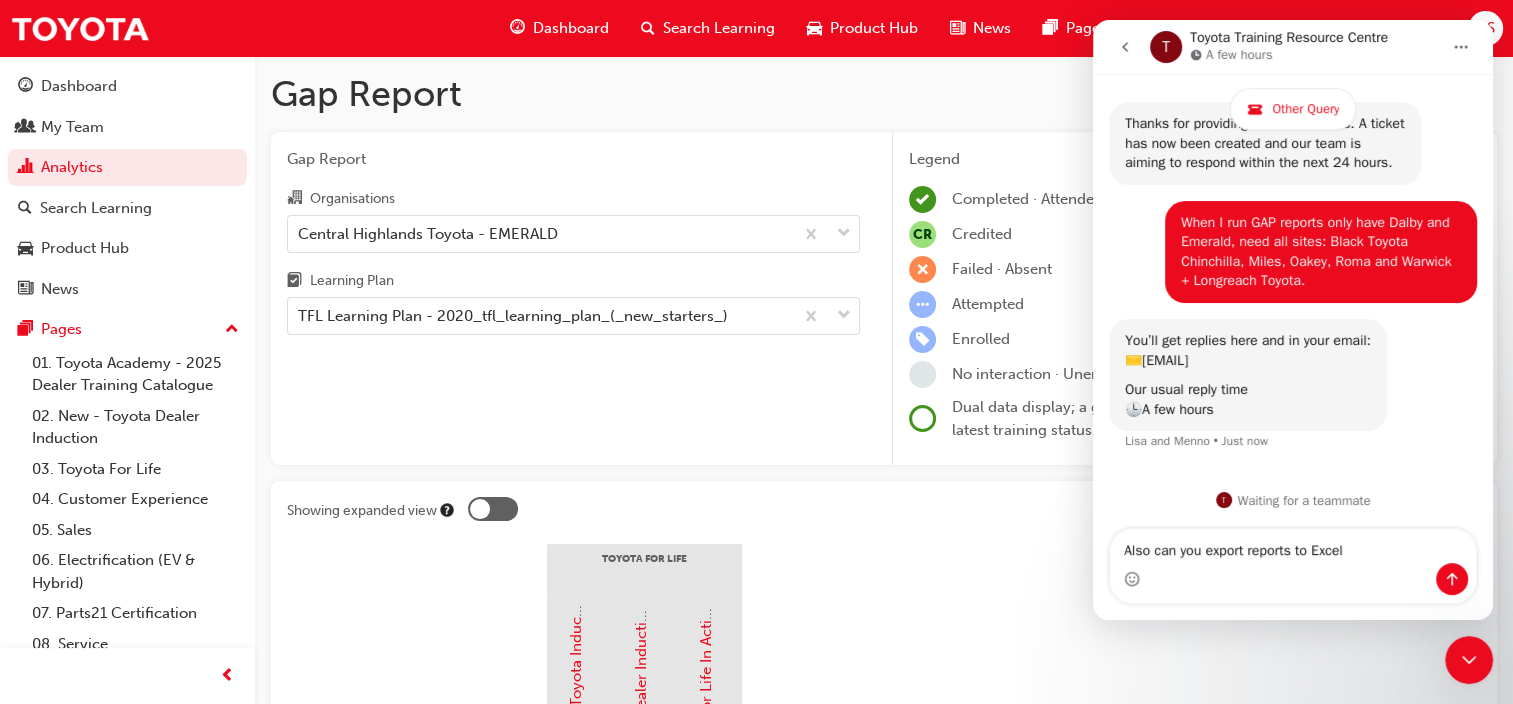type on "Also can you export reports to Excell" 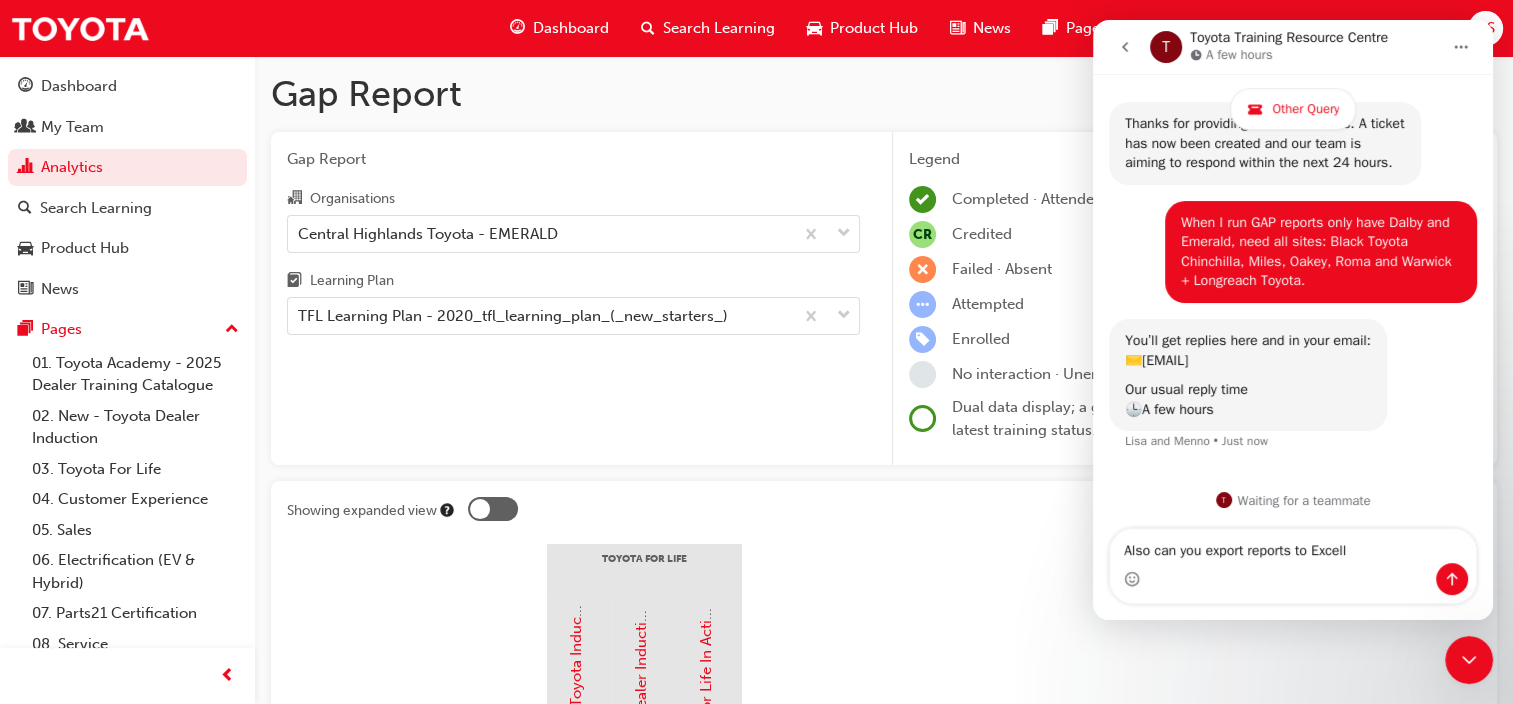 type 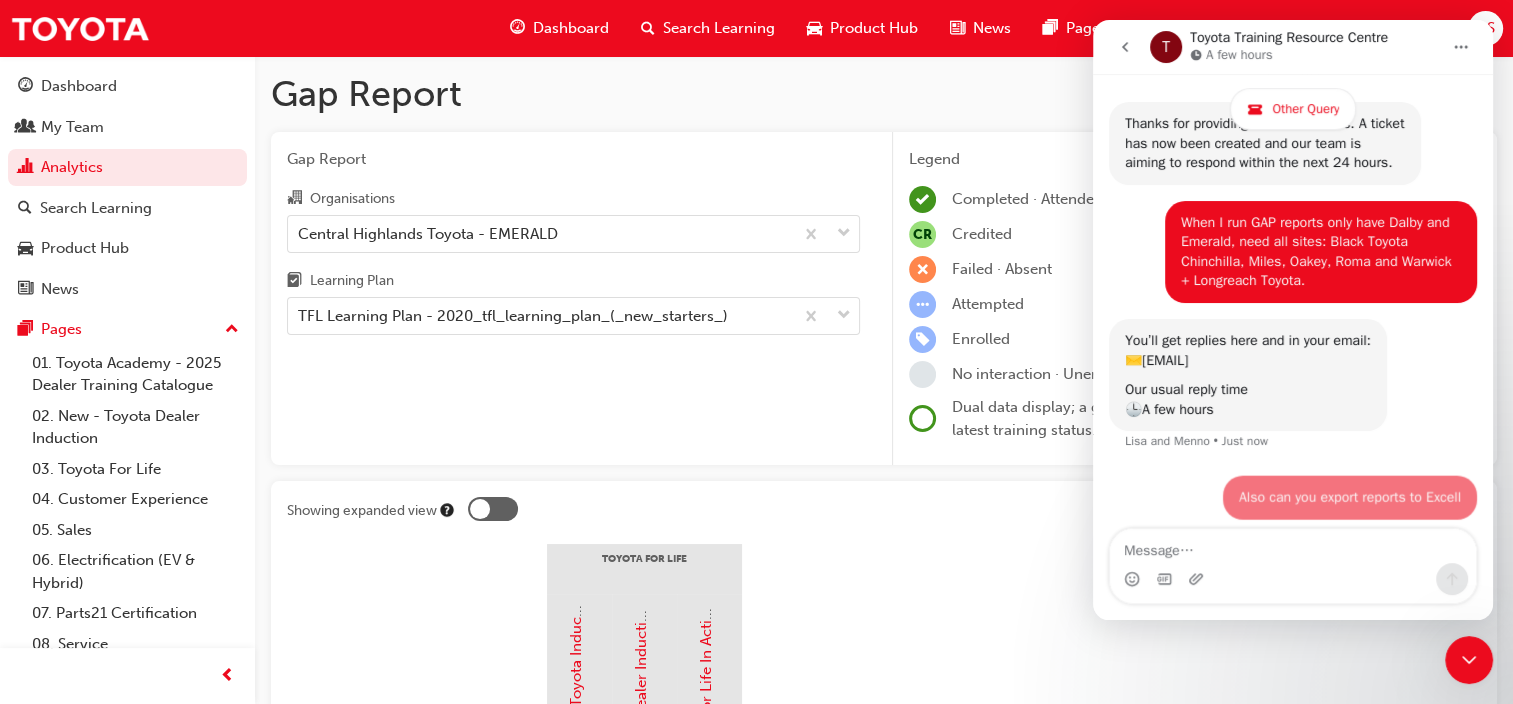 scroll, scrollTop: 751, scrollLeft: 0, axis: vertical 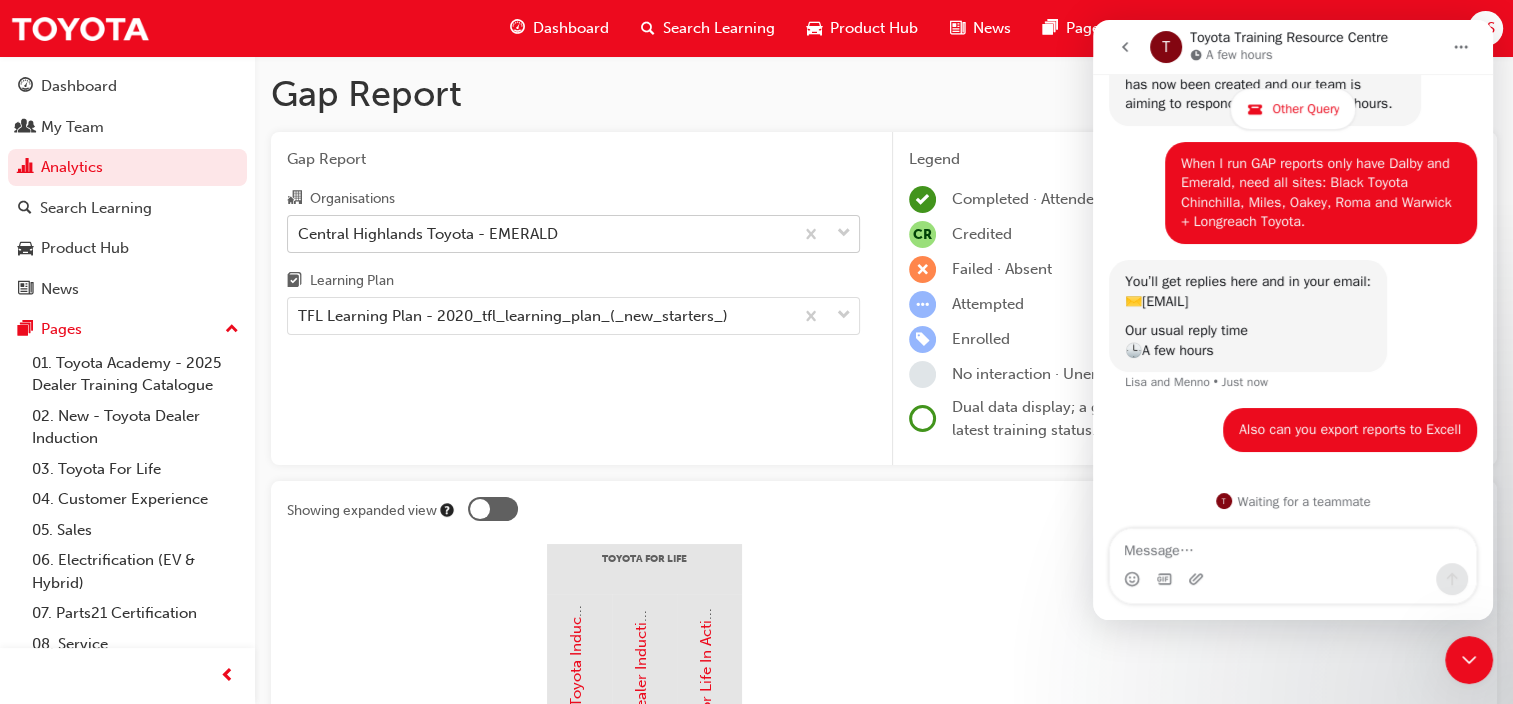 click at bounding box center (826, 234) 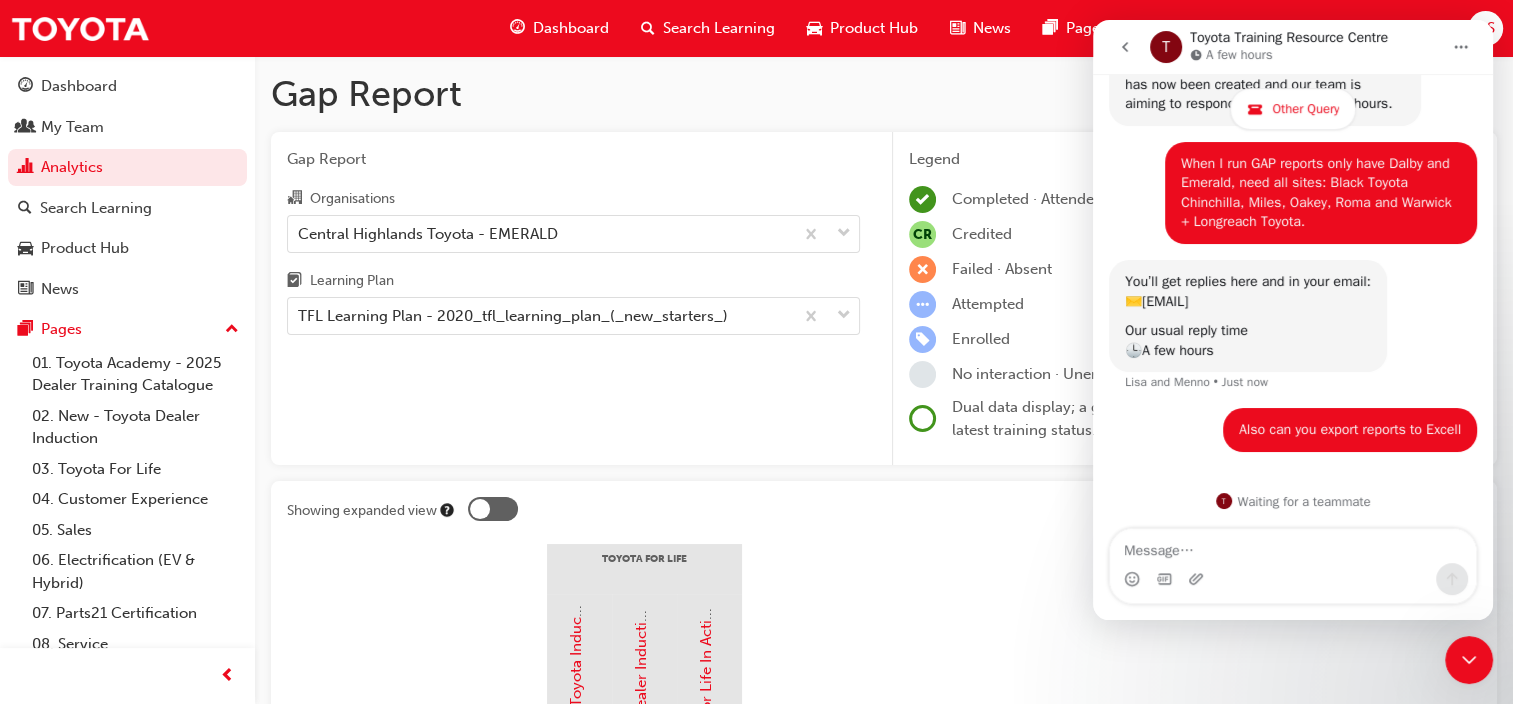 click on "Gap Report Organisations Central Highlands Toyota - EMERALD Learning Plan TFL Learning Plan - 2020_tfl_learning_plan_(_new_starters_)" at bounding box center [573, 299] 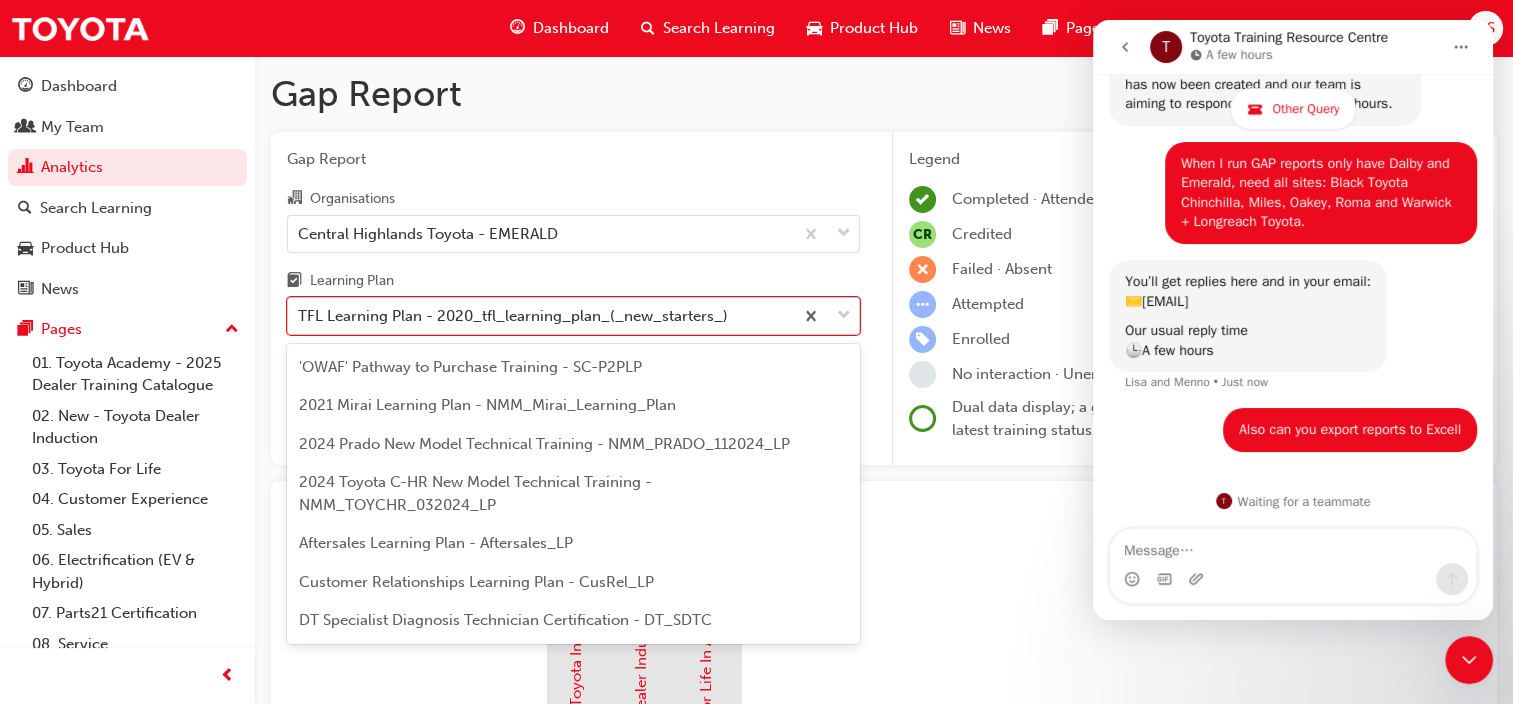 click at bounding box center [844, 316] 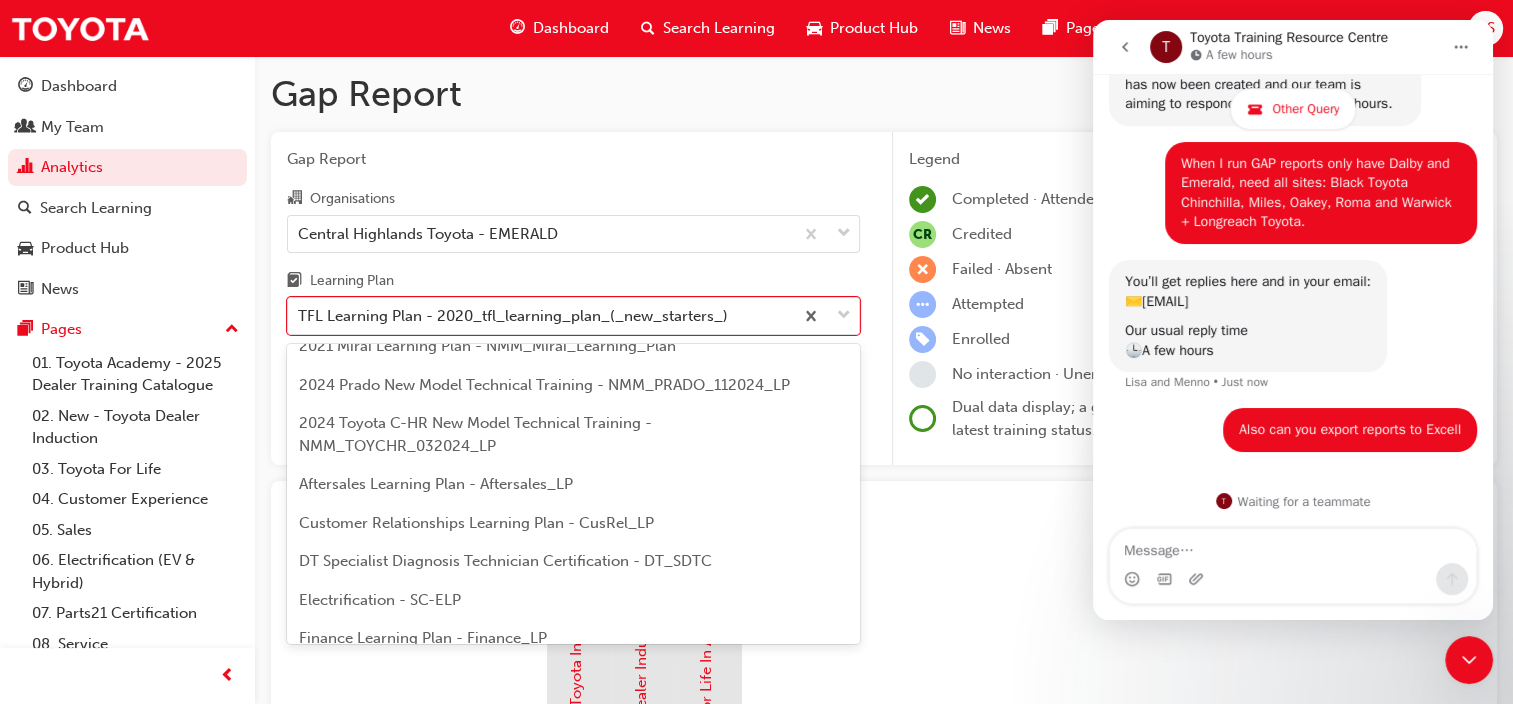 scroll, scrollTop: 0, scrollLeft: 0, axis: both 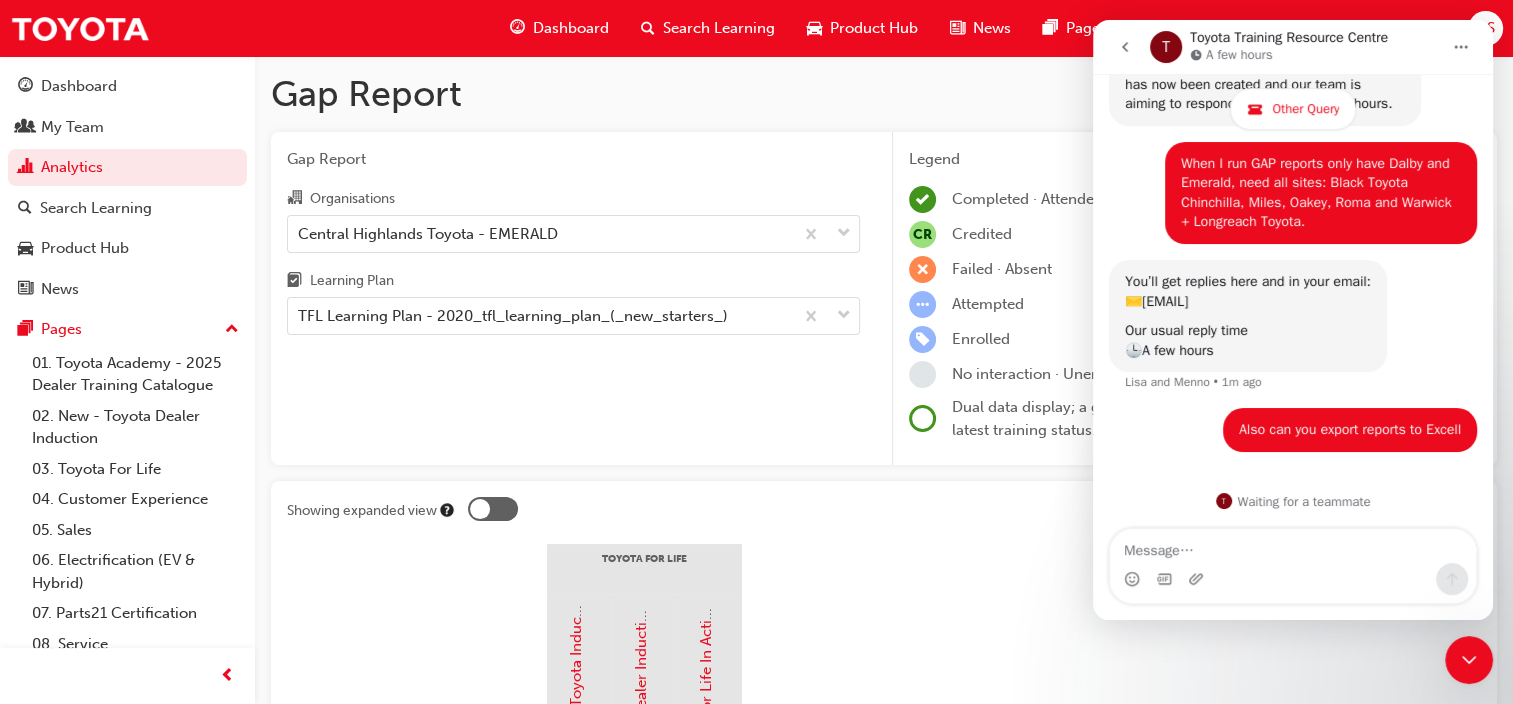click on "Gap Report Organisations Black Toyota - EMERALD Learning Plan TFL Learning Plan - 2020_tfl_learning_plan_(_new_starters_) Legend Completed · Attended · Passed CR Credited Failed · Absent Attempted Enrolled No interaction · Unenrolled Dual data display; a green ring indicates a prior completion presented over latest training status. Showing expanded view Toyota For Life SPK7601 Toyota  Induction (eLearning) Toyota Dealer Induction Toyota For Life In Action - Virtual Classroom Adam Valmadre Ashley Gadd Blake ODonoghue Brandon thompson Brendan Vayro Bruce Titheradge Christian Sullivan Dakota Iles Dixie Schwerin Ebony Ballard Ella Canlas Erica Reichardt HAZEL AMARILLO Harry Benney Hayley Felix Heidi Blessington Ilaisia Faingaa Jaimee Brenssell Jason Williamson John Fahamokioa Justine Narcida Kasun Warnagasooriya Katie Ballon Lawson Lyons Marjorie Bartido Michael Cosgrave Mitchel Tunnah Naomi Hayes Nasio Fakatava Peter Tan Preston Watts Rhonda Richert Robert Doherty Rosalie Crank CR CR" at bounding box center [884, 1324] 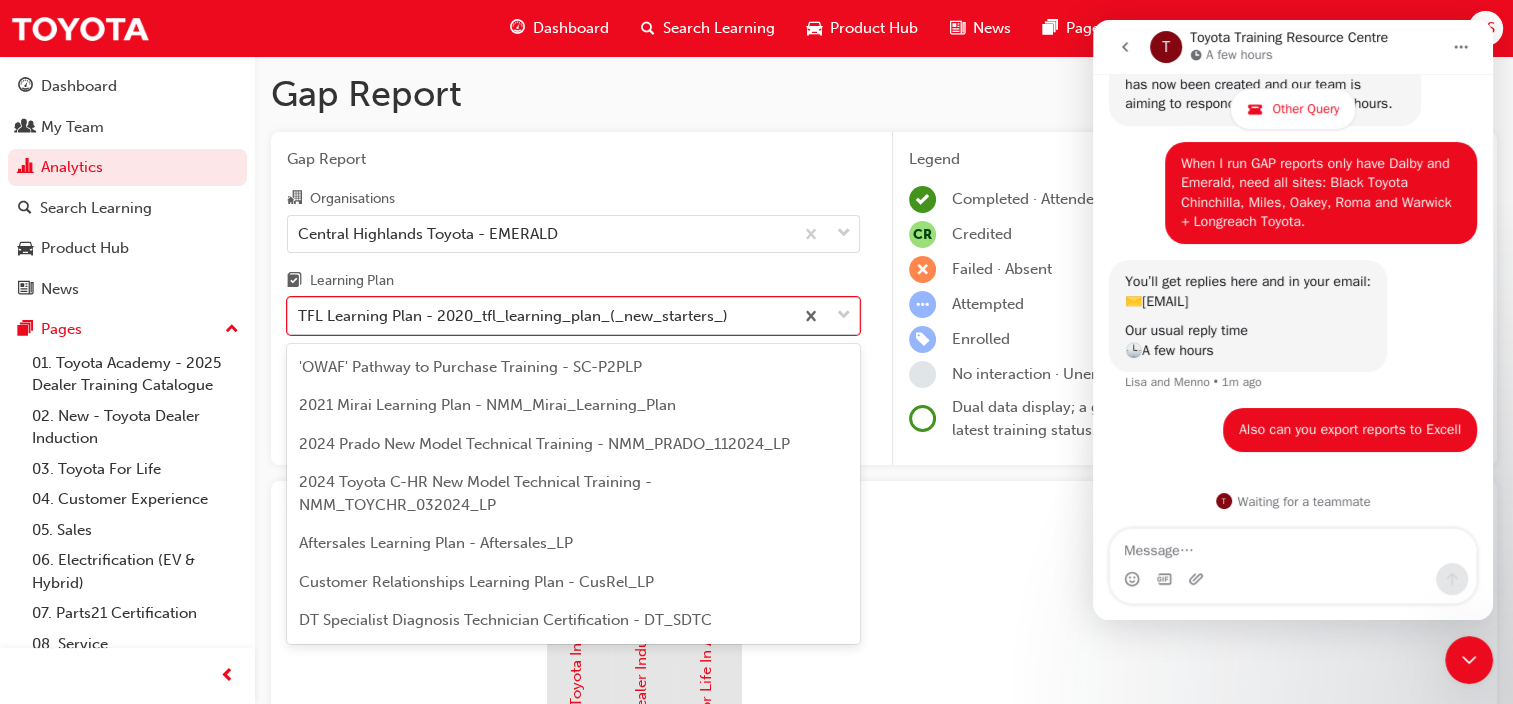 click at bounding box center [844, 316] 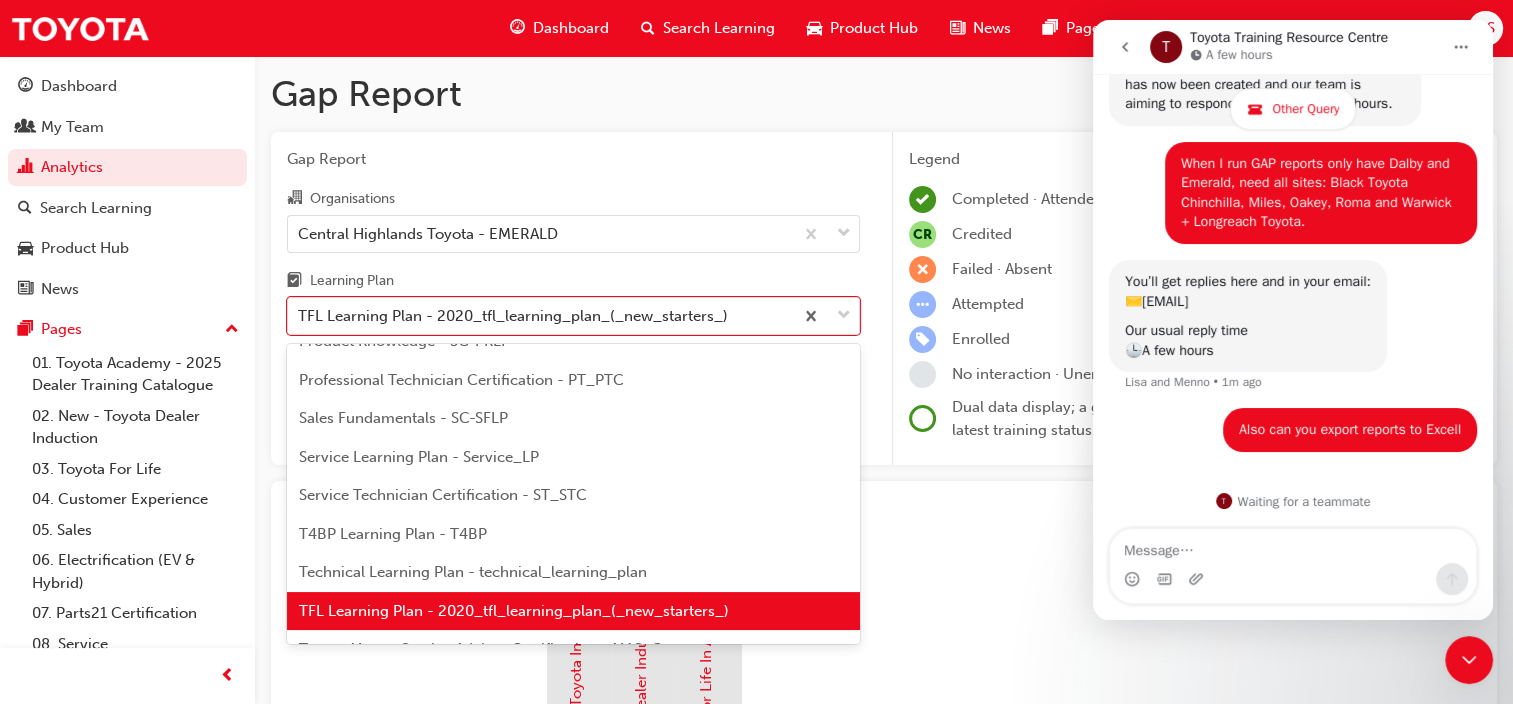 click on "Service Learning Plan - Service_LP" at bounding box center [419, 457] 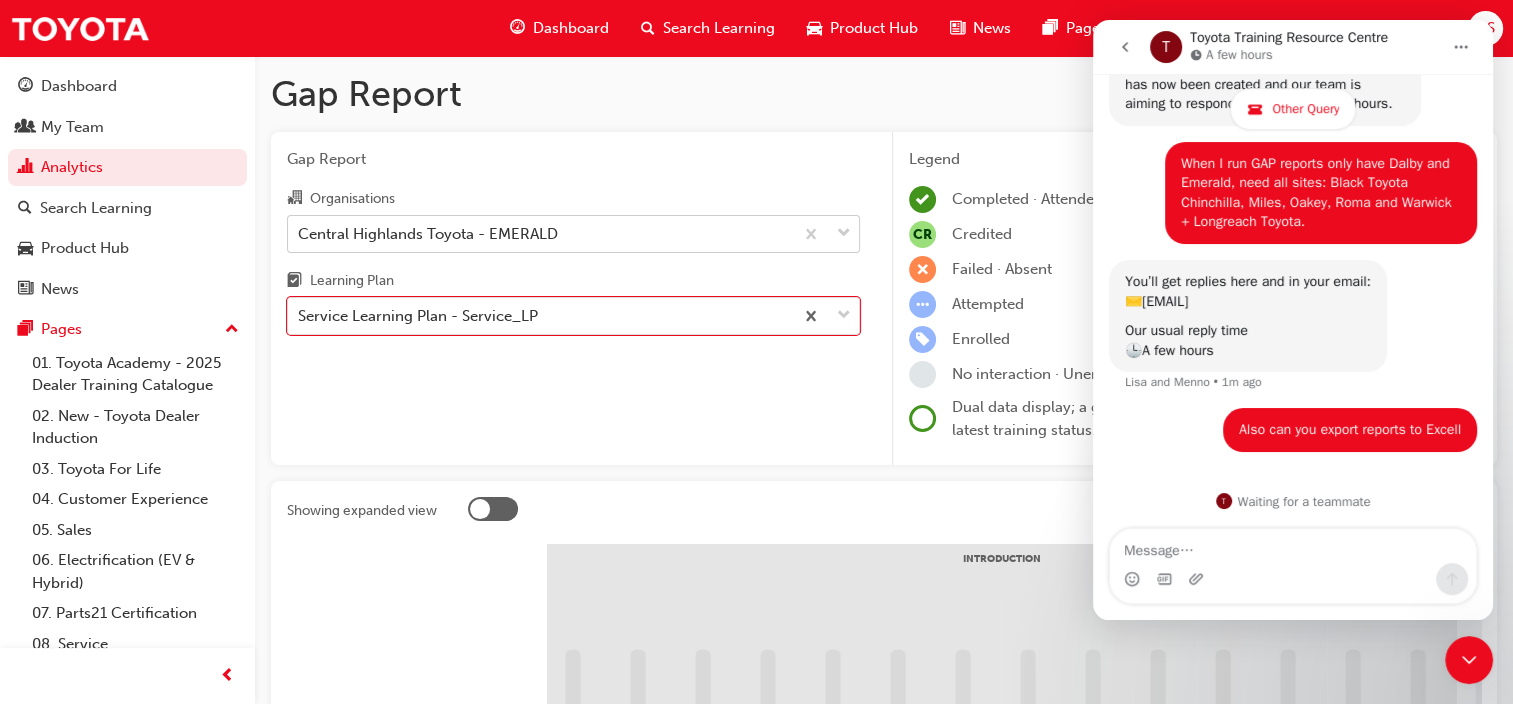 click at bounding box center (844, 234) 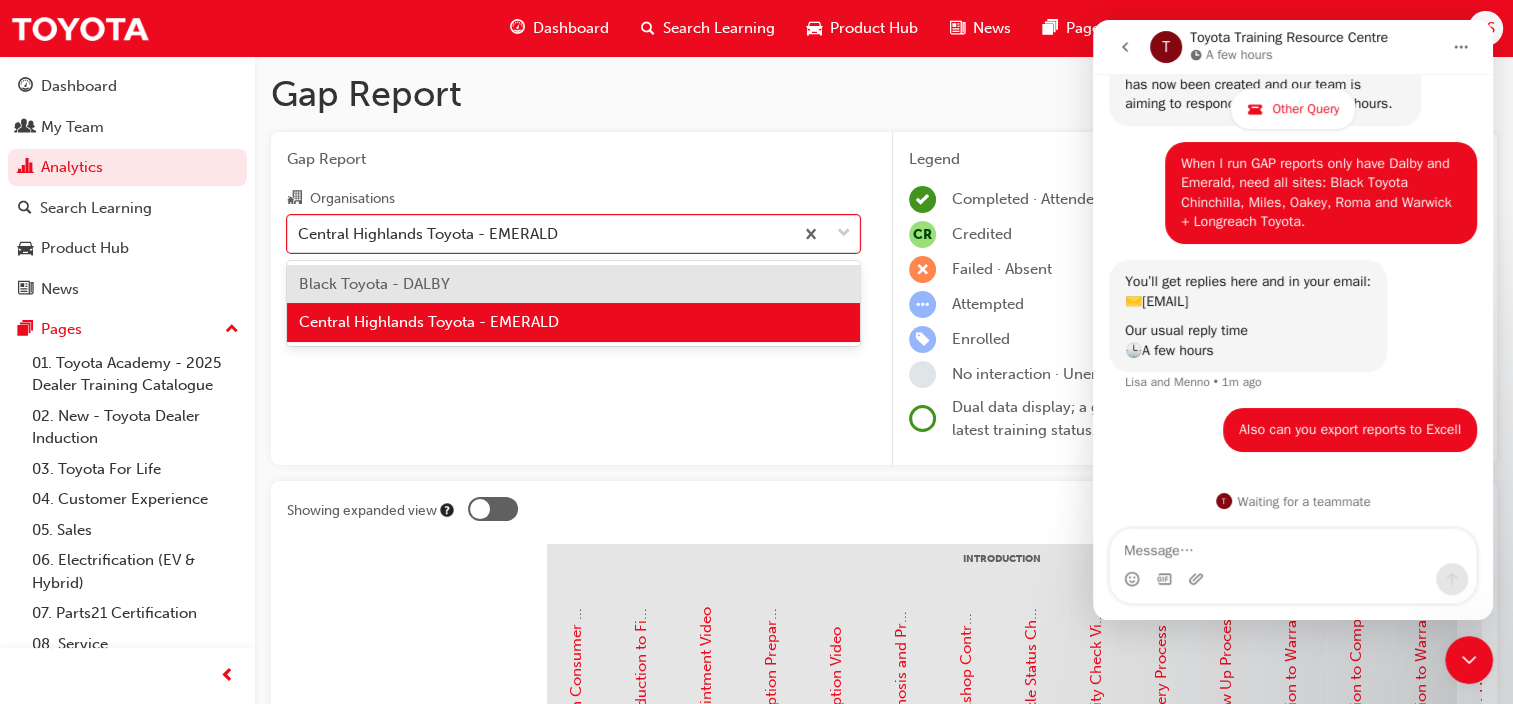 click on "Black Toyota - DALBY" at bounding box center (573, 284) 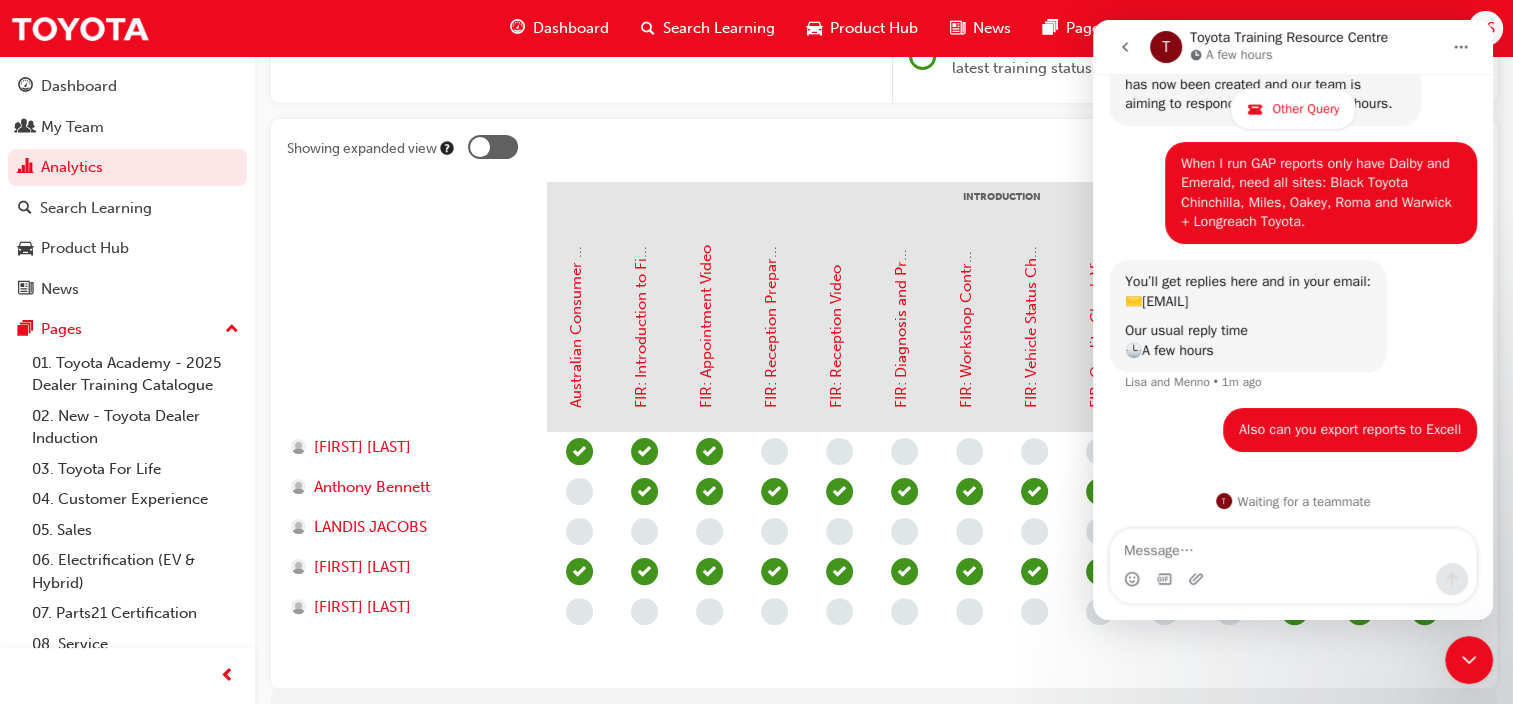 scroll, scrollTop: 360, scrollLeft: 0, axis: vertical 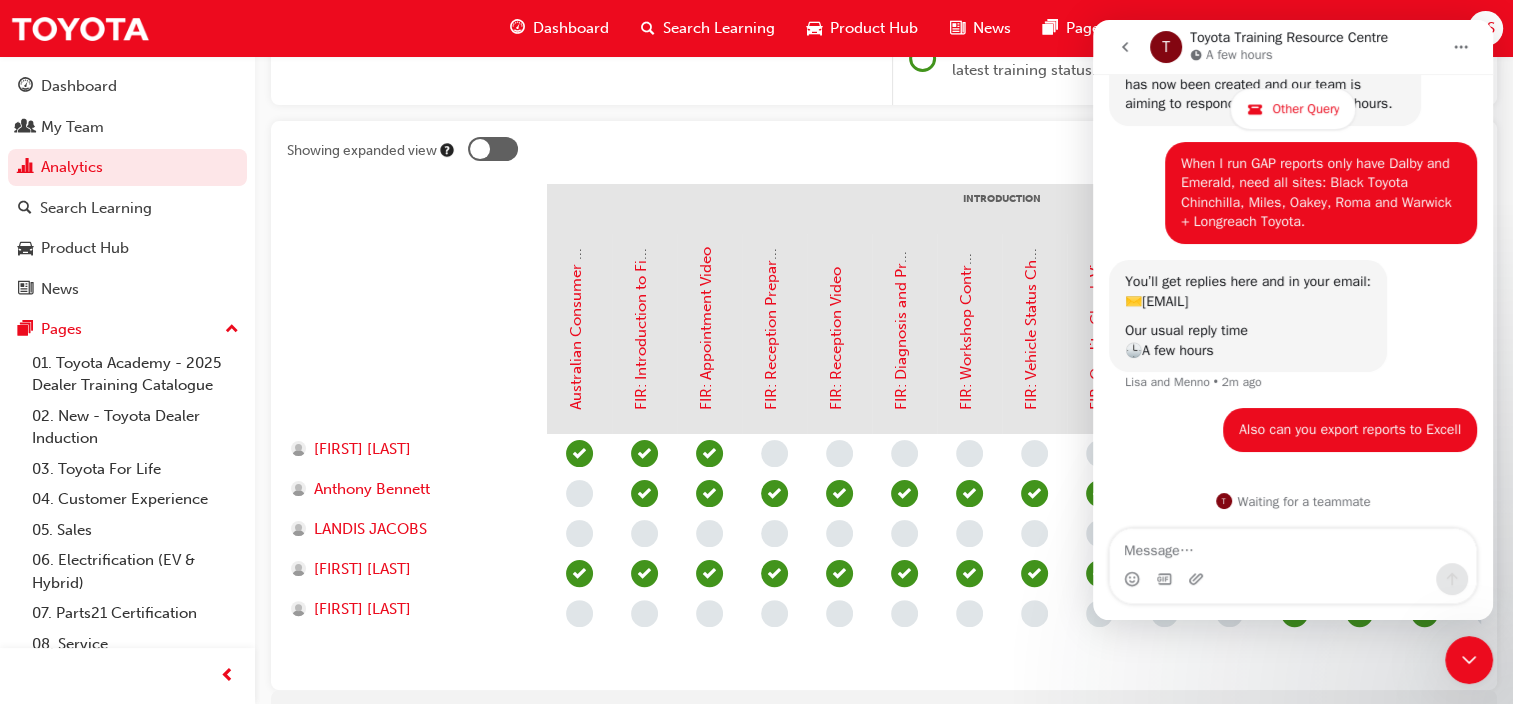 click 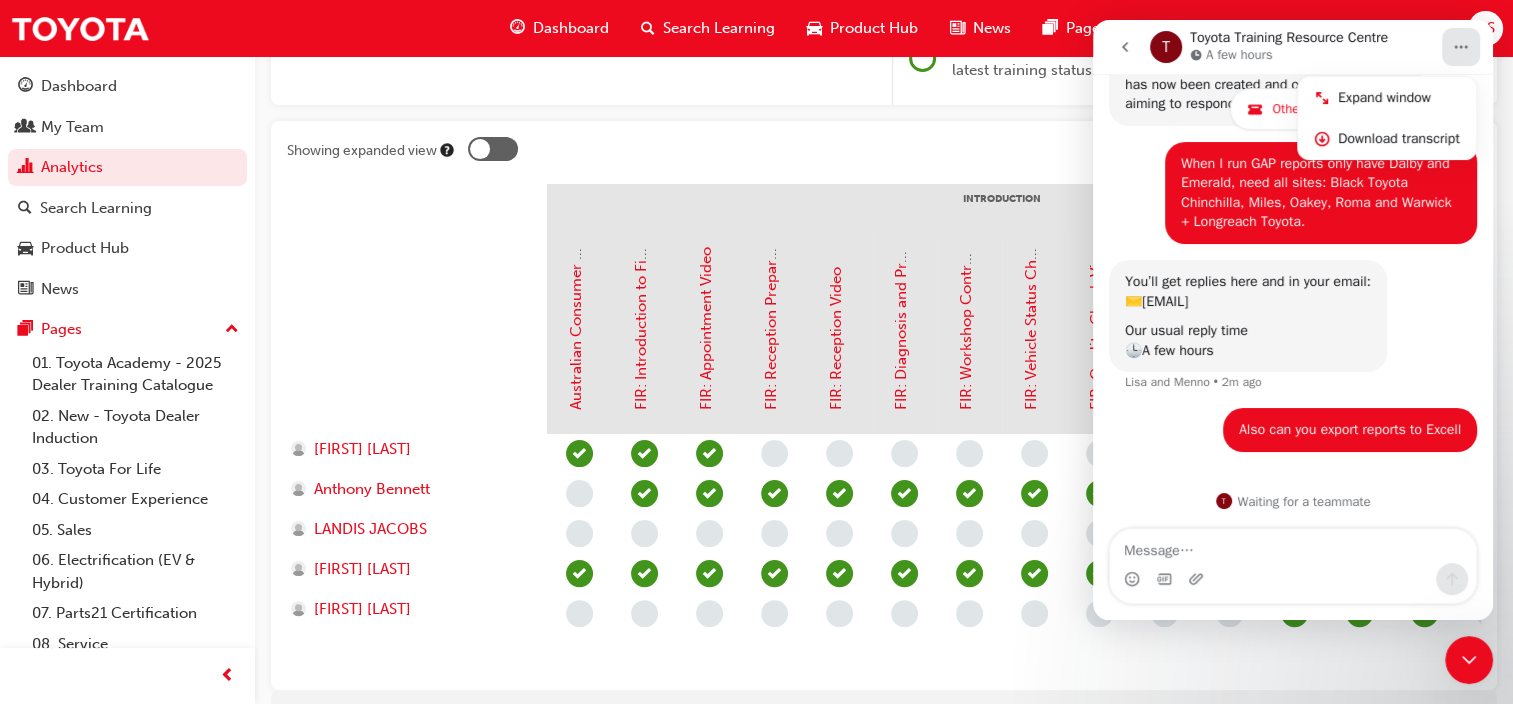 click 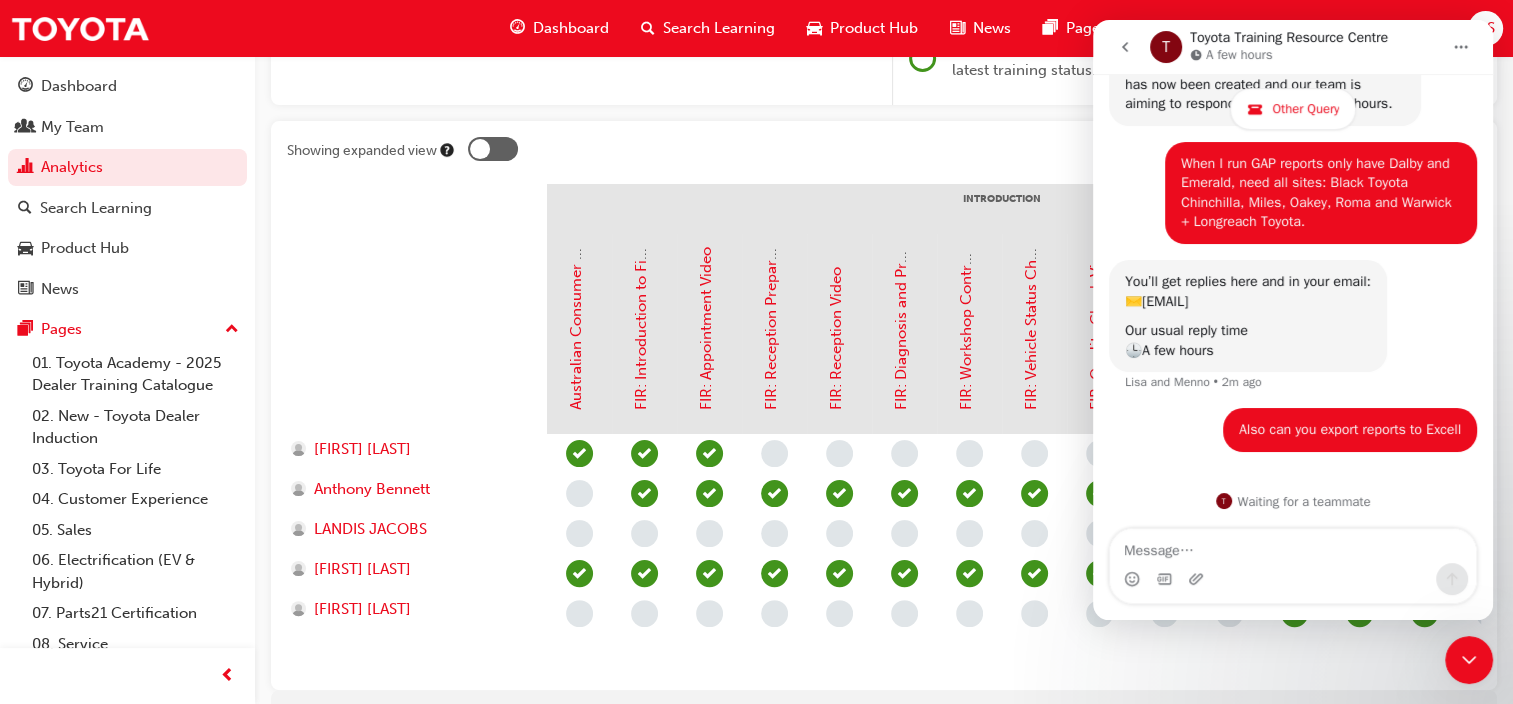 click 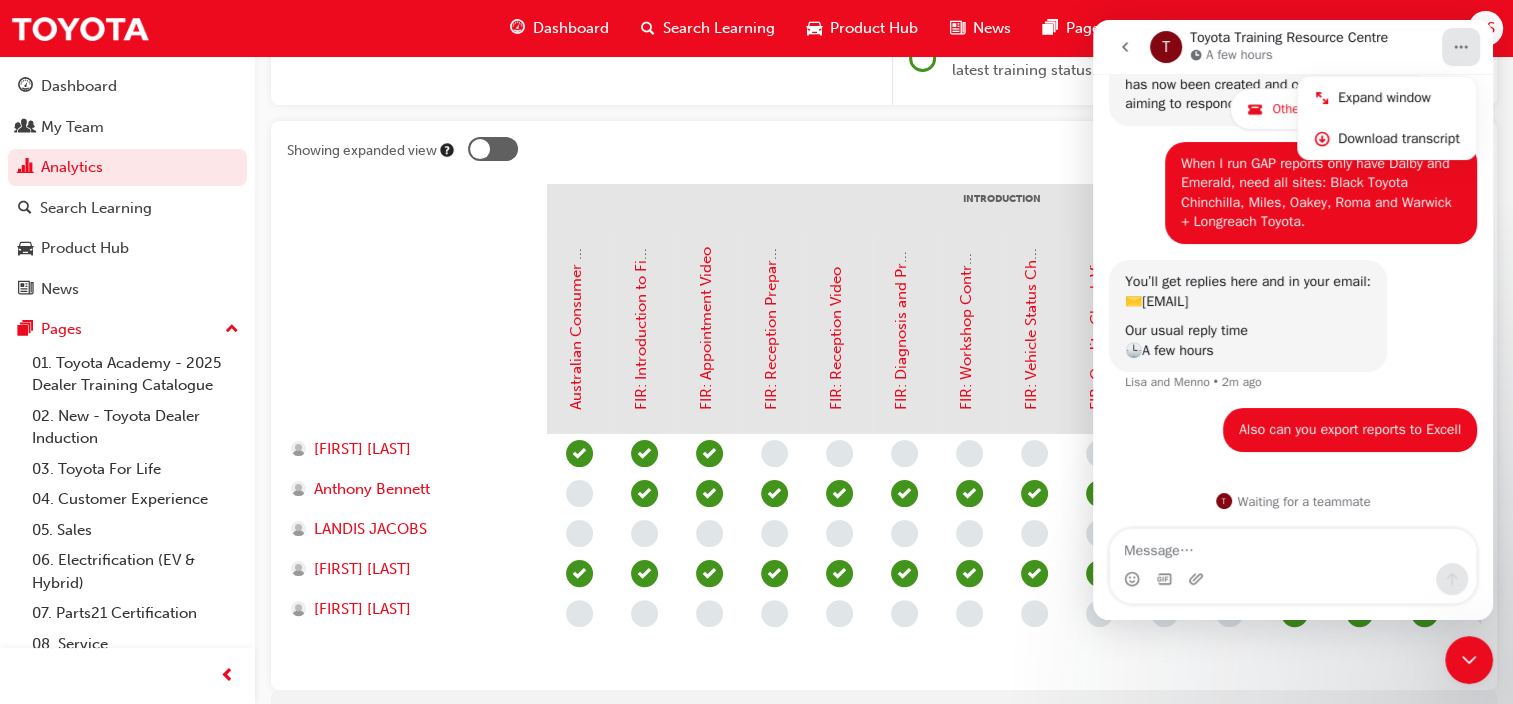 click 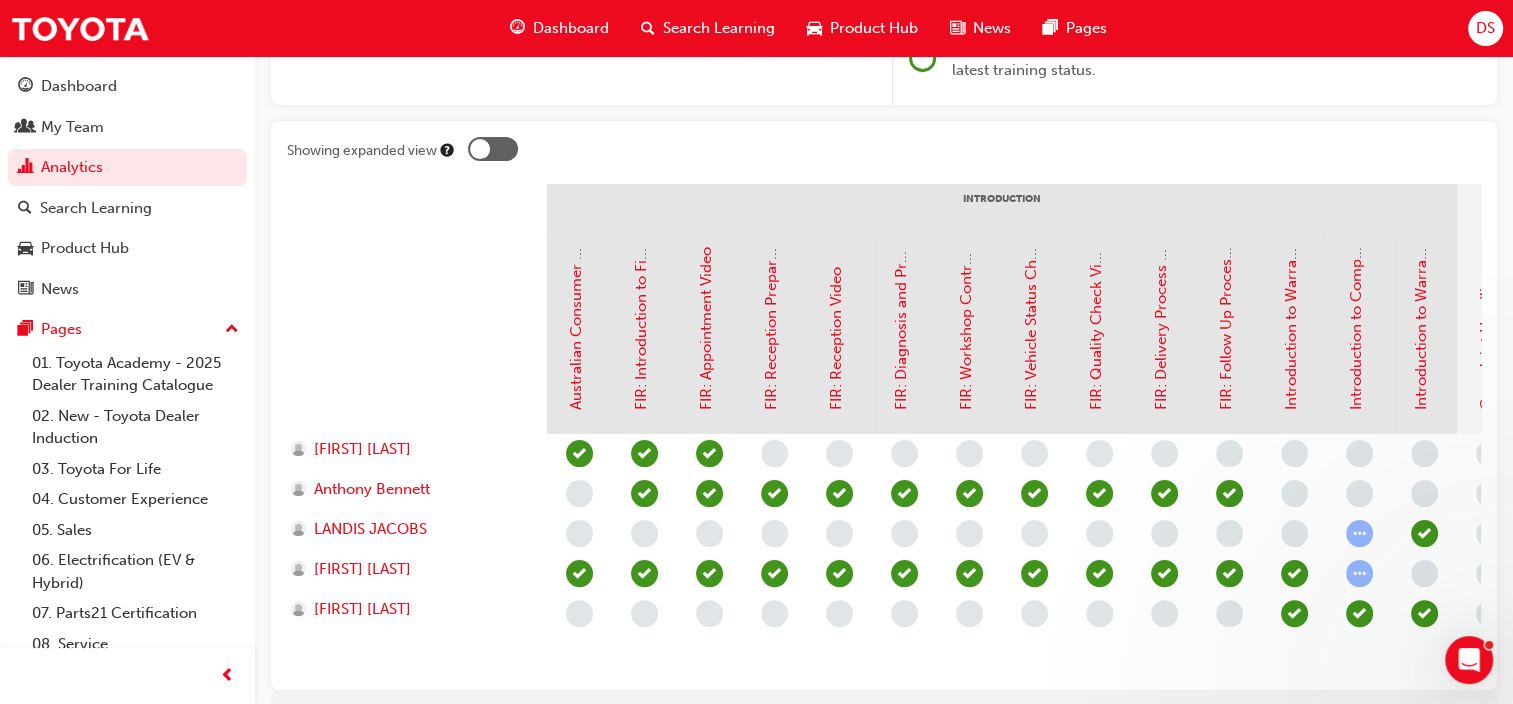 scroll, scrollTop: 0, scrollLeft: 0, axis: both 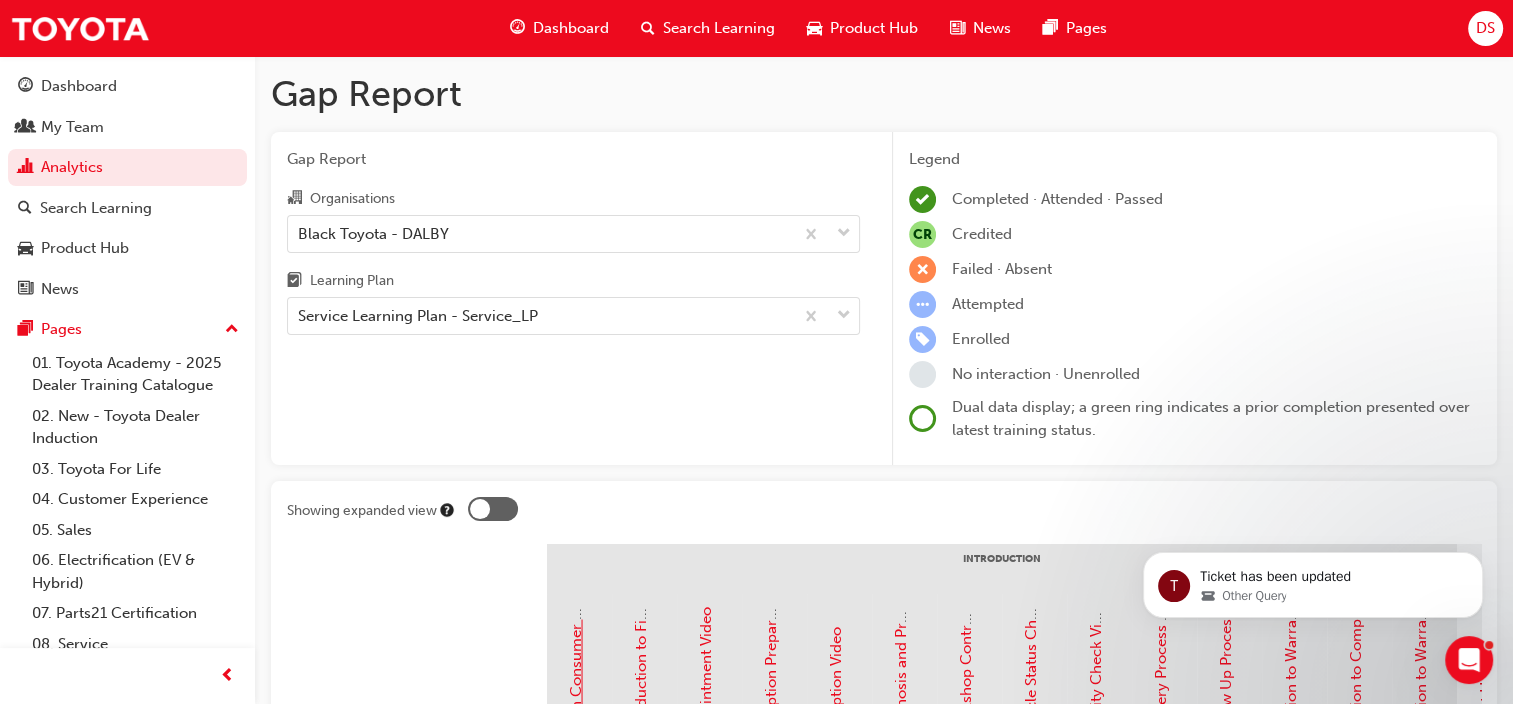 click on "Australian Consumer Law - Dealer Service Staff- eLearning Module" at bounding box center (576, 538) 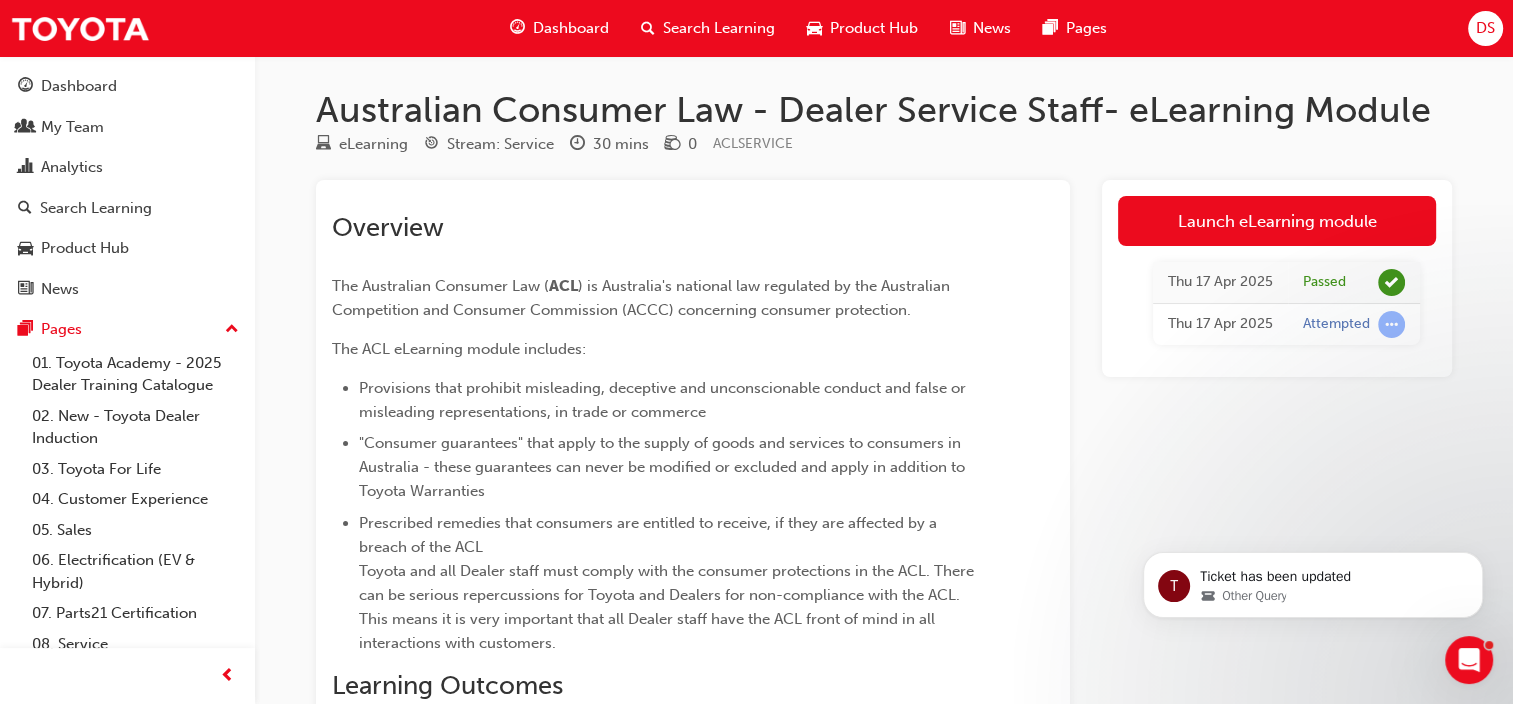 scroll, scrollTop: 828, scrollLeft: 0, axis: vertical 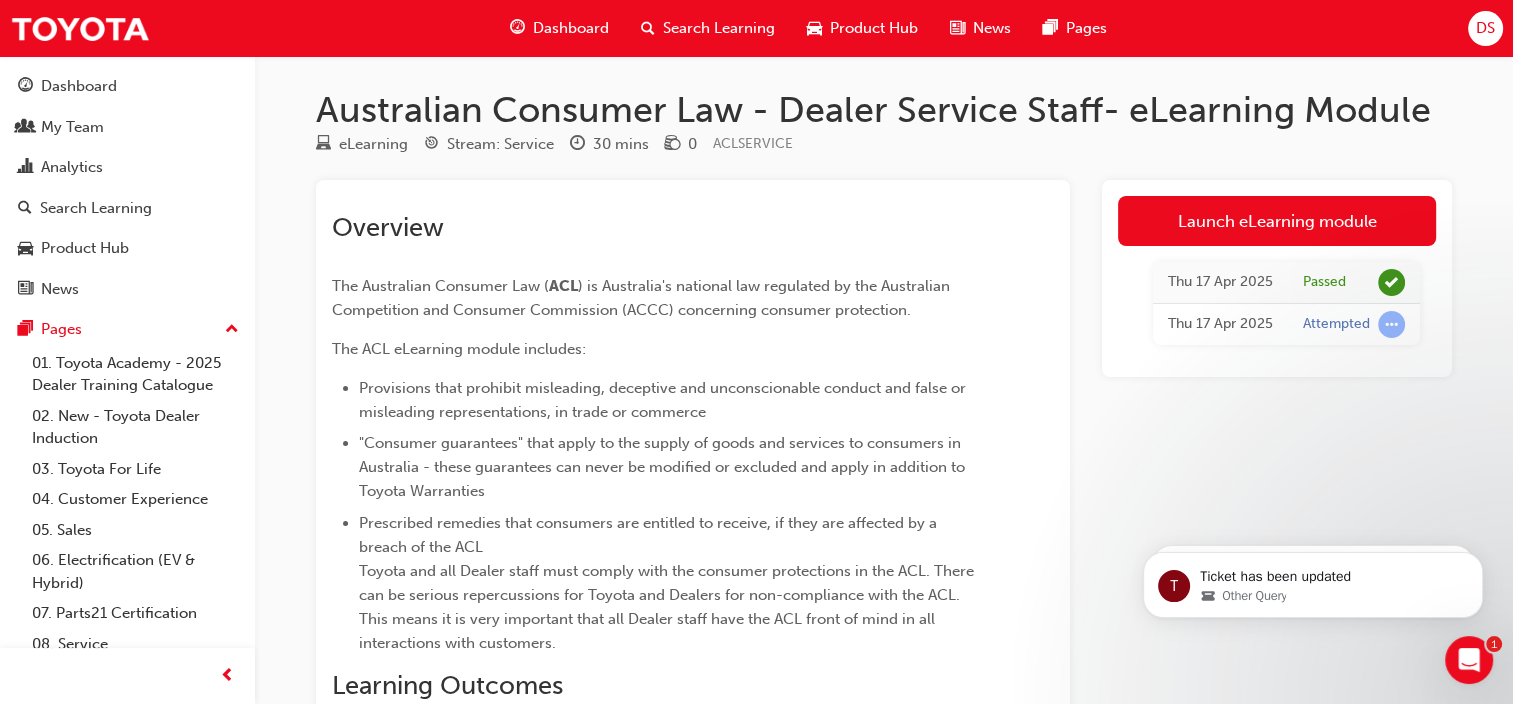 click on "Launch eLearning module   Thu 17 Apr 2025 Passed   Thu 17 Apr 2025 Attempted" at bounding box center [1277, 585] 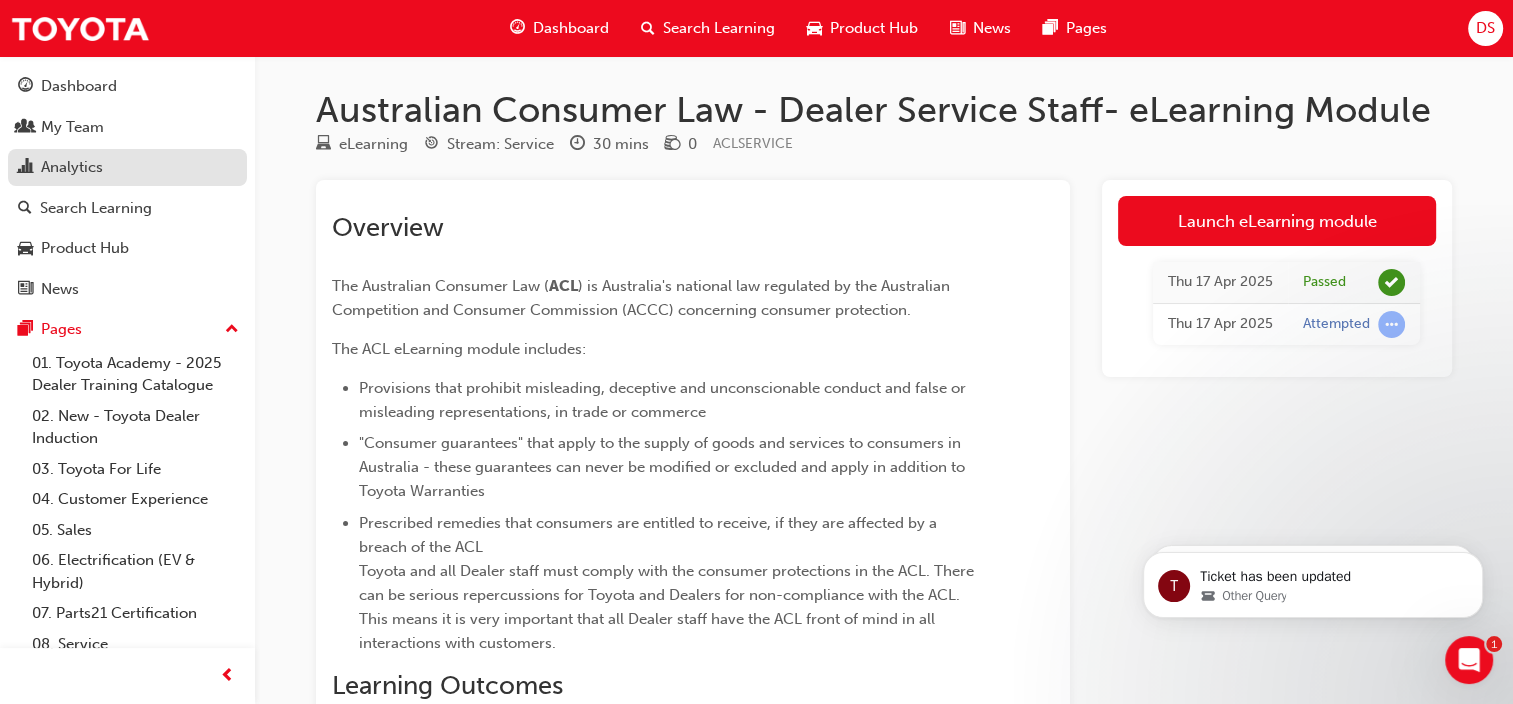 click on "Analytics" at bounding box center [127, 167] 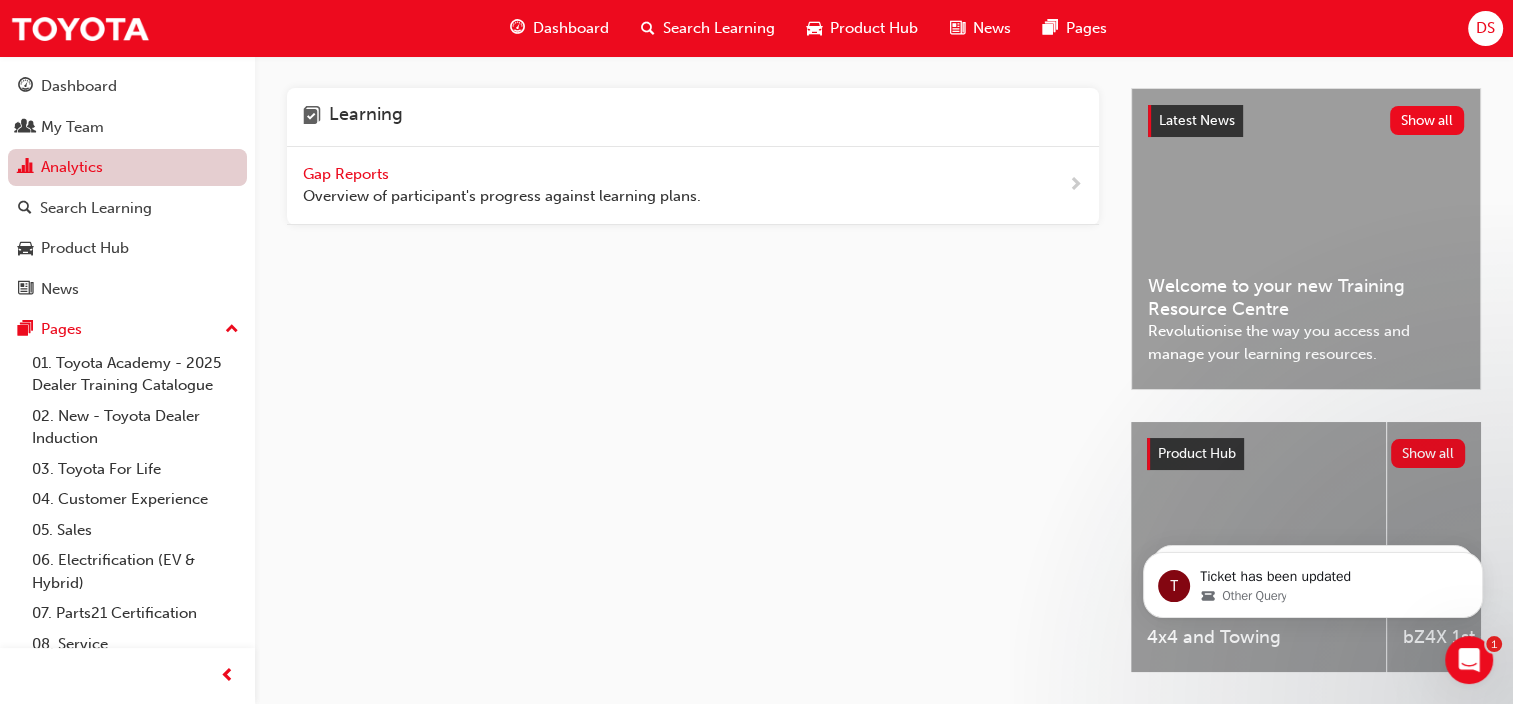 click on "Analytics" at bounding box center [127, 167] 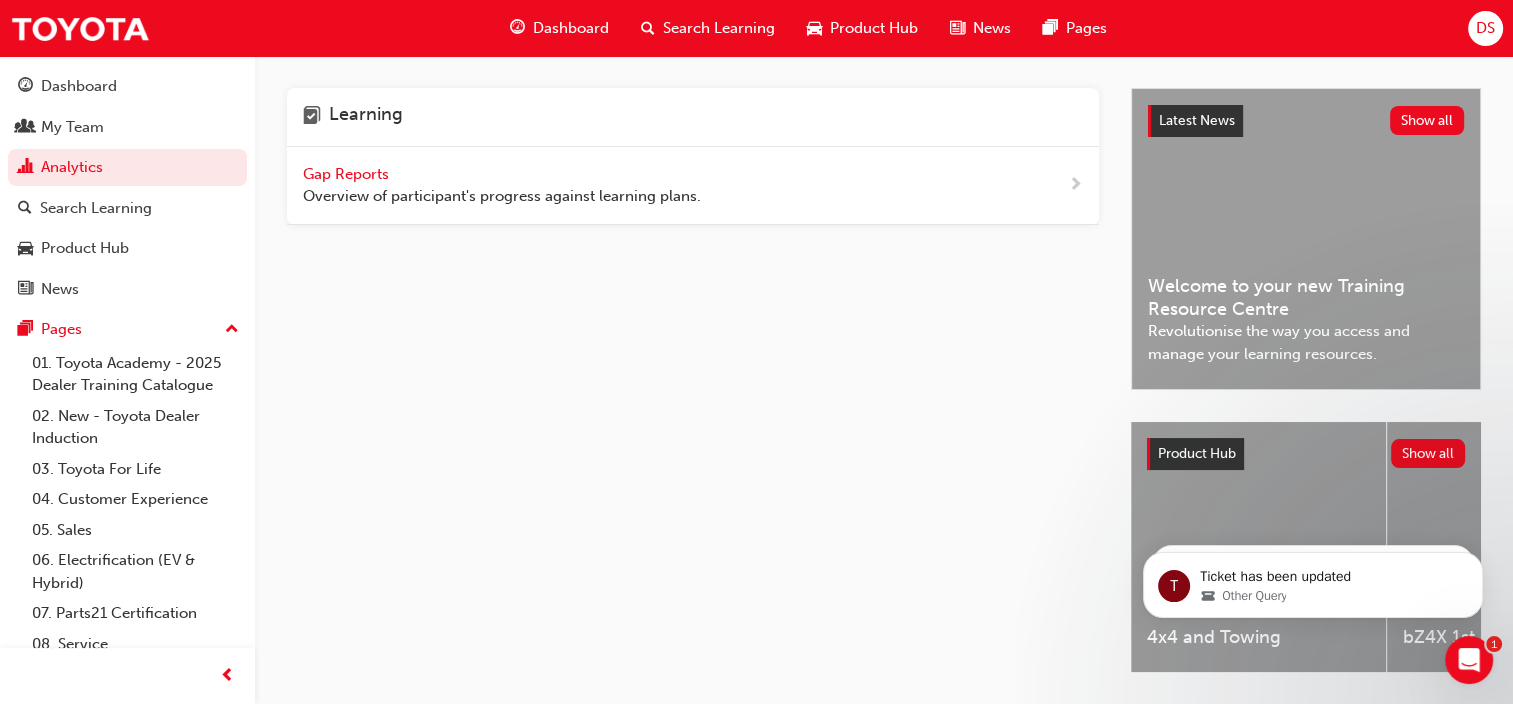 click on "Gap Reports   Overview of participant's progress against learning plans." at bounding box center (502, 185) 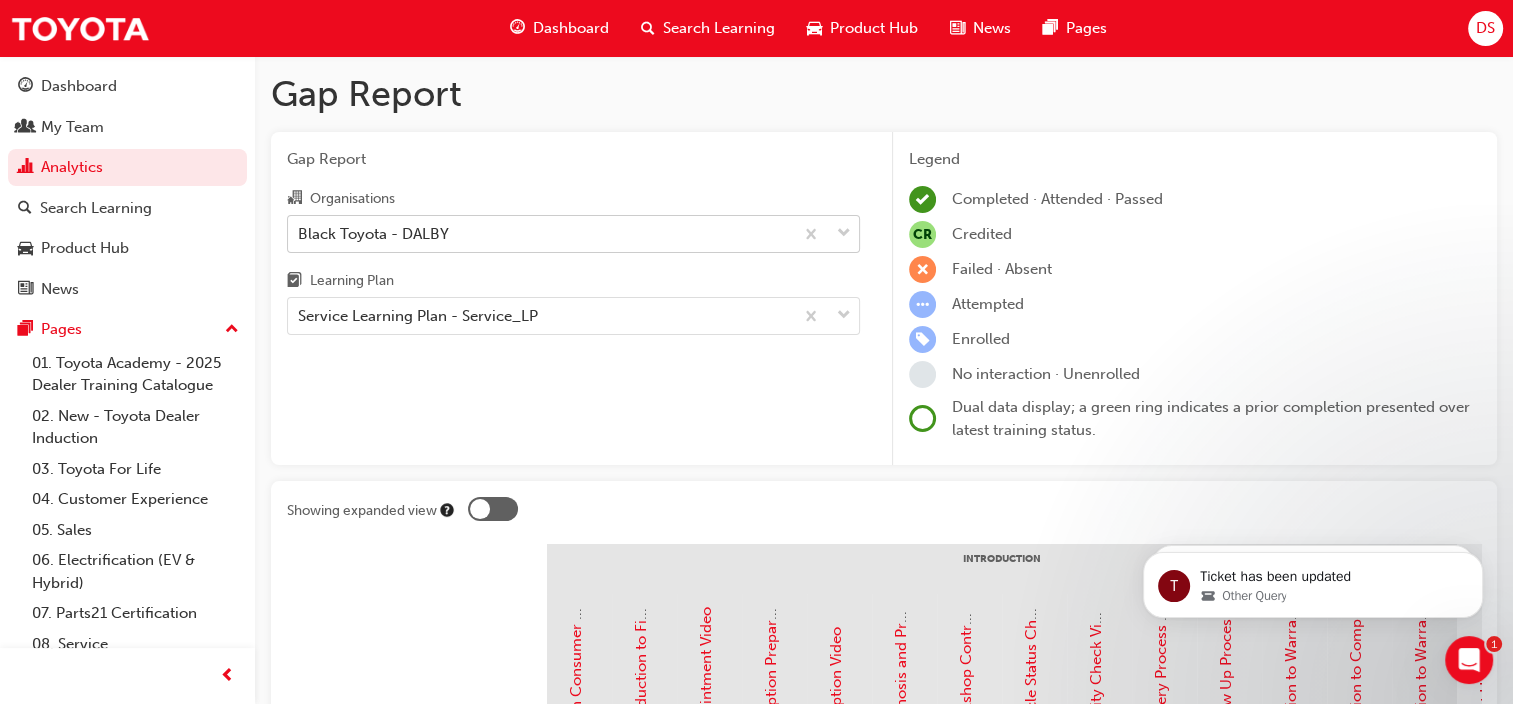 click at bounding box center (844, 234) 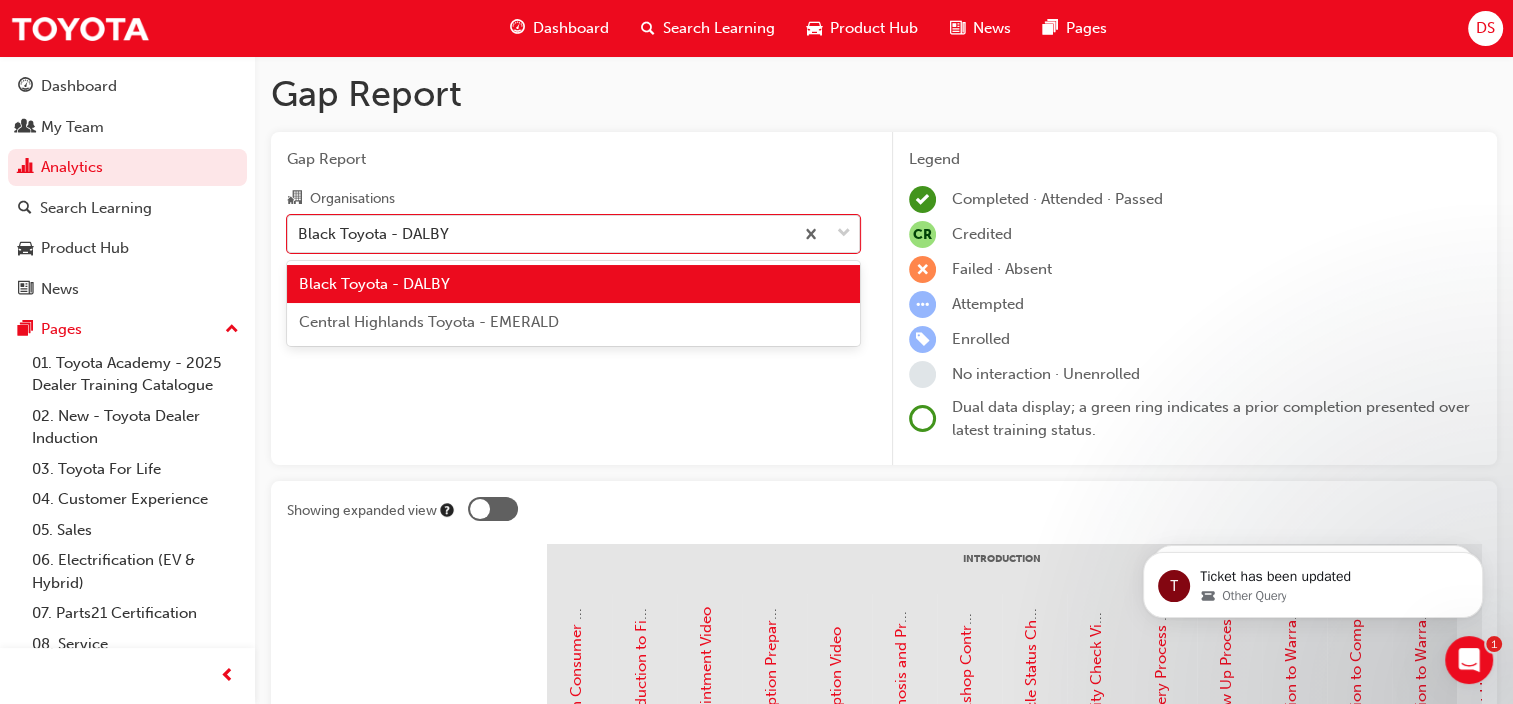 click on "Gap Report Organisations option Black Toyota - [CITY] focused, 1 of 2. 2 results available. Use Up and Down to choose options, press Enter to select the currently focused option, press Escape to exit the menu, press Tab to select the option and exit the menu. Black Toyota - [CITY] Learning Plan Service Learning Plan - Service_LP" at bounding box center (573, 299) 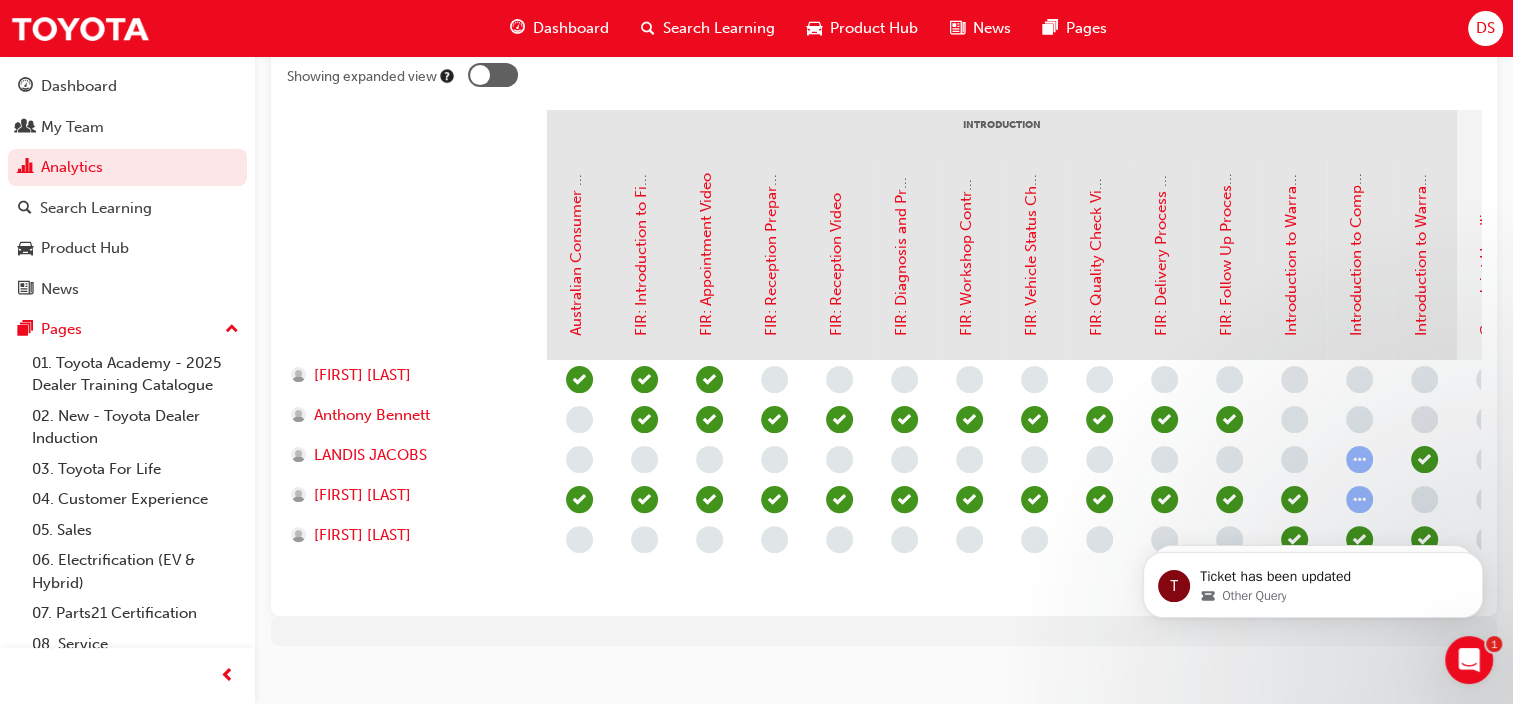 scroll, scrollTop: 448, scrollLeft: 0, axis: vertical 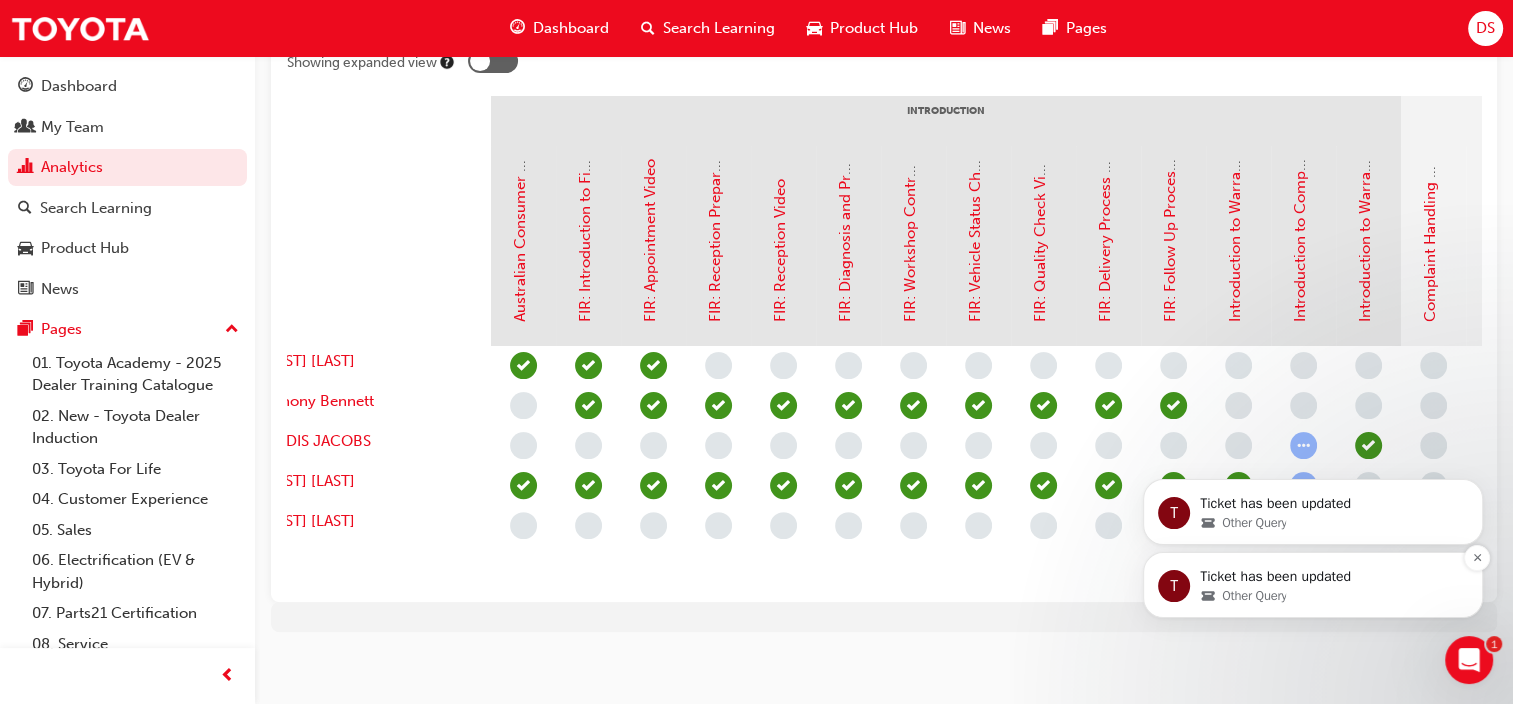 click on "Other Query" at bounding box center [1329, 596] 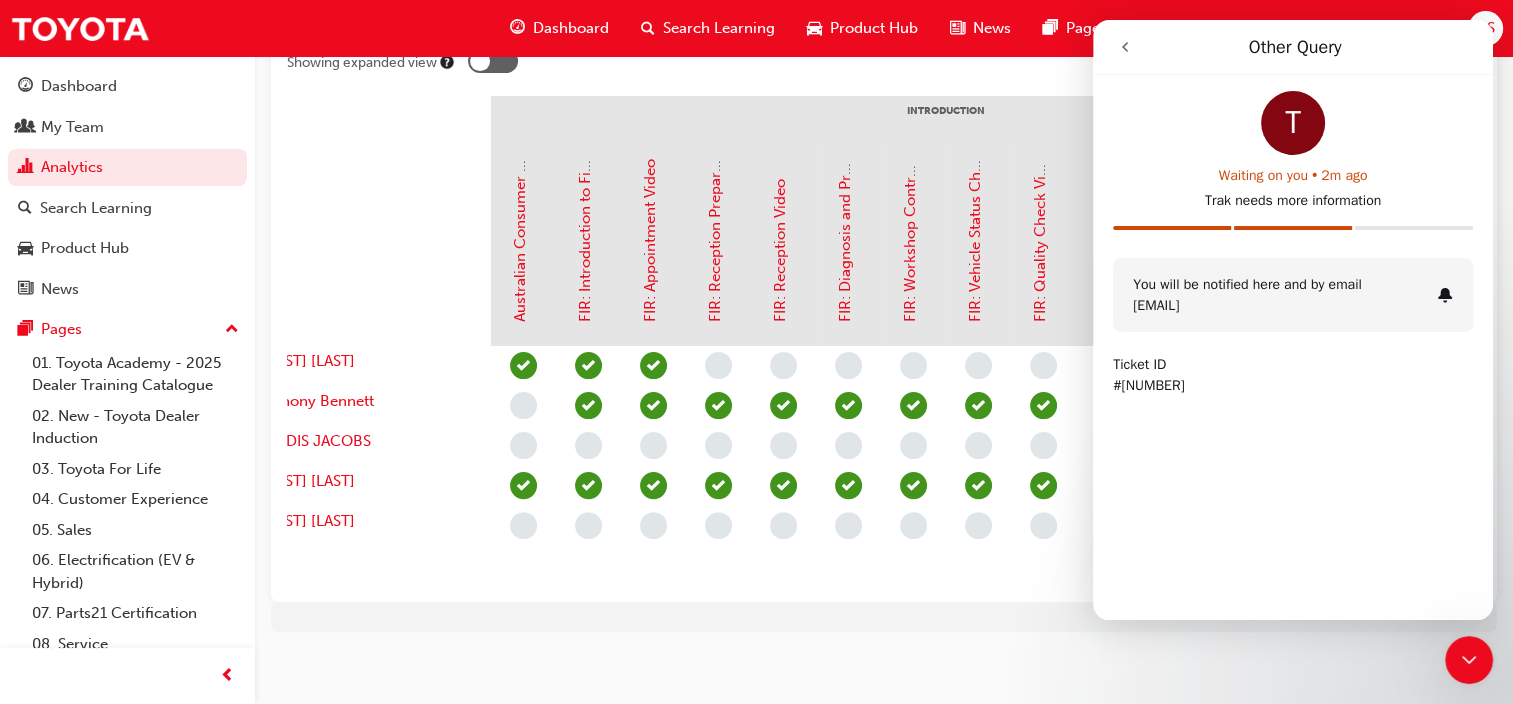 click on "You will be notified here and by email dixie.schwerin@blacktoyota.com.au" at bounding box center (1293, 295) 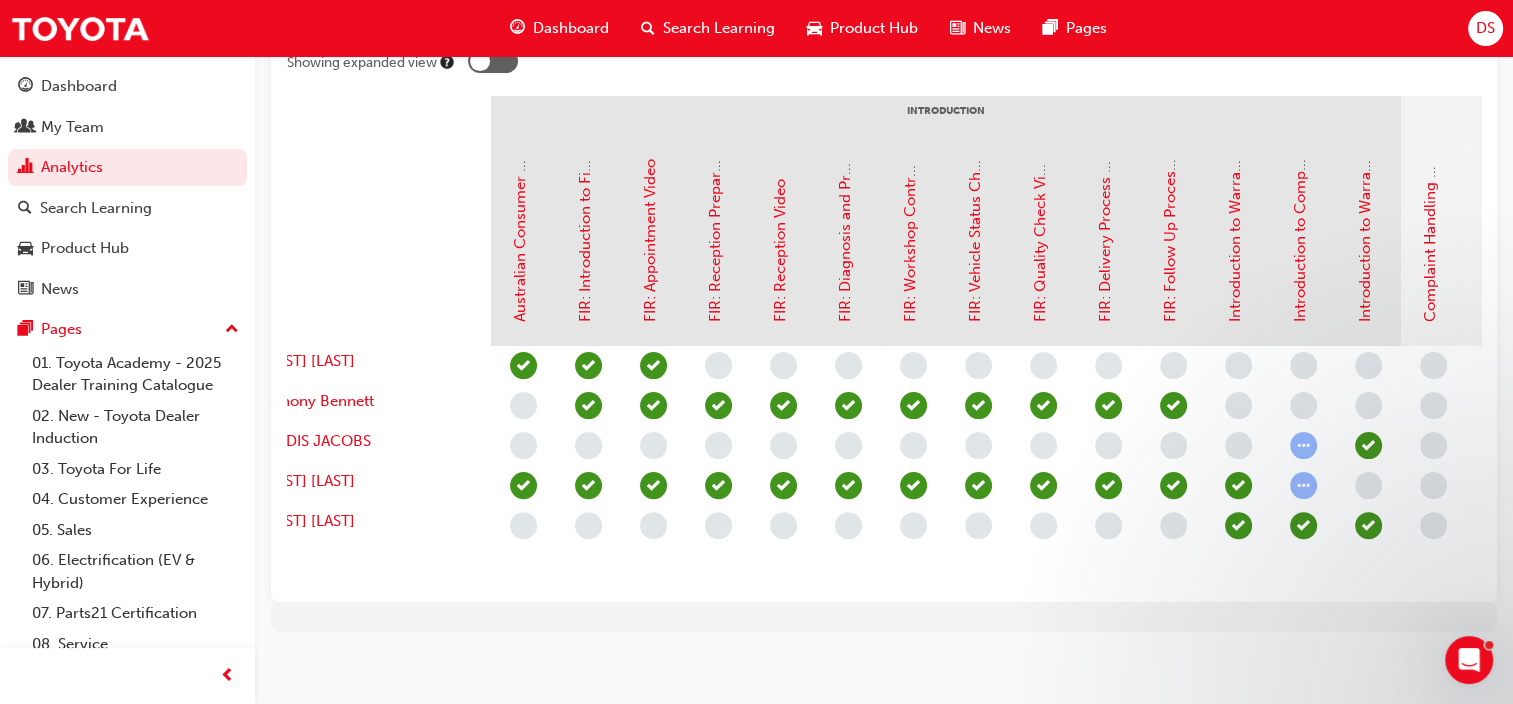 click 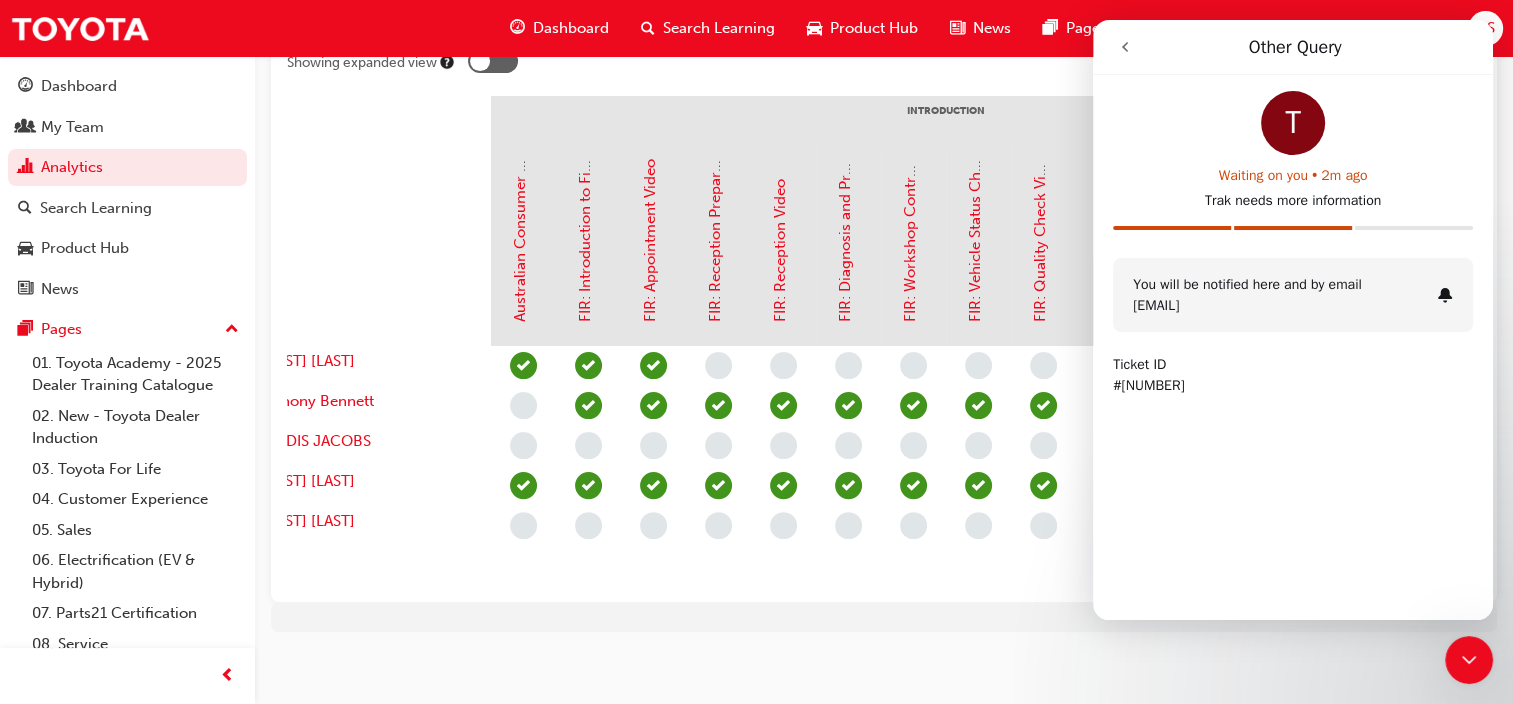 click 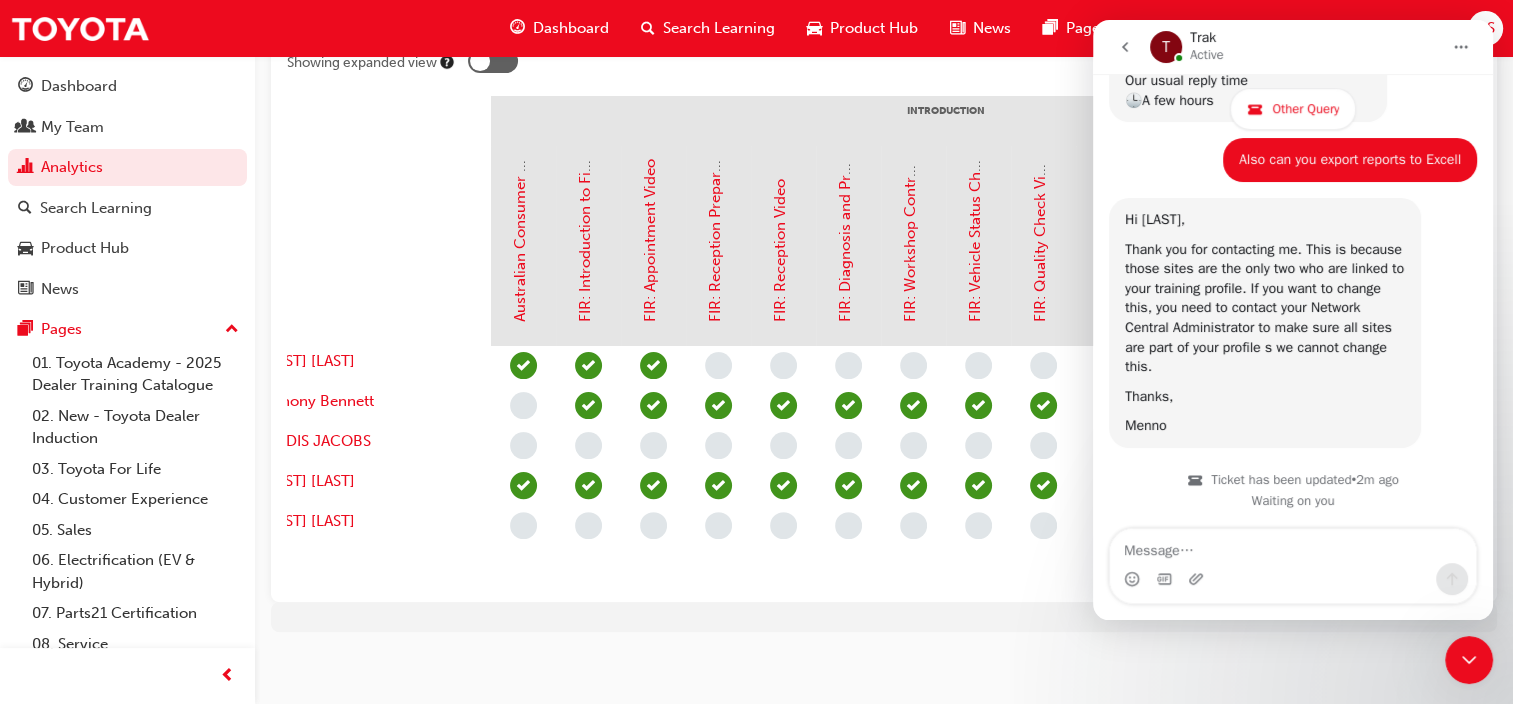scroll, scrollTop: 1010, scrollLeft: 0, axis: vertical 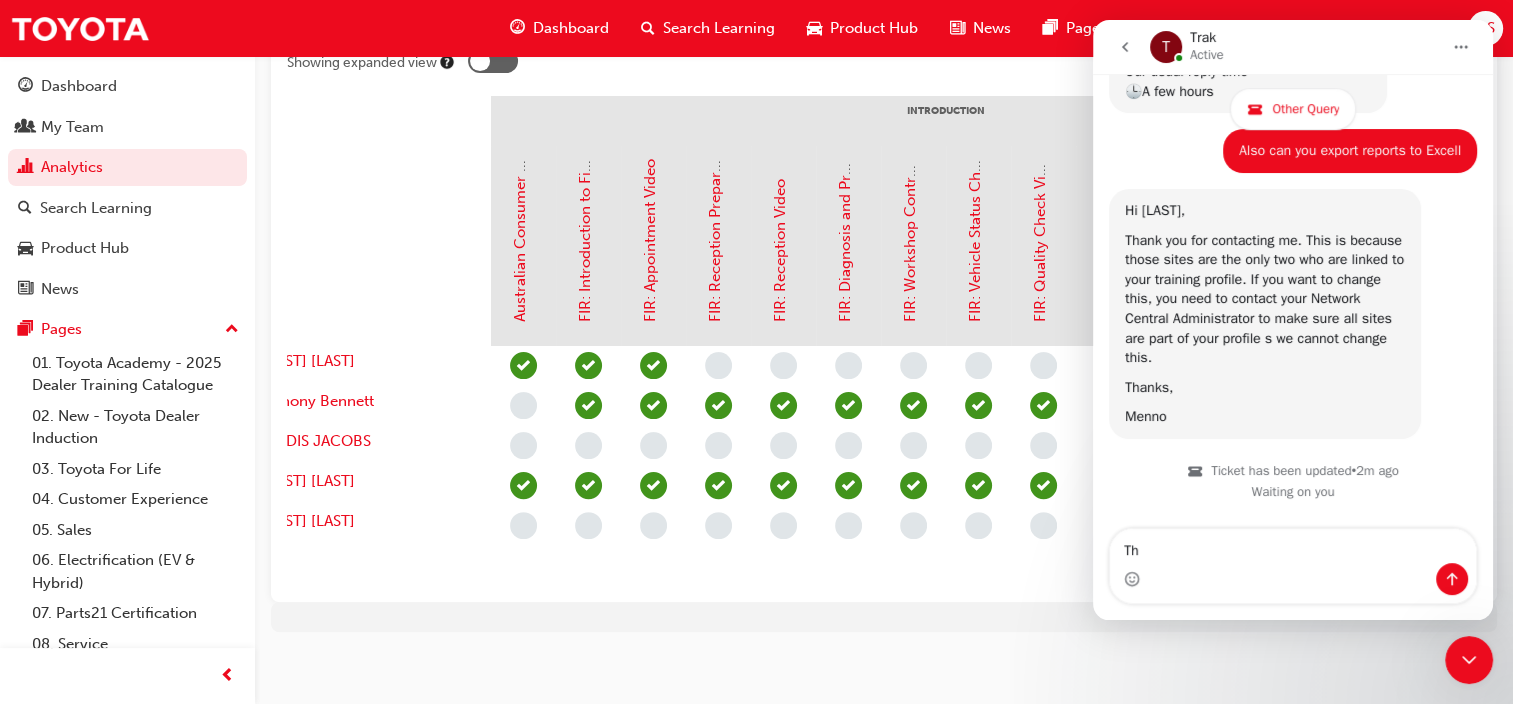 type on "T" 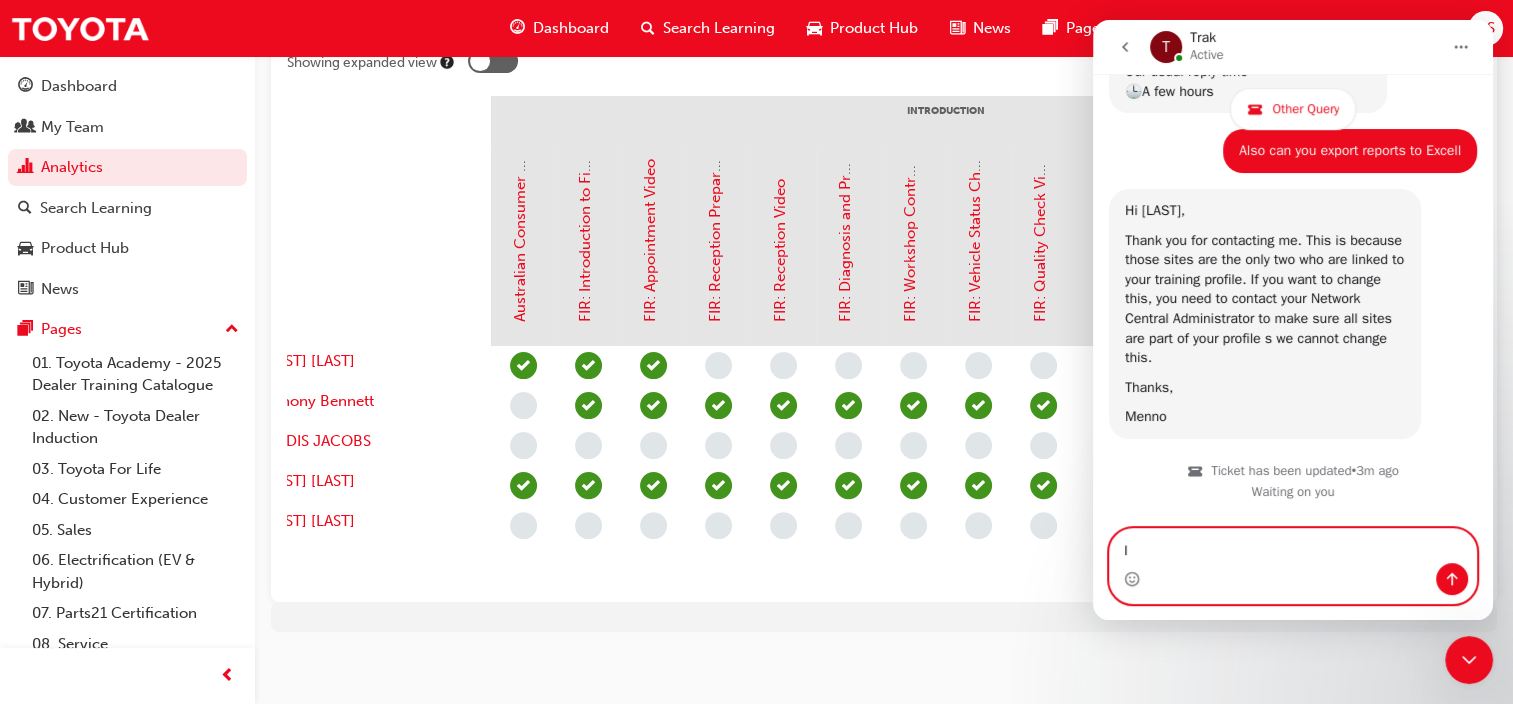 type on "I" 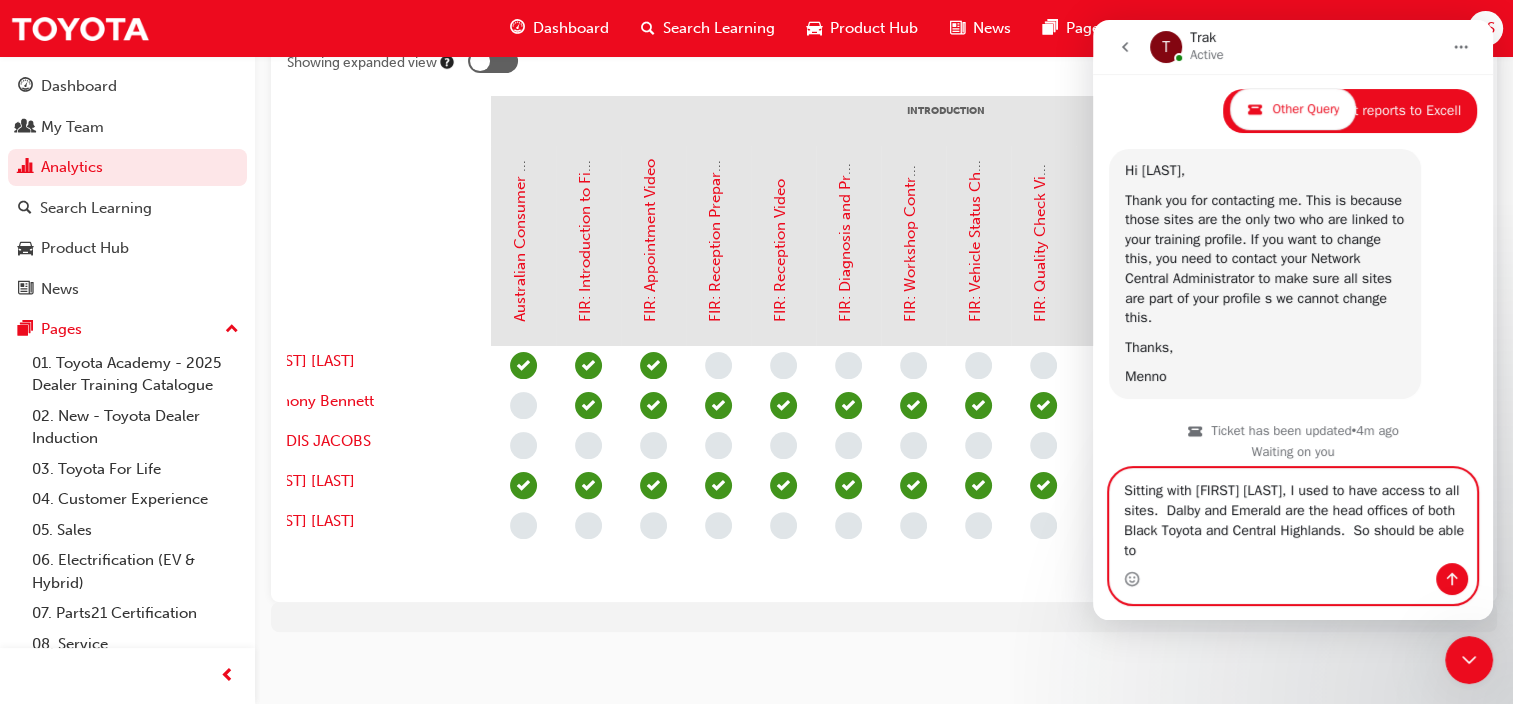scroll, scrollTop: 1070, scrollLeft: 0, axis: vertical 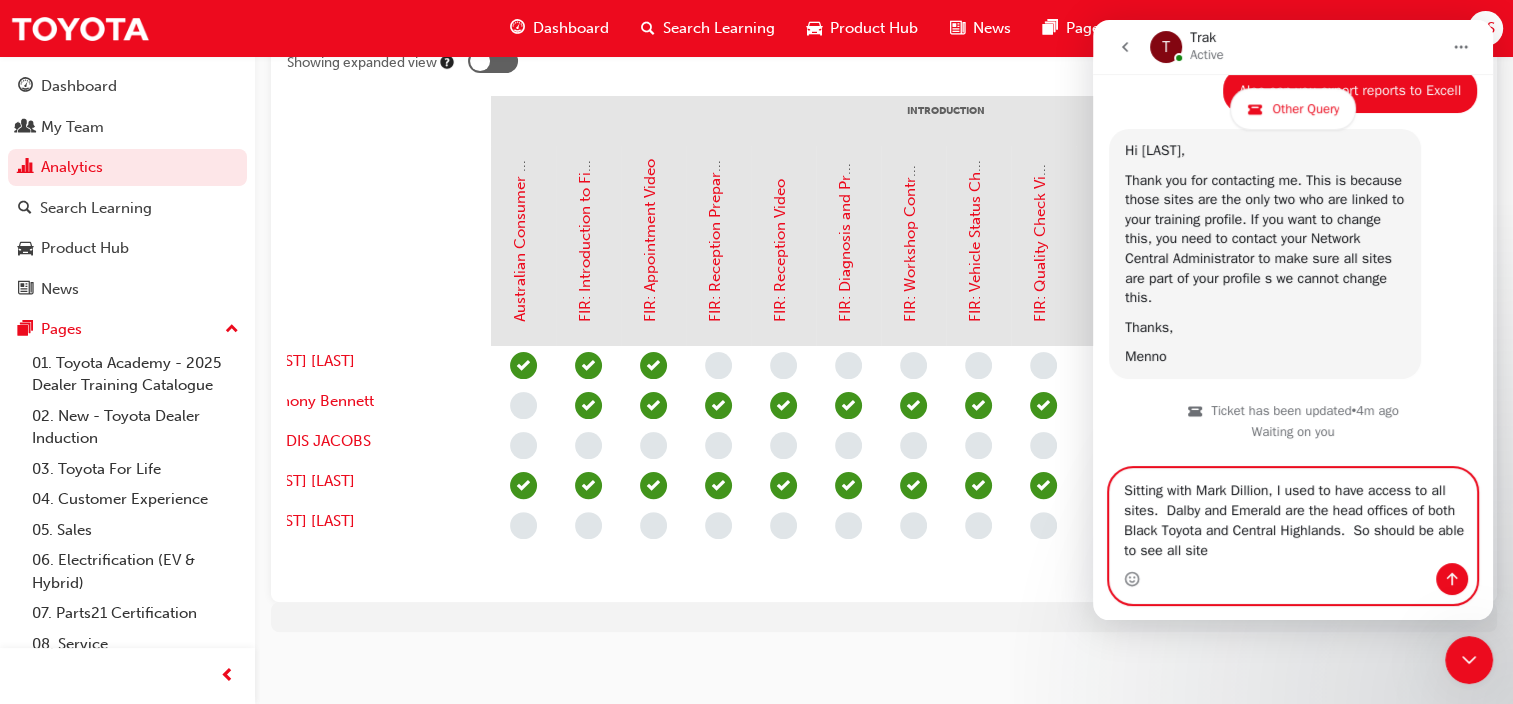 type on "Sitting with [FIRST] [LAST], I used to have access to all sites. Dalby and Emerald are the head offices of both Black Toyota and Central Highlands. So should be able to see all sites" 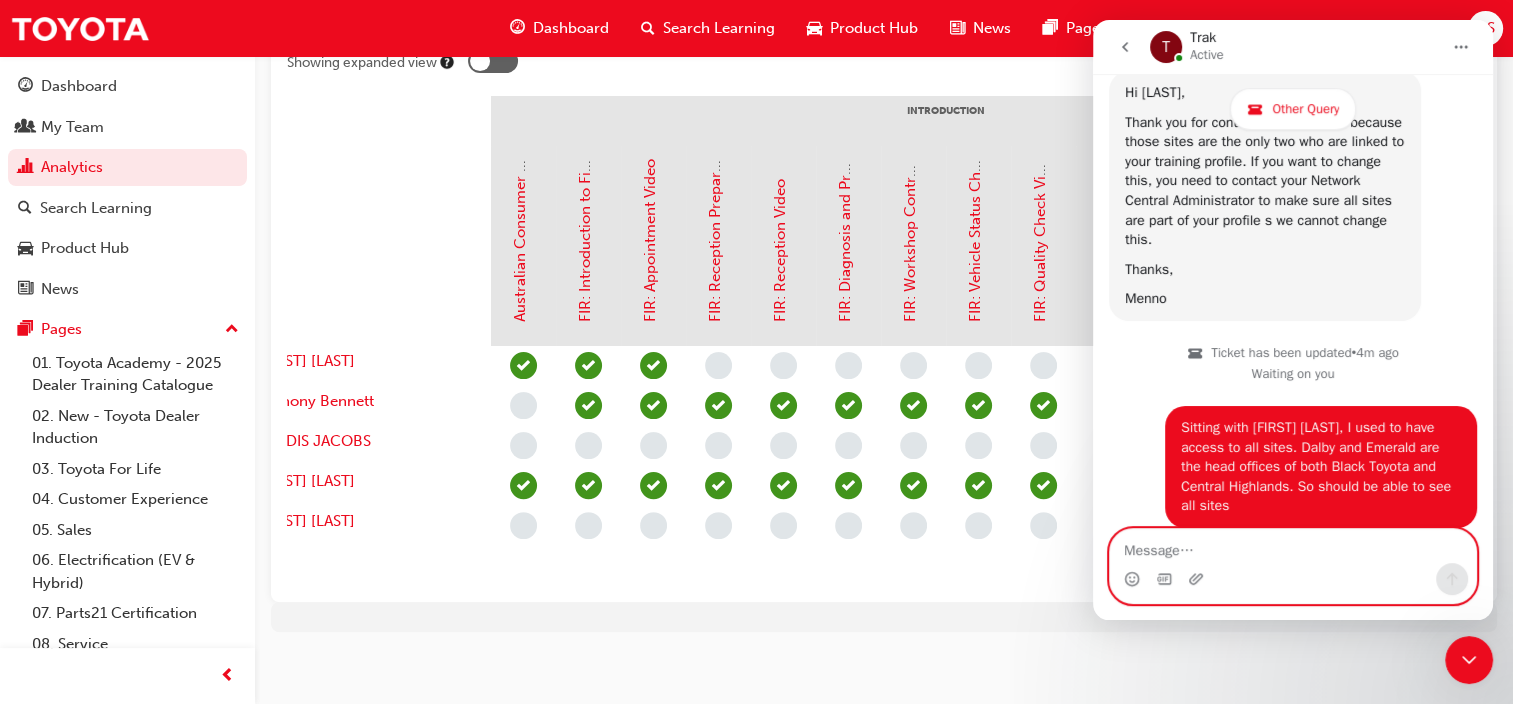scroll, scrollTop: 1197, scrollLeft: 0, axis: vertical 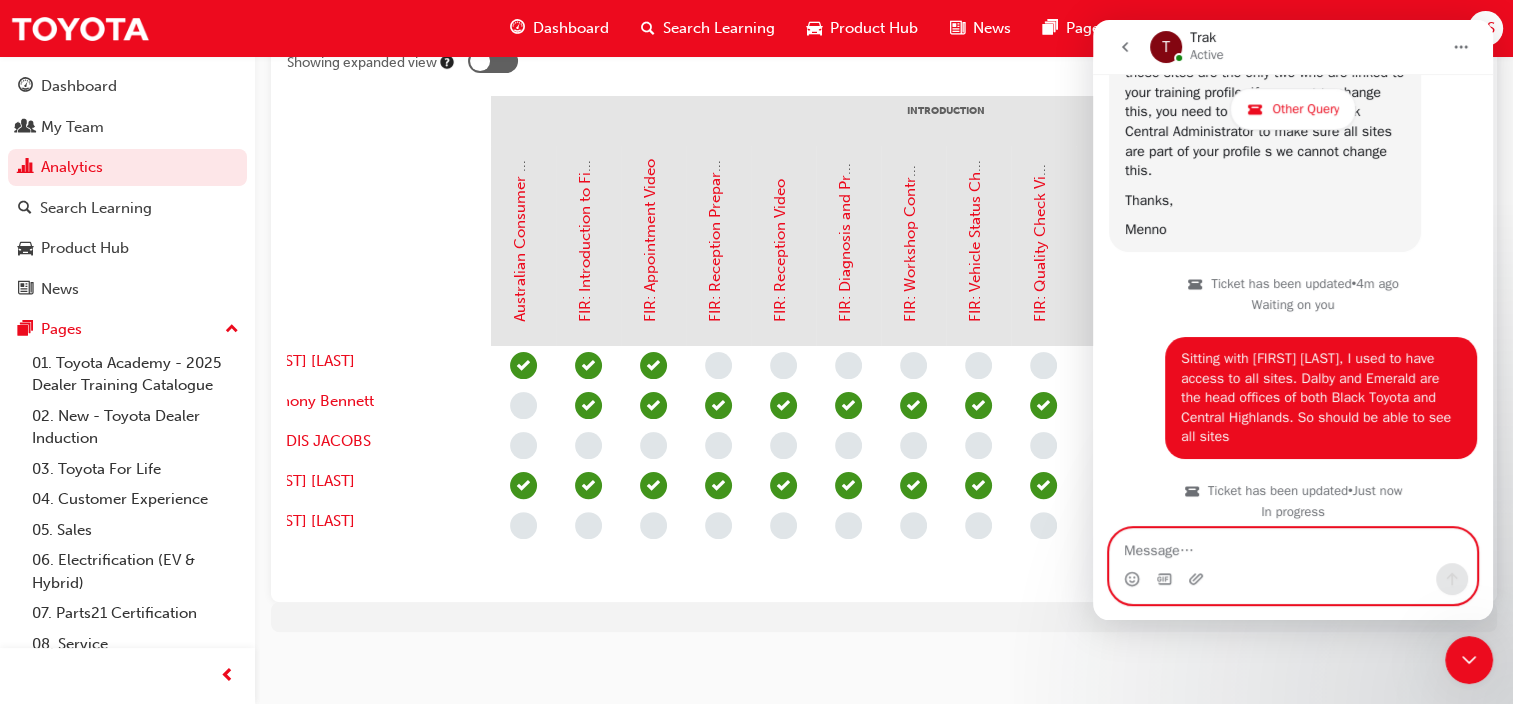 type on "W" 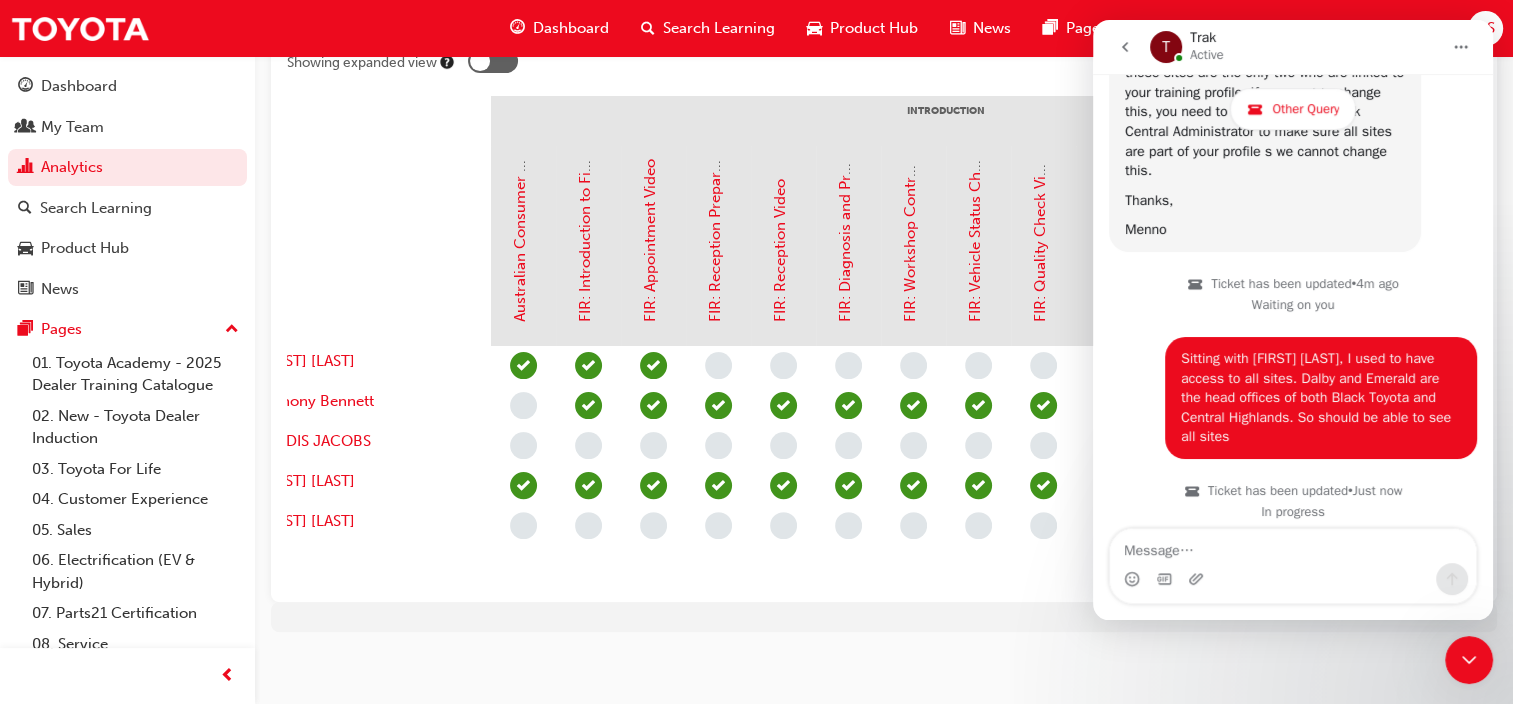 click at bounding box center (361, 246) 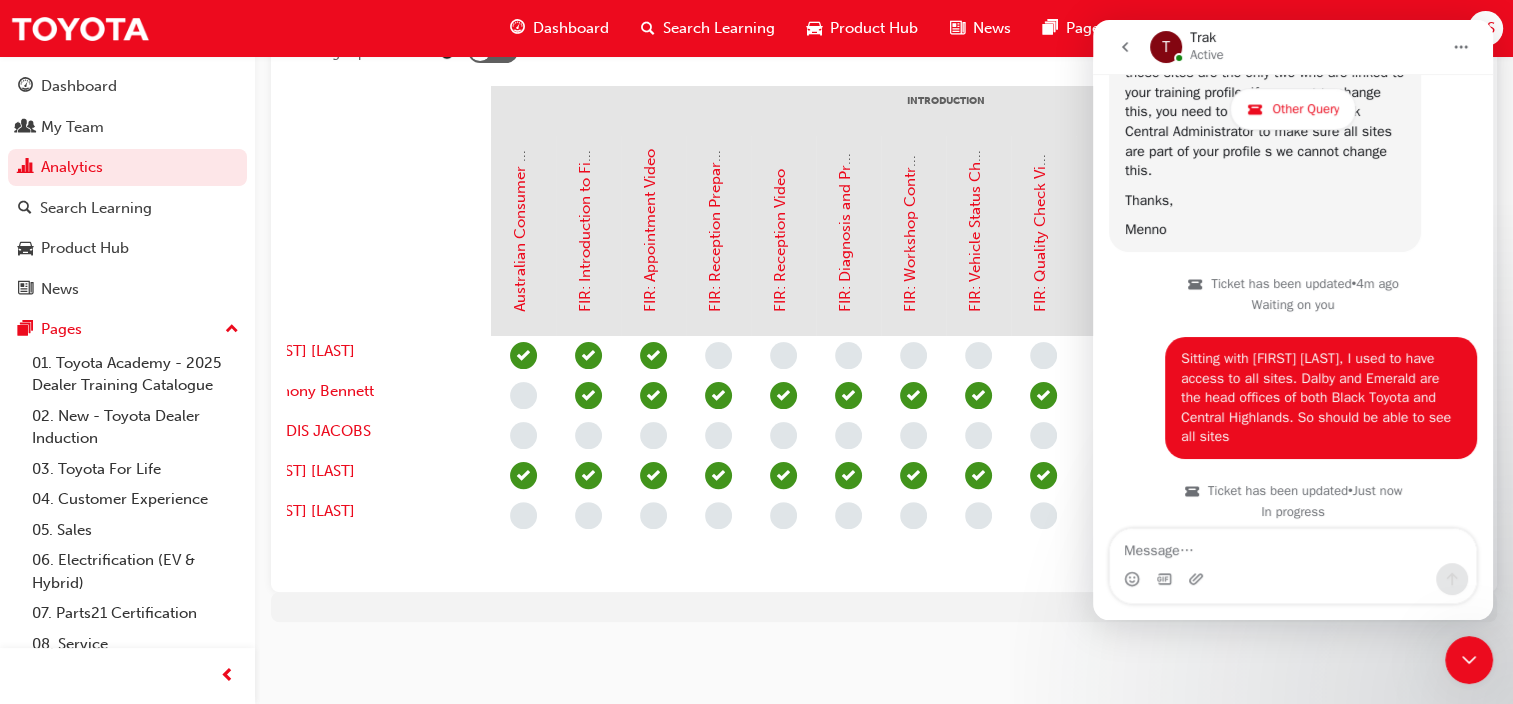 scroll, scrollTop: 472, scrollLeft: 0, axis: vertical 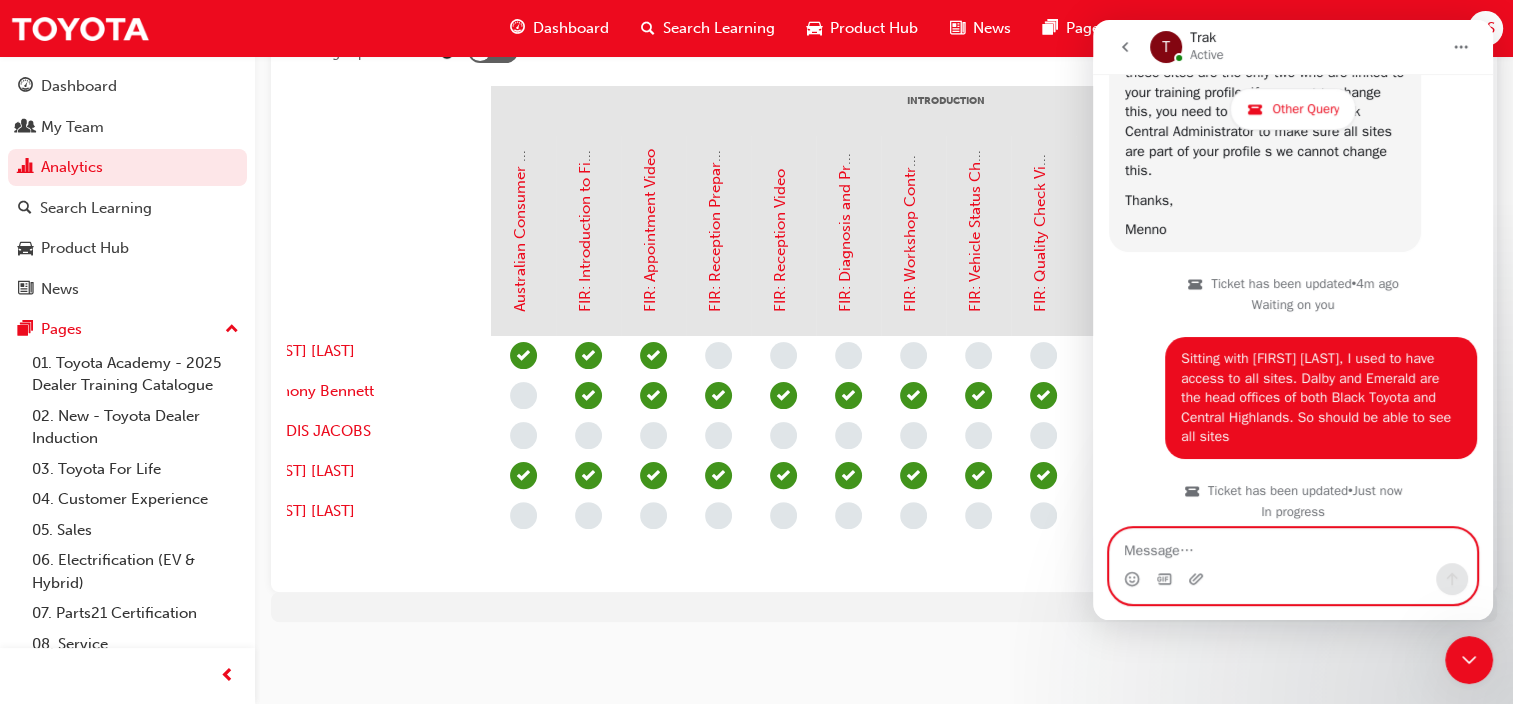 click at bounding box center (1293, 546) 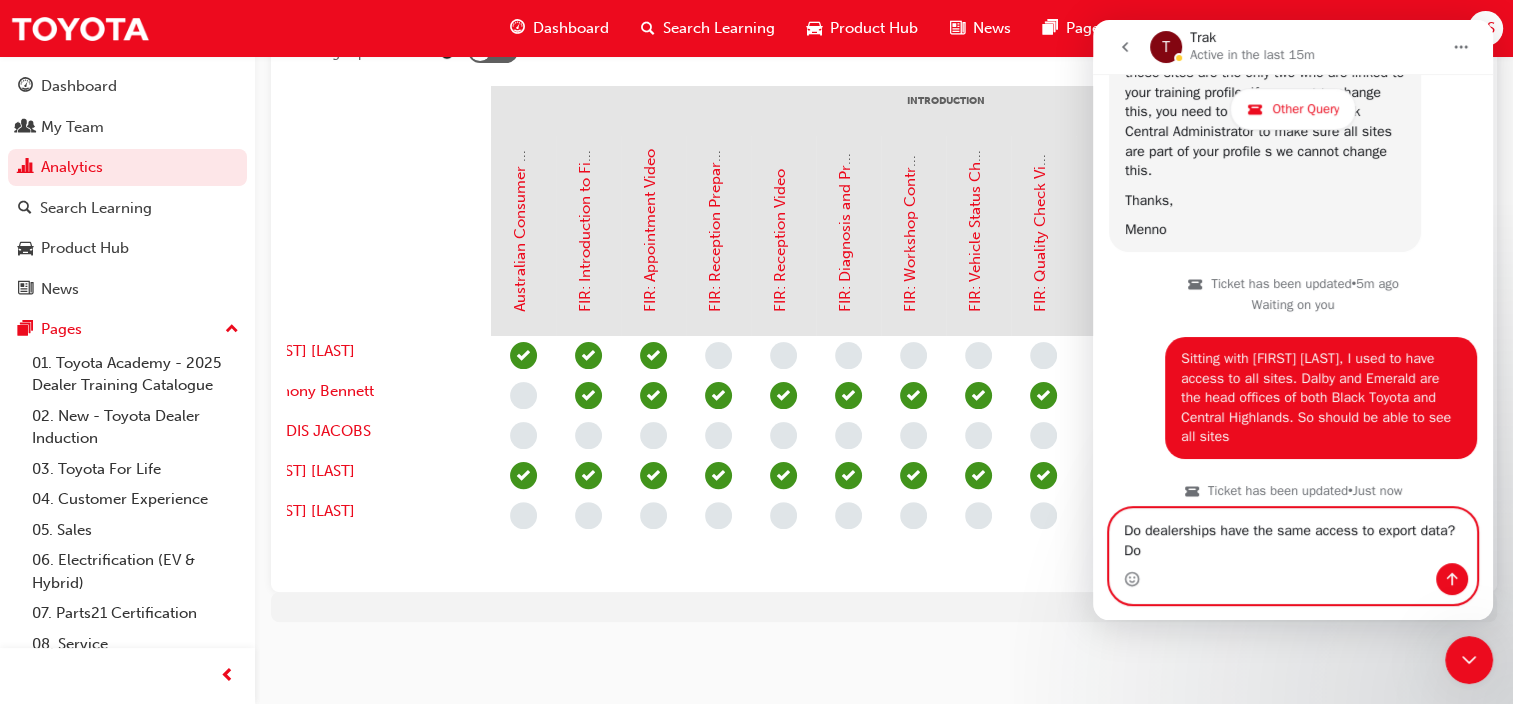 scroll, scrollTop: 1217, scrollLeft: 0, axis: vertical 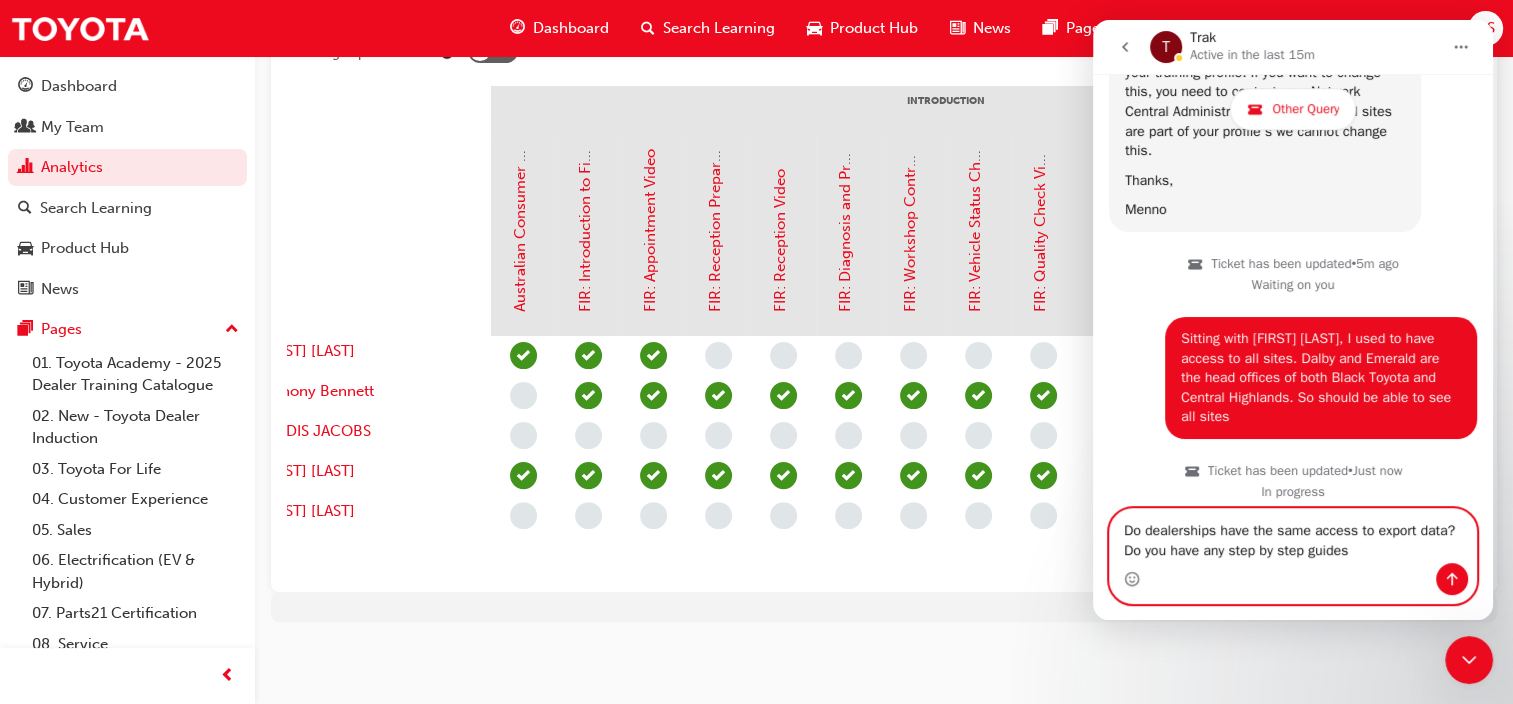 type on "Do dealerships have the same access to export data?  Do you have any step by step guides?" 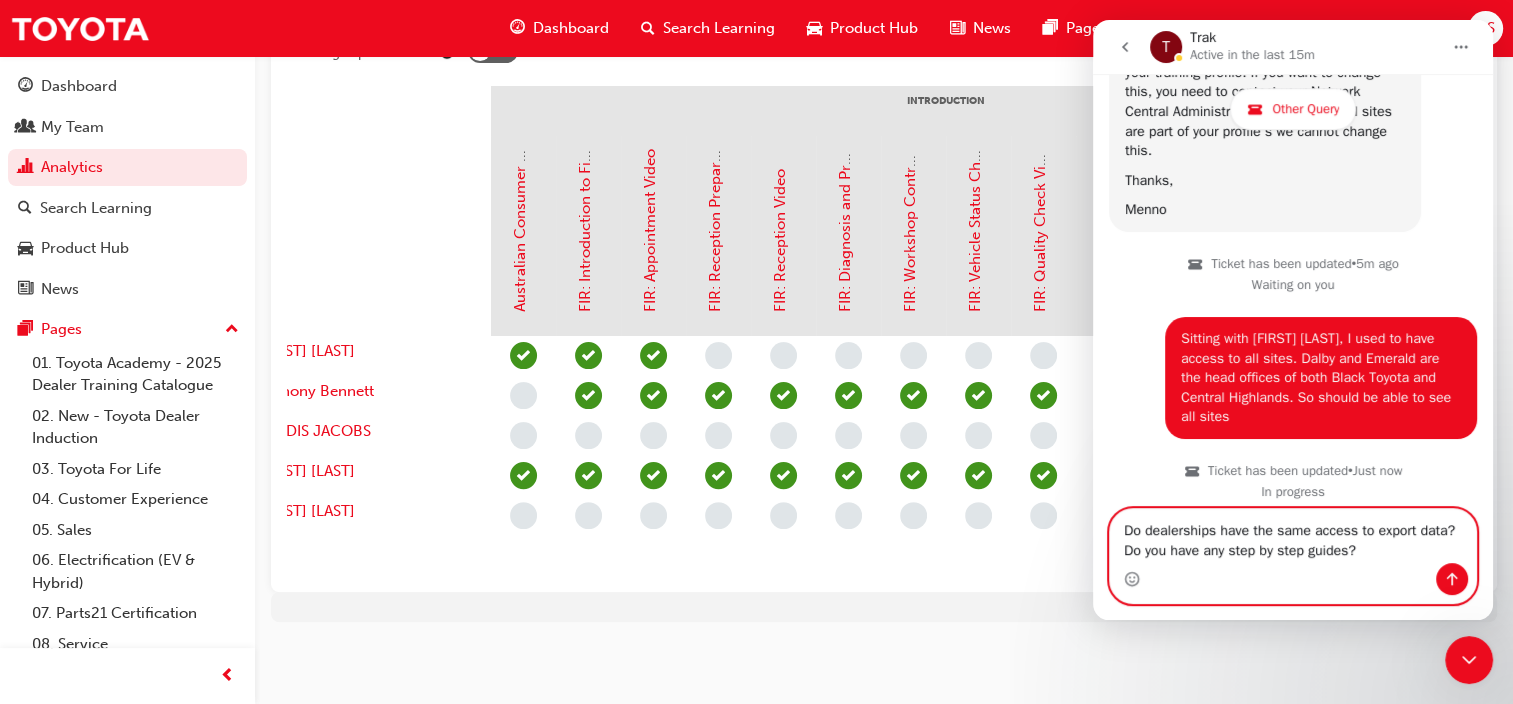 type 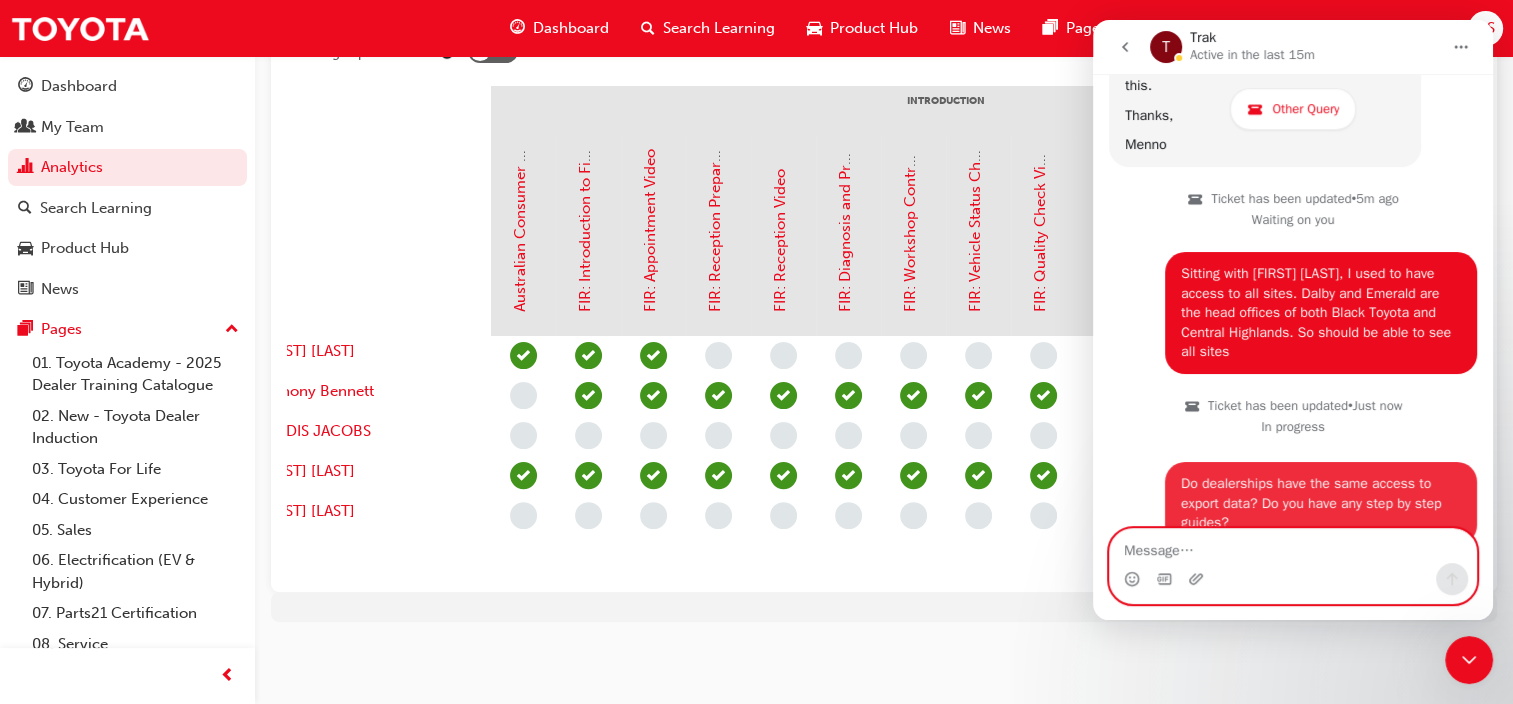 scroll, scrollTop: 1296, scrollLeft: 0, axis: vertical 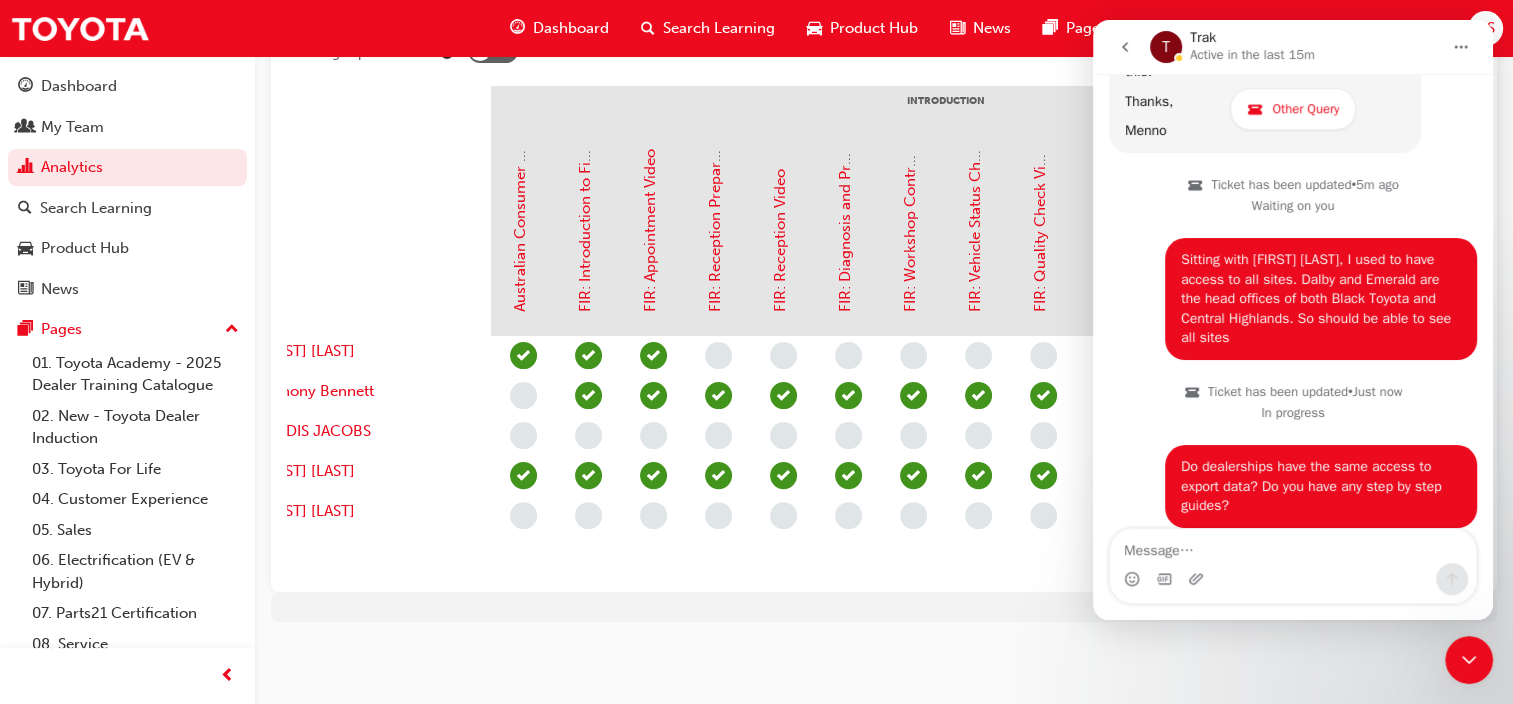 click at bounding box center [361, 236] 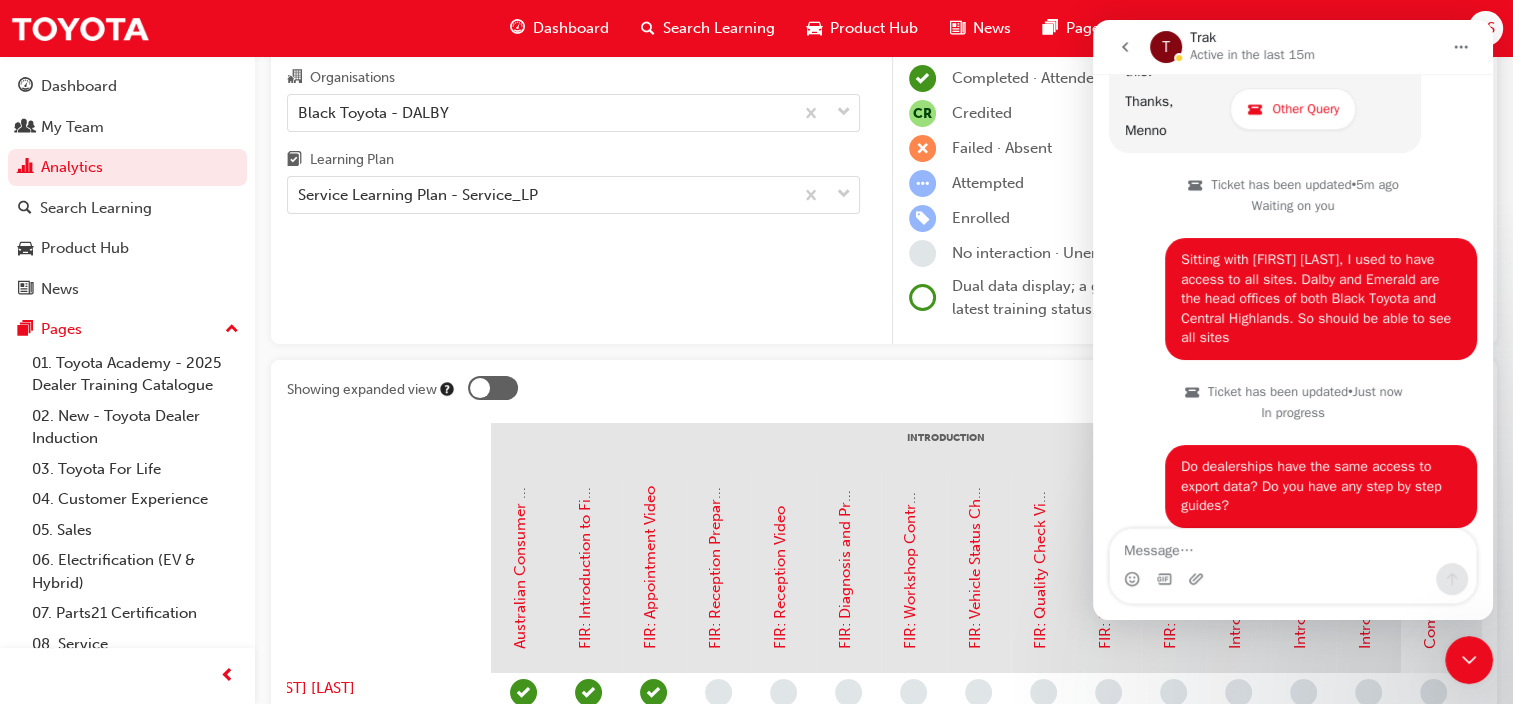 scroll, scrollTop: 0, scrollLeft: 0, axis: both 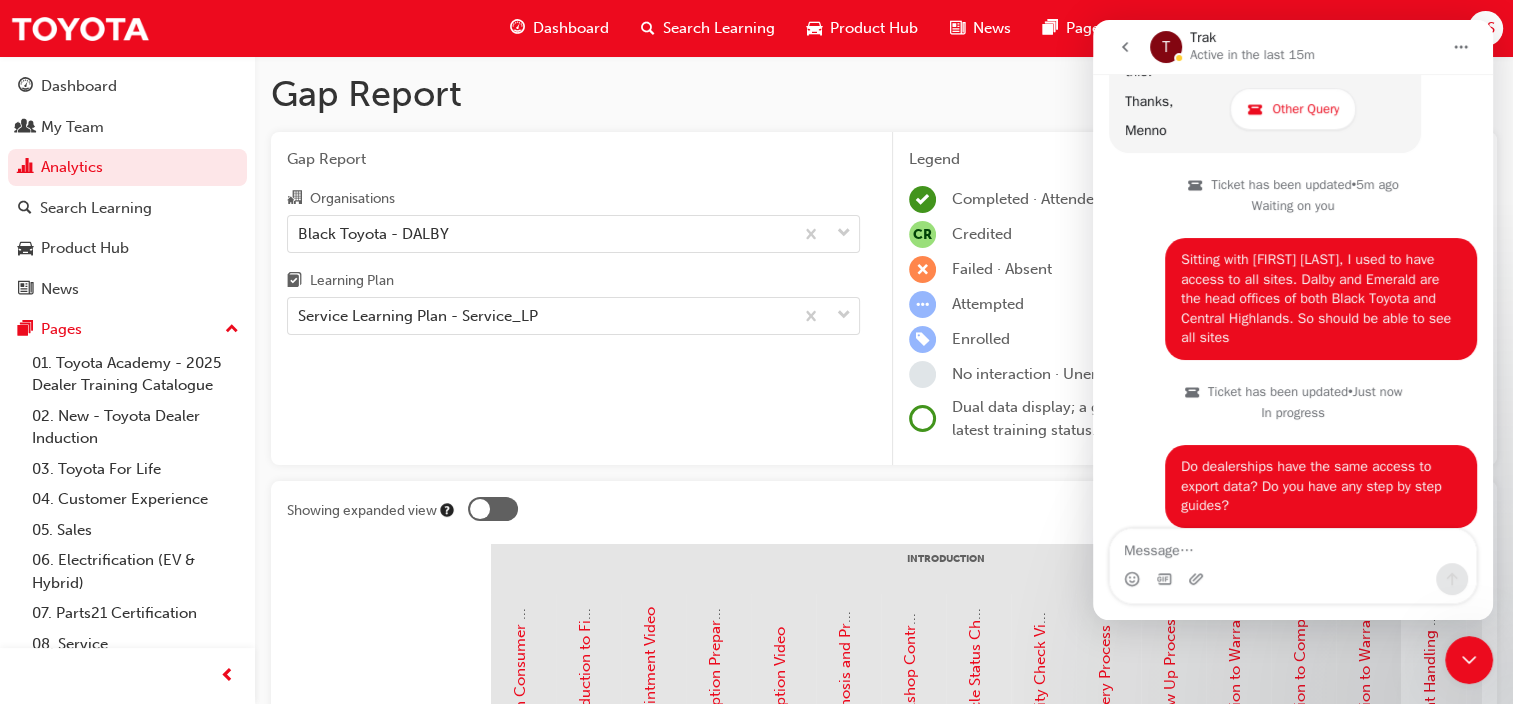 click at bounding box center [1469, 660] 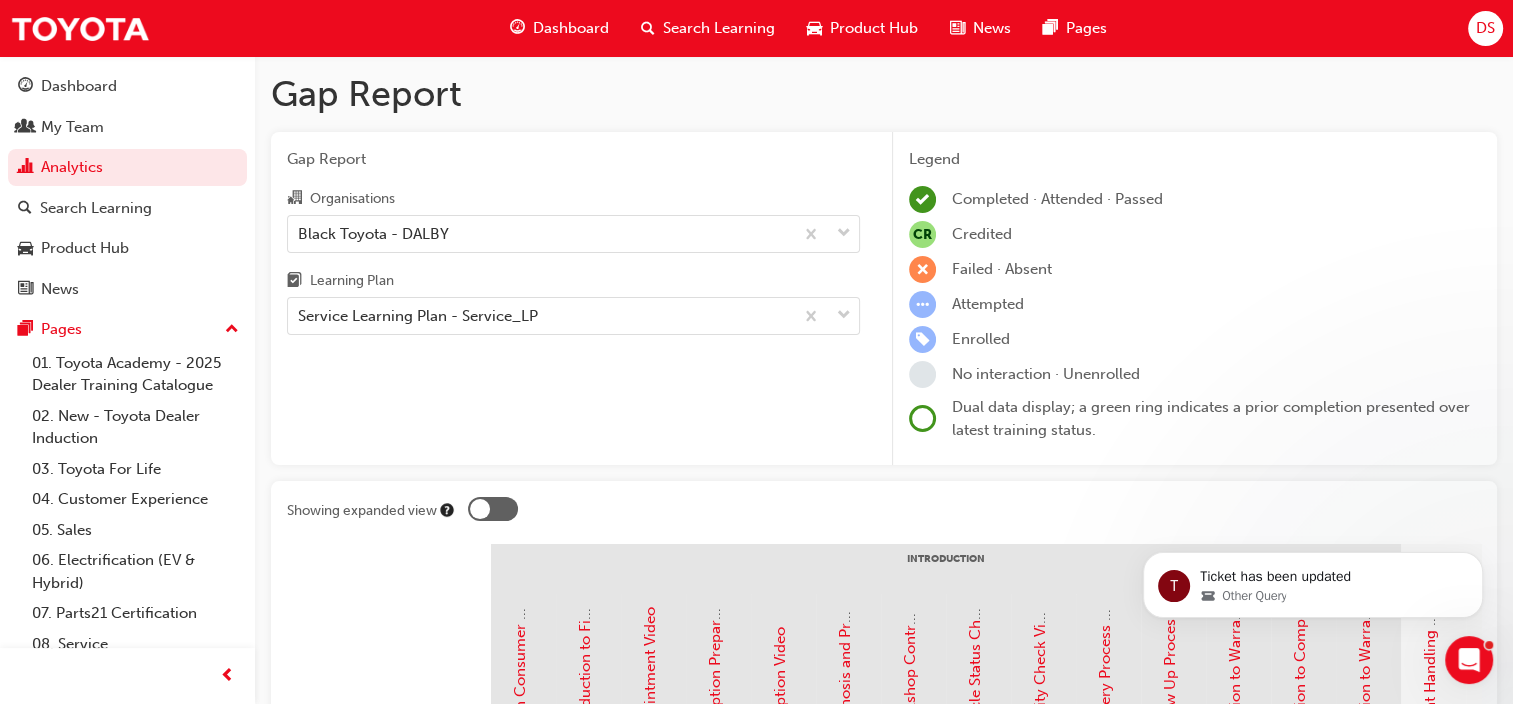 scroll, scrollTop: 0, scrollLeft: 0, axis: both 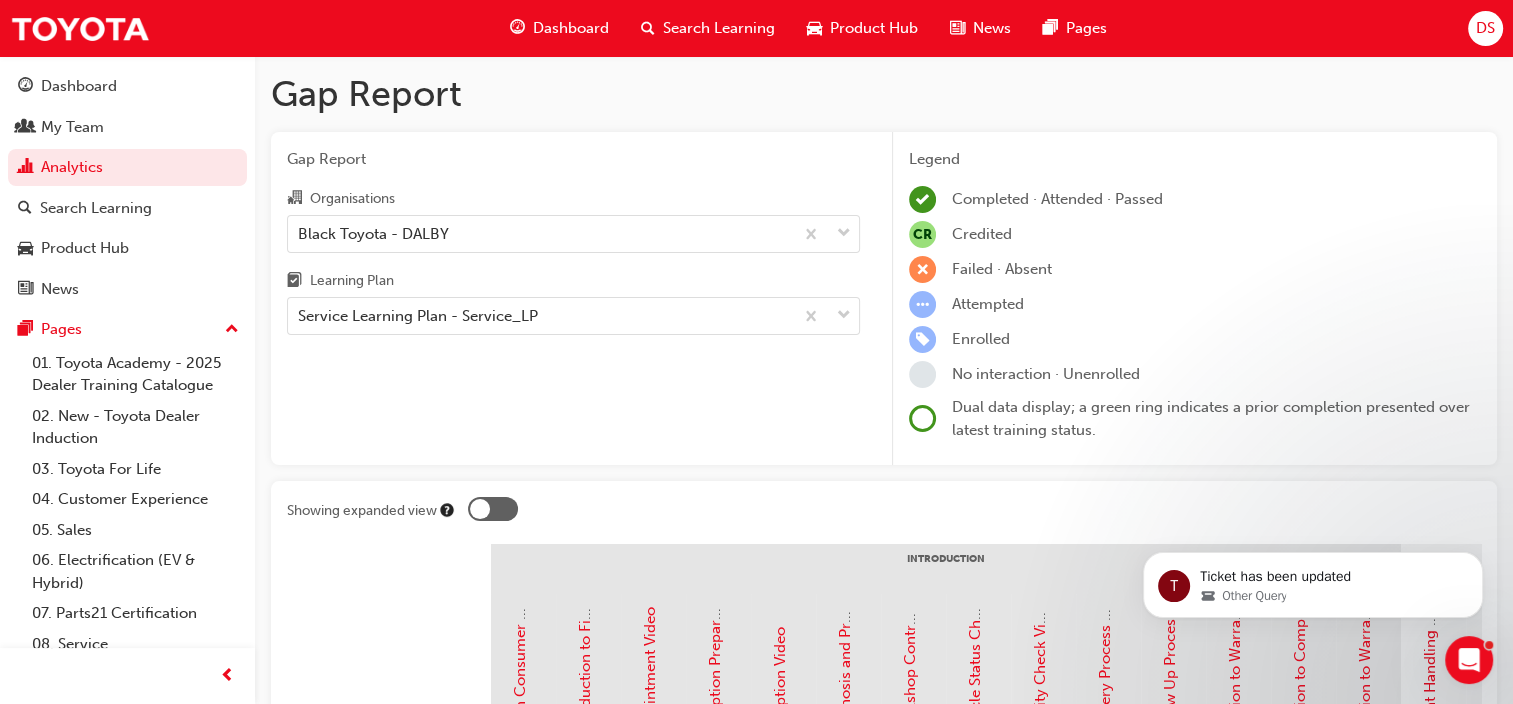 click on "Gap Report Organisations Black Toyota - DALBY Learning Plan Service Learning Plan - Service_LP" at bounding box center (573, 299) 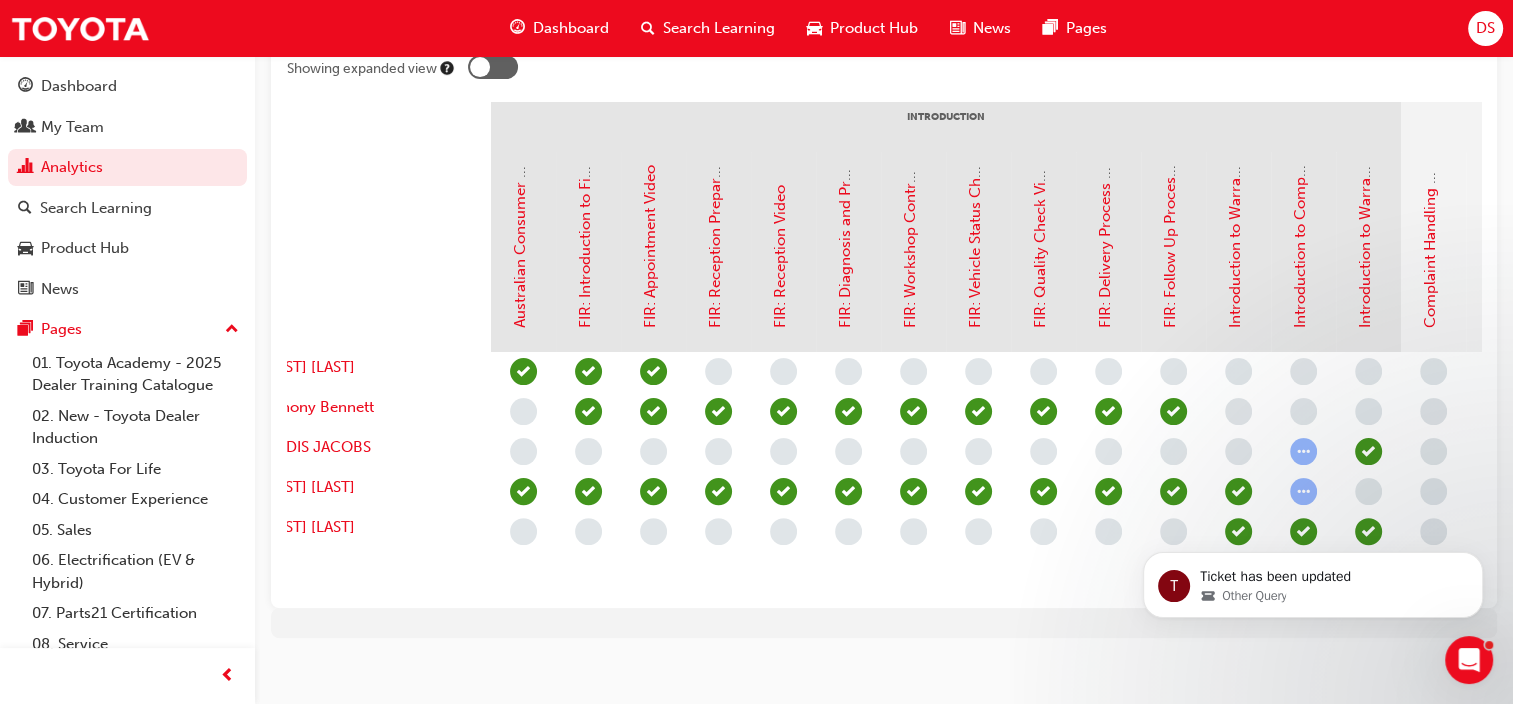 scroll, scrollTop: 472, scrollLeft: 0, axis: vertical 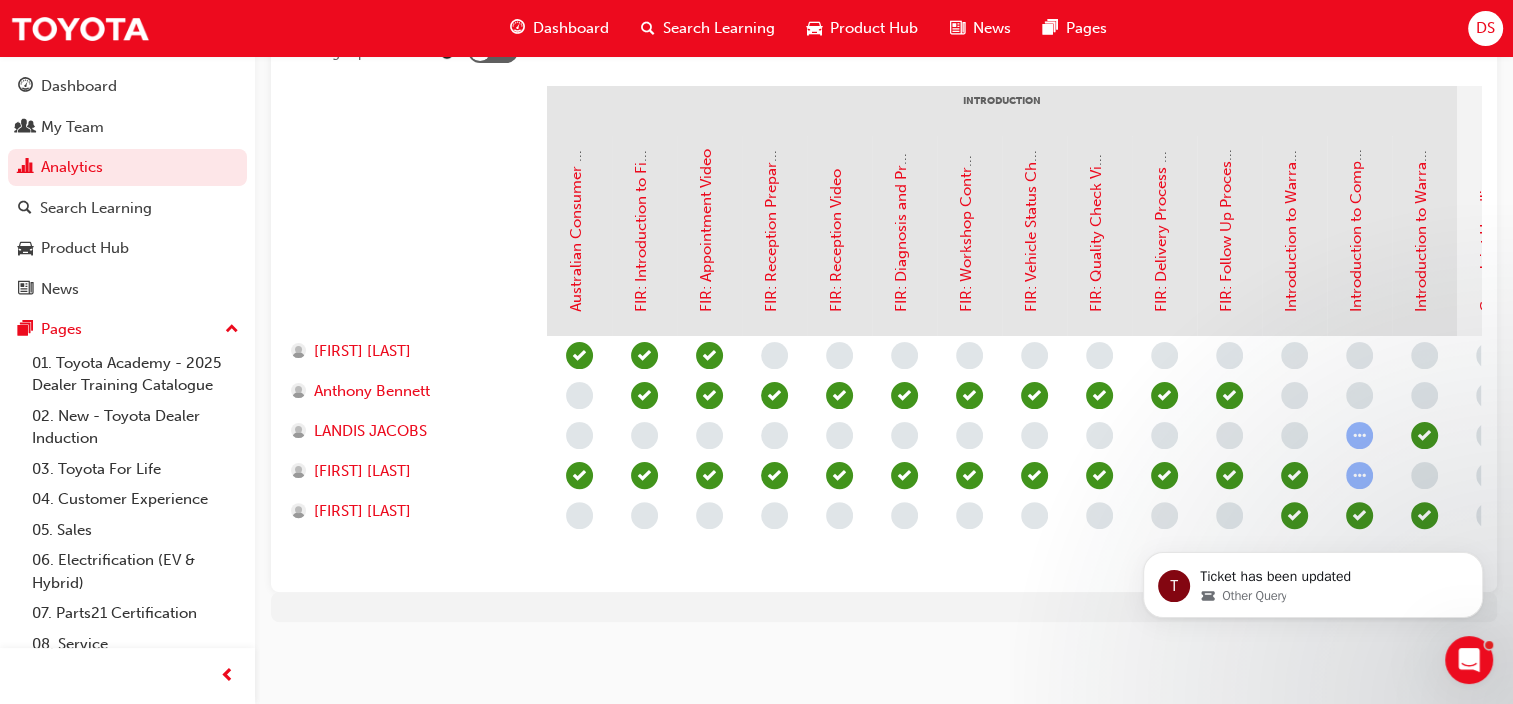 click 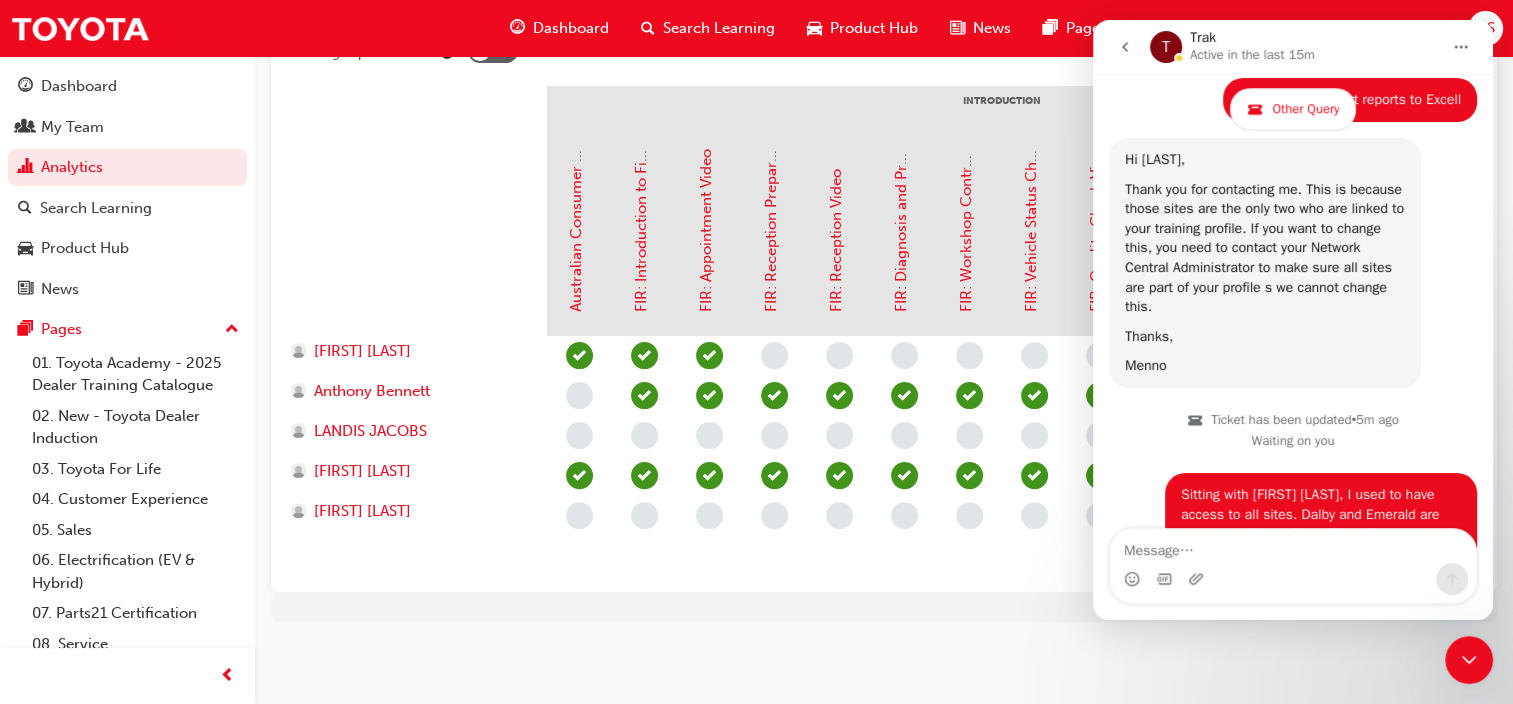 scroll, scrollTop: 1296, scrollLeft: 0, axis: vertical 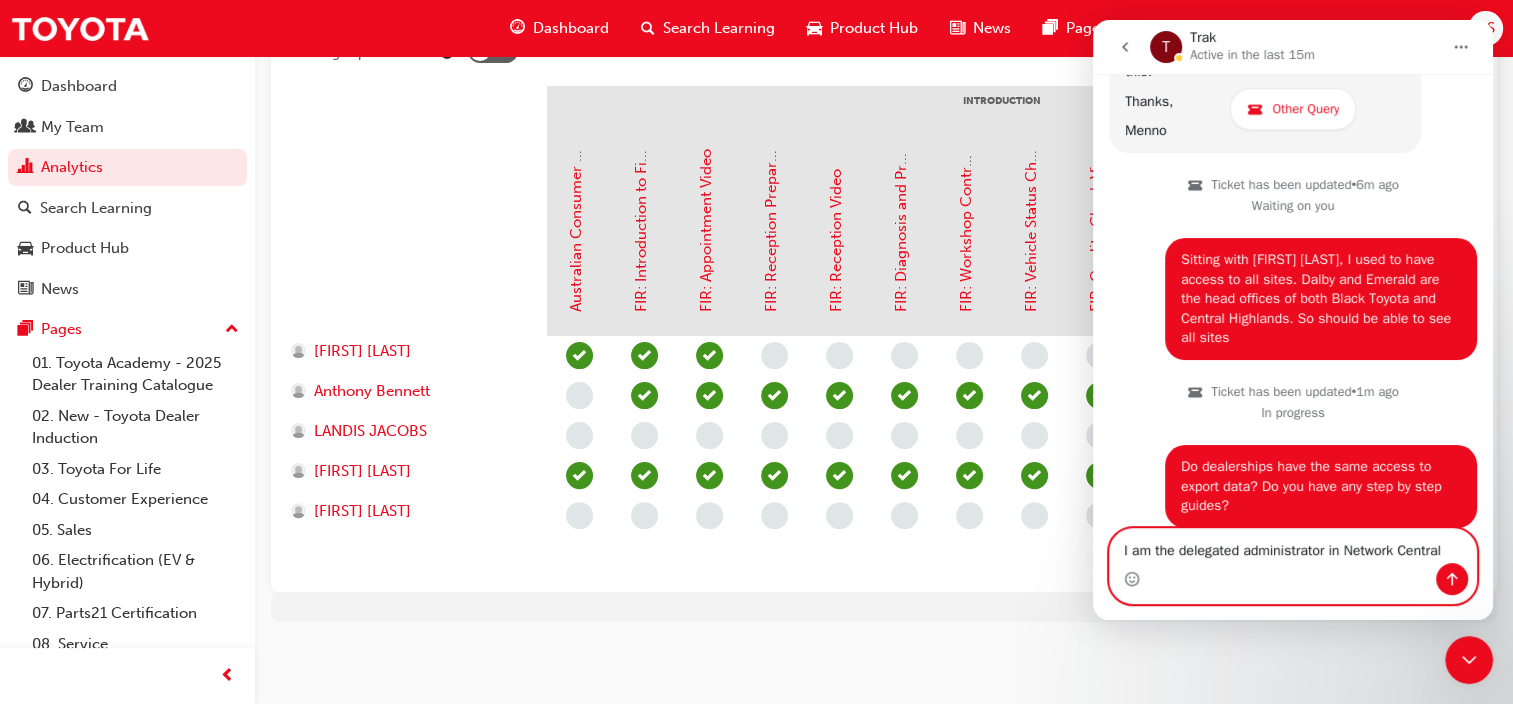 click on "I am the delegated administrator in Network Central" at bounding box center [1293, 546] 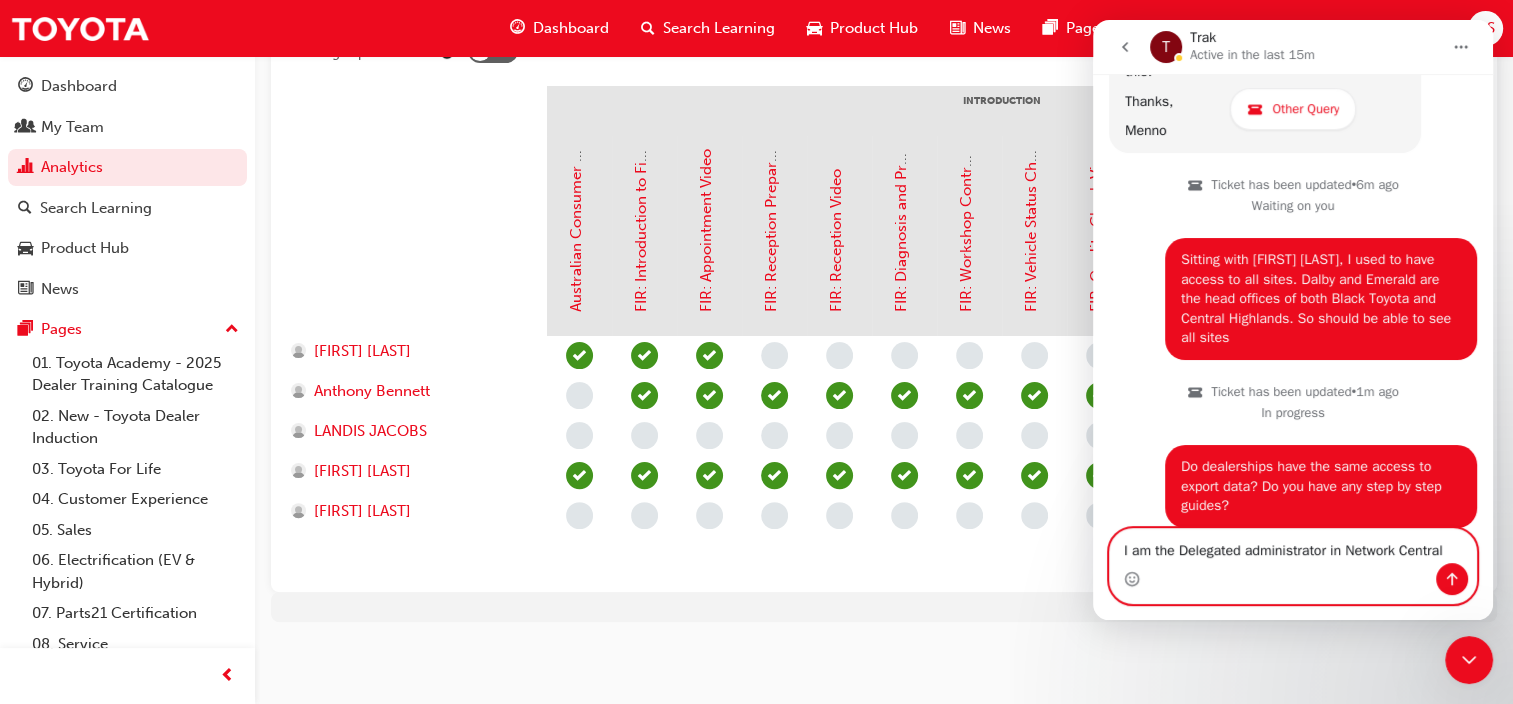 click on "I am the Delegated administrator in Network Central" at bounding box center [1293, 546] 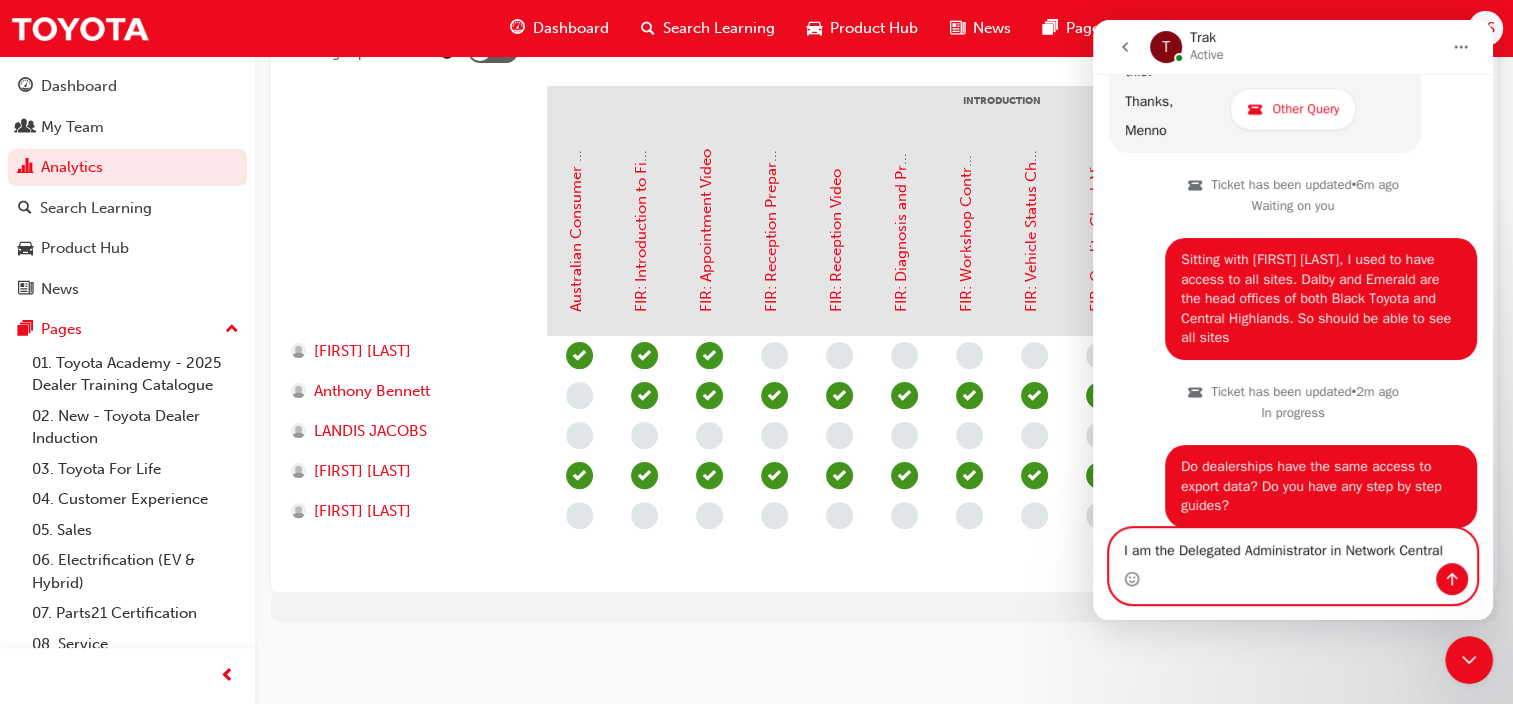click on "I am the Delegated Administrator in Network Central" at bounding box center [1293, 546] 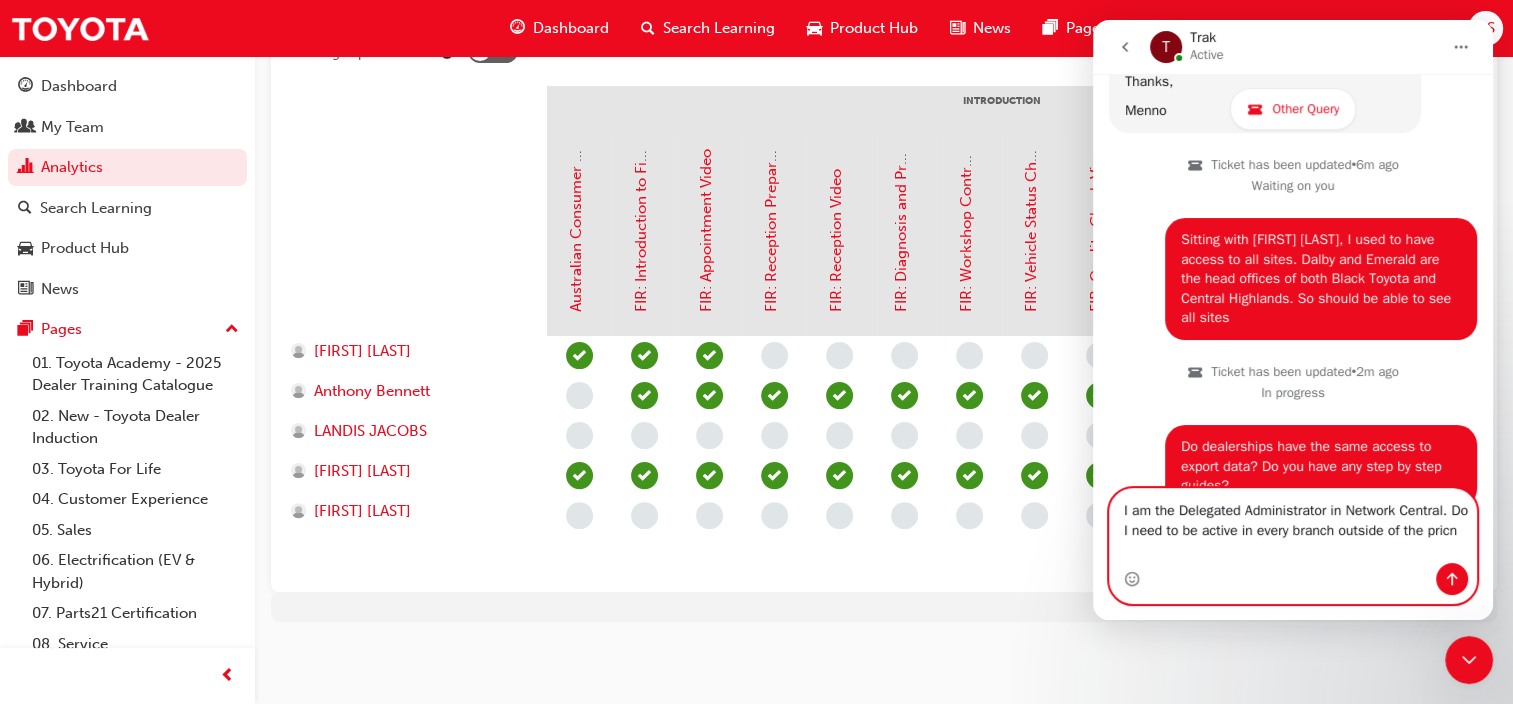 scroll, scrollTop: 1336, scrollLeft: 0, axis: vertical 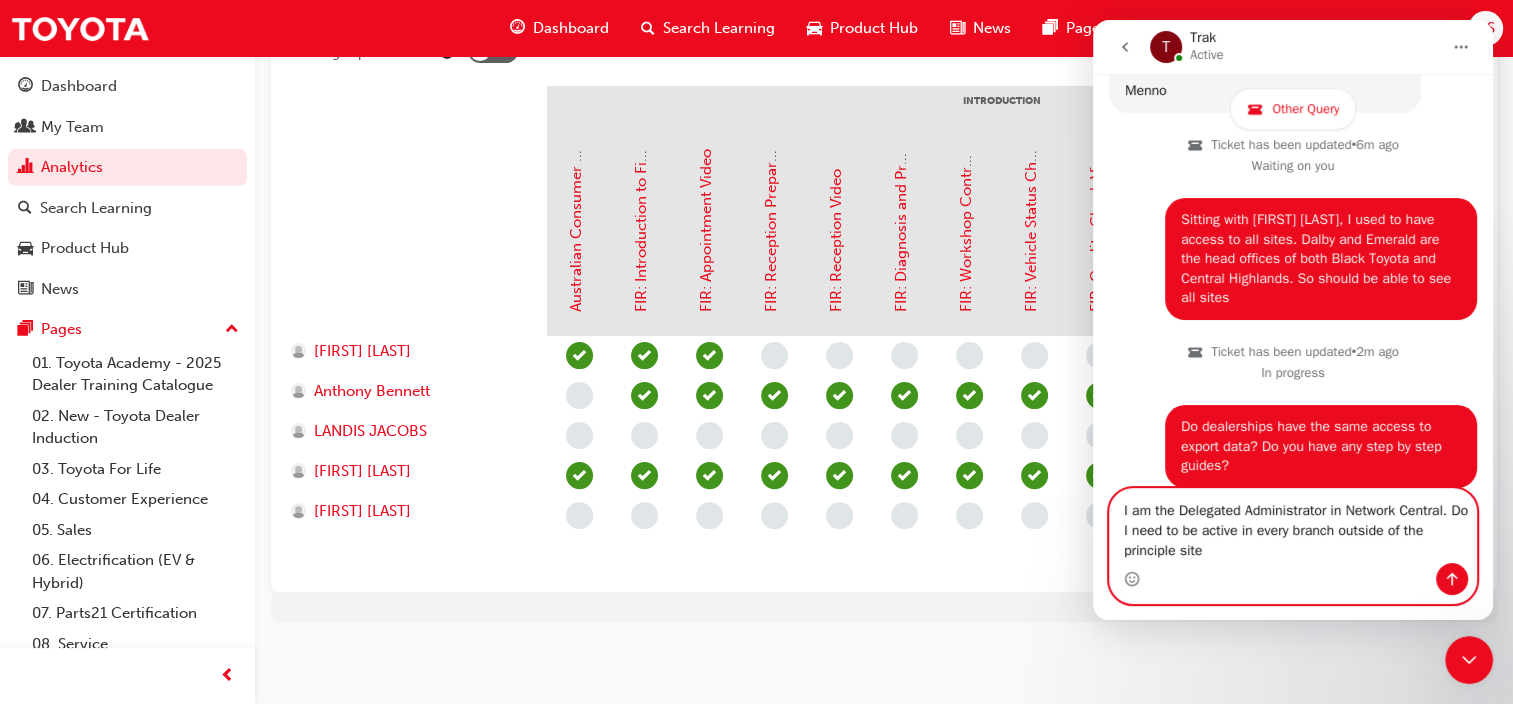type on "I am the Delegated Administrator in Network Central. Do I need to be active in every branch outside of the principle site?" 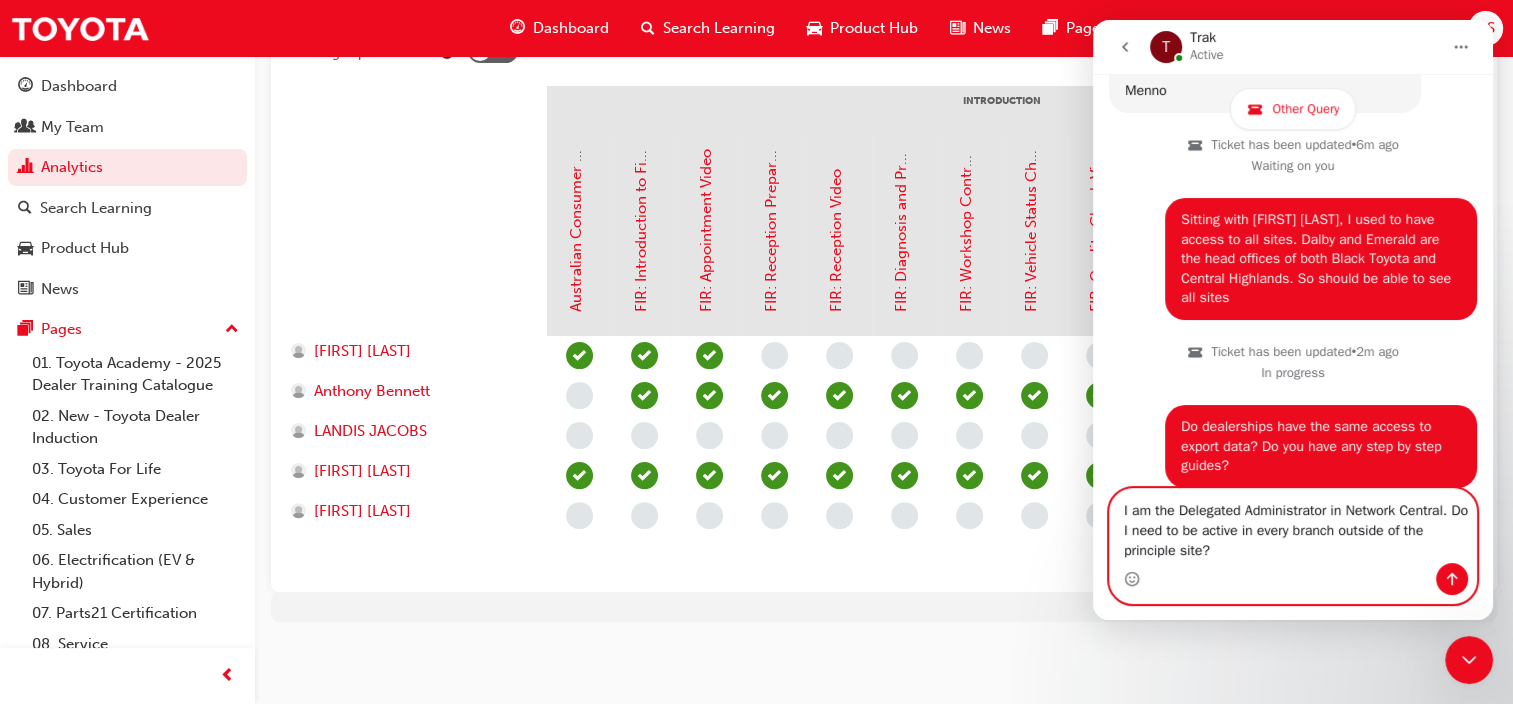 type 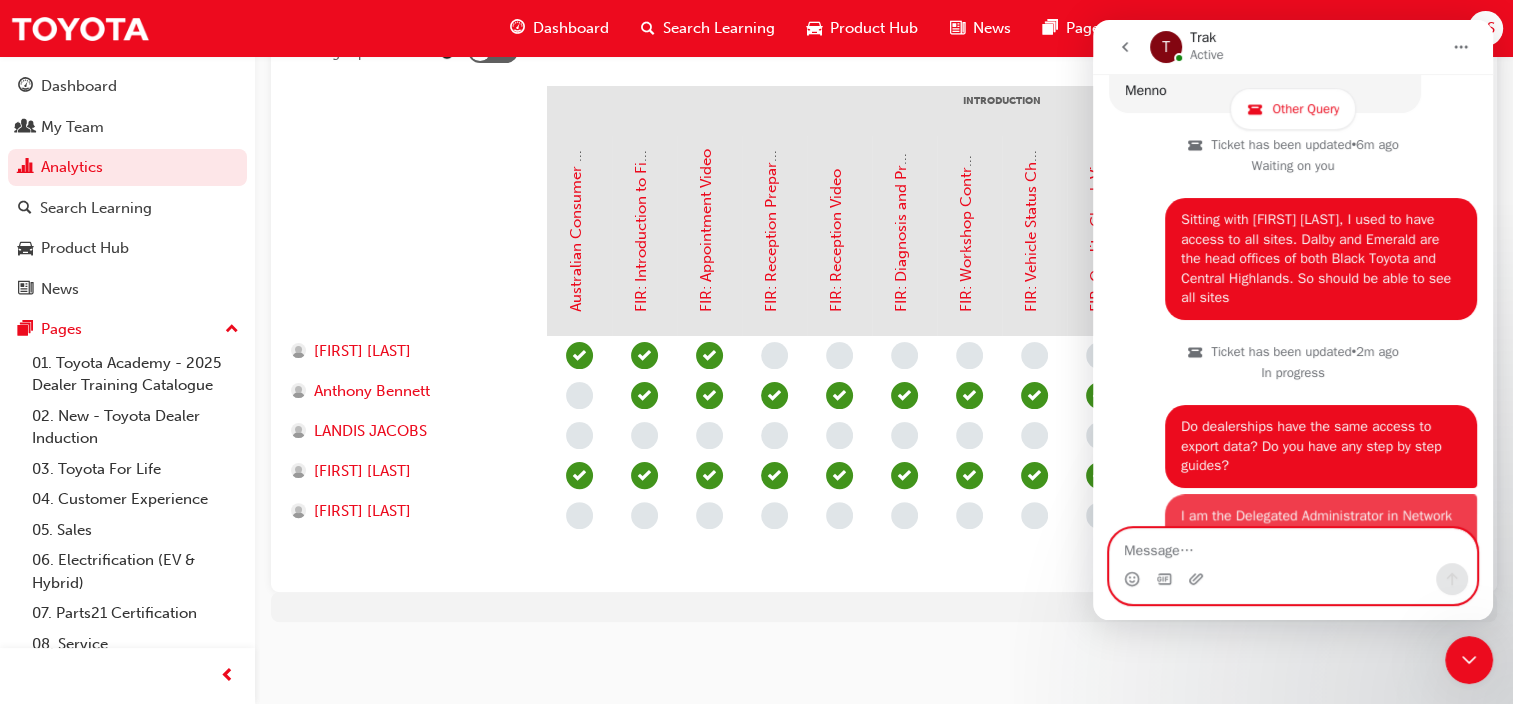 scroll, scrollTop: 1381, scrollLeft: 0, axis: vertical 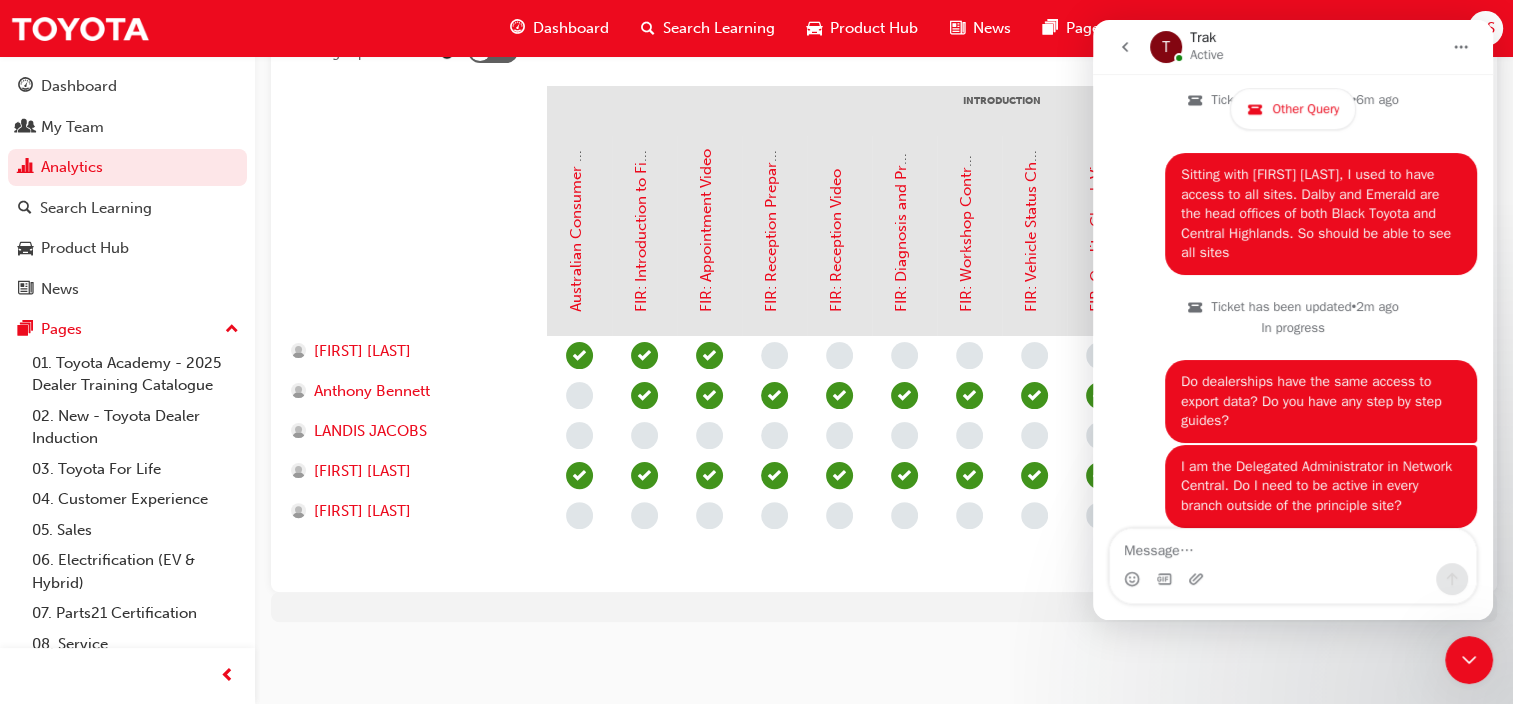 click on "T Trak Active" at bounding box center [1295, 47] 